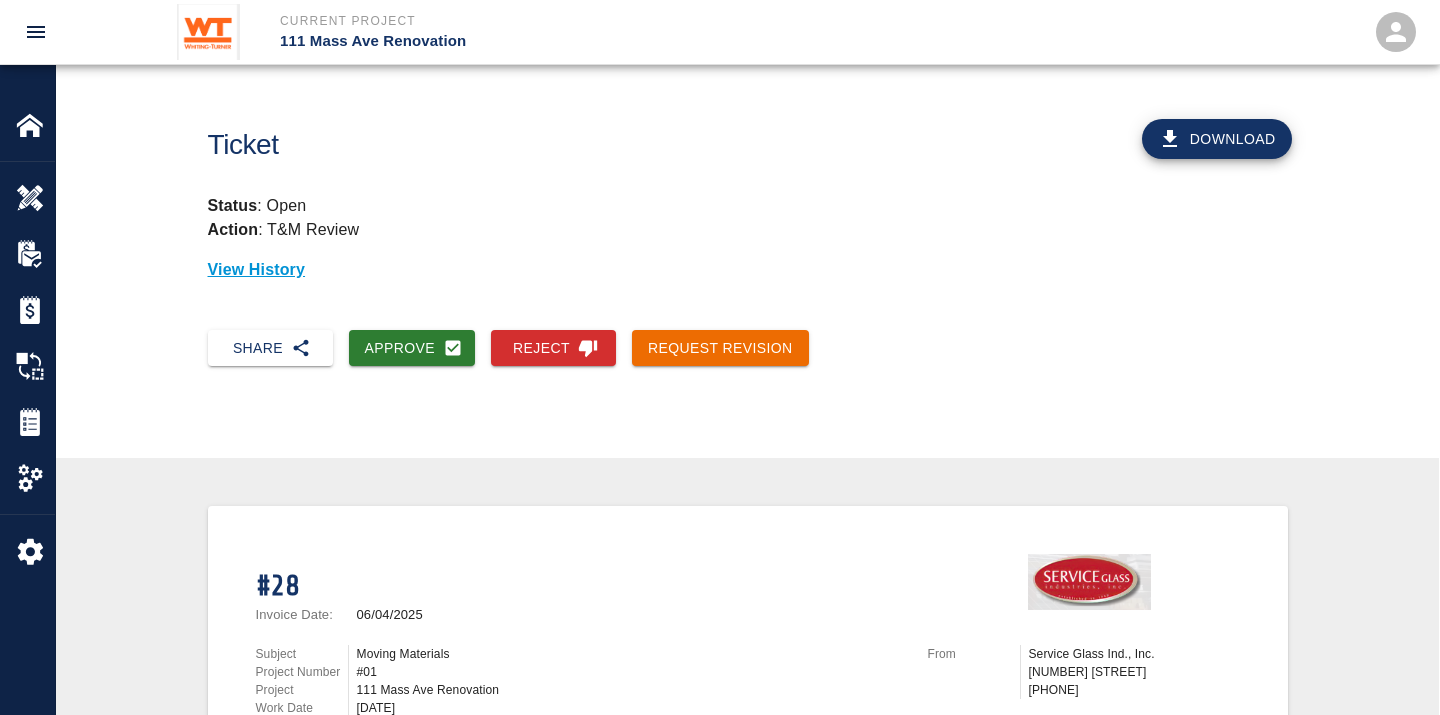 scroll, scrollTop: 454, scrollLeft: 0, axis: vertical 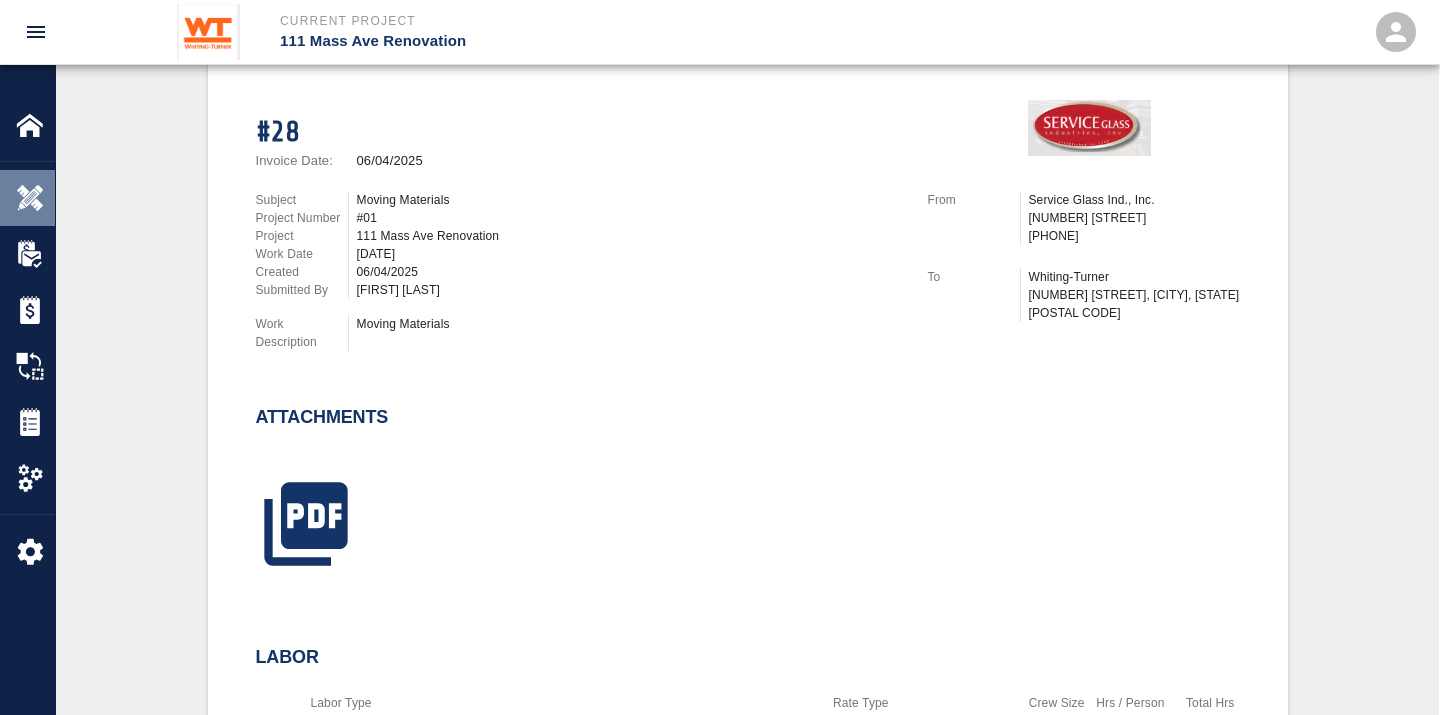 click at bounding box center (30, 198) 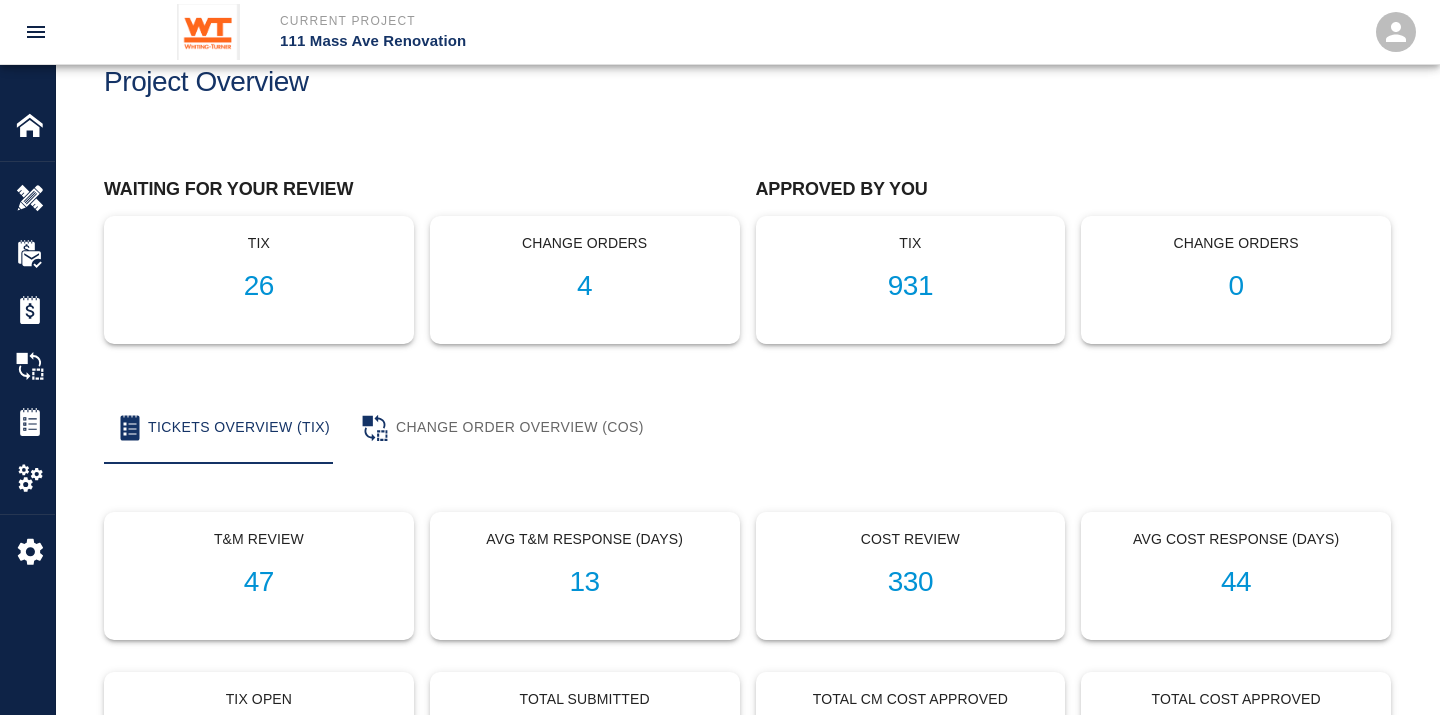 scroll, scrollTop: 0, scrollLeft: 0, axis: both 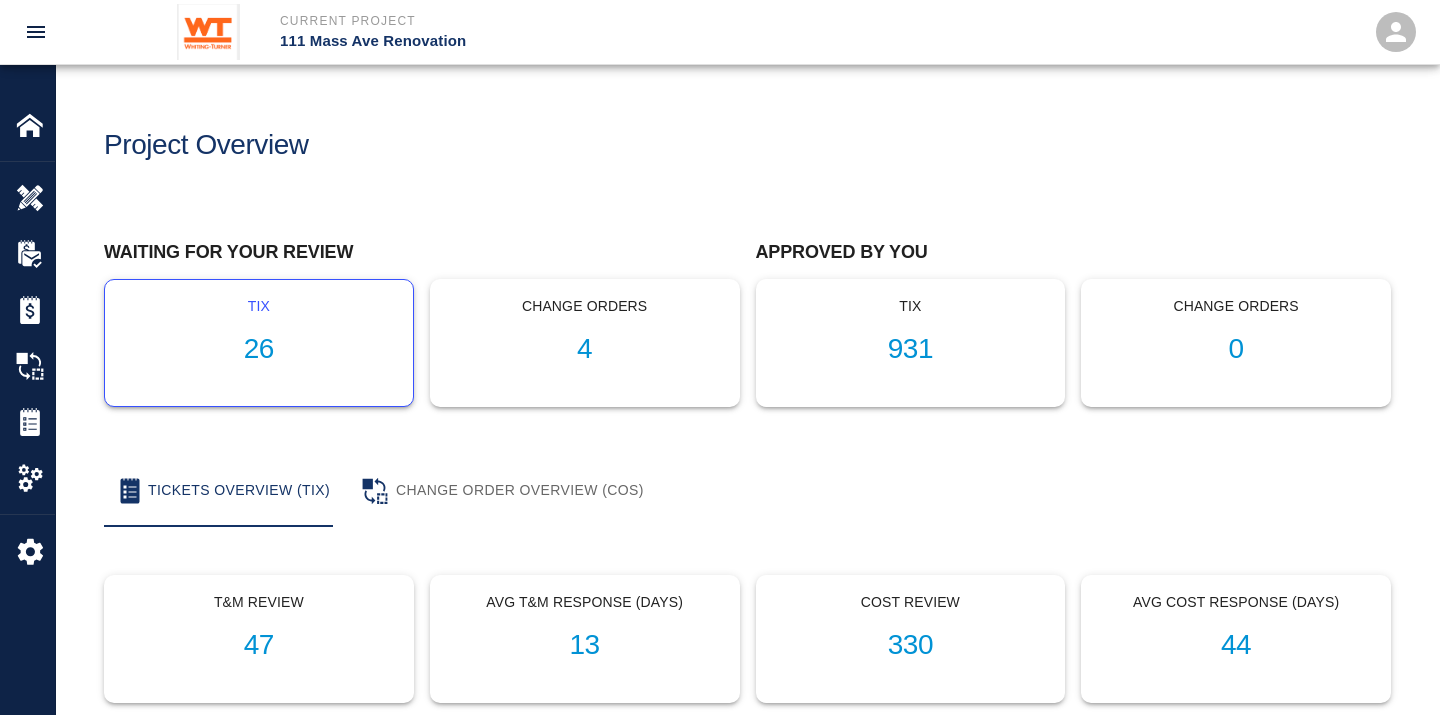 click on "26" at bounding box center [259, 349] 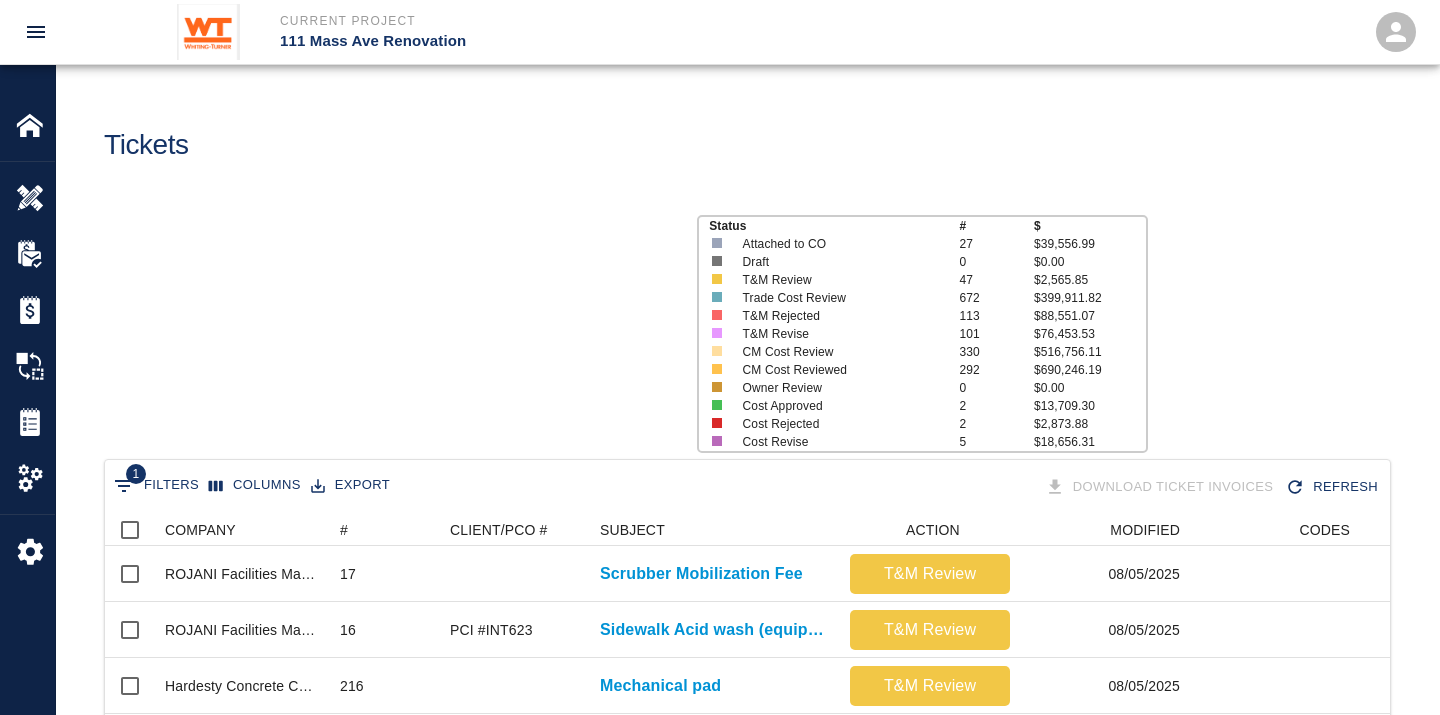 scroll, scrollTop: 17, scrollLeft: 17, axis: both 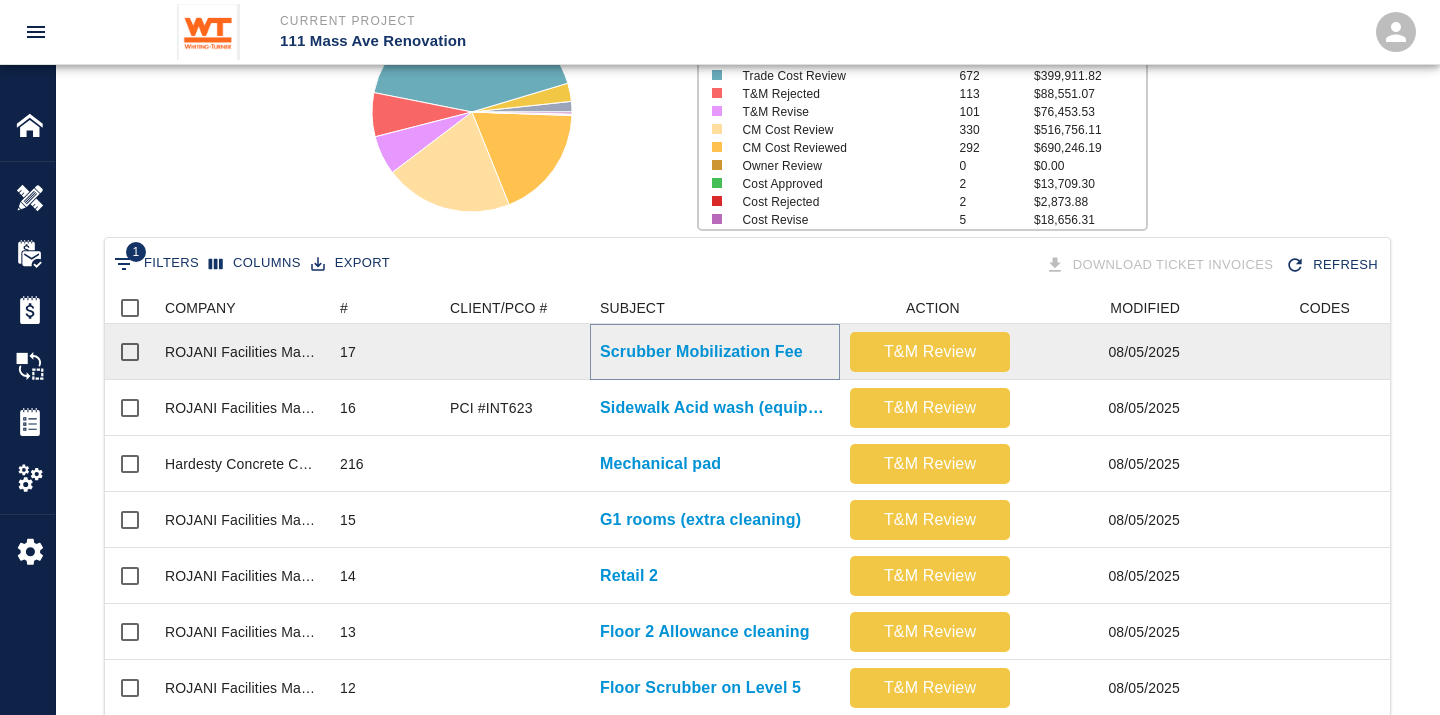 click on "Scrubber Mobilization Fee" at bounding box center [701, 352] 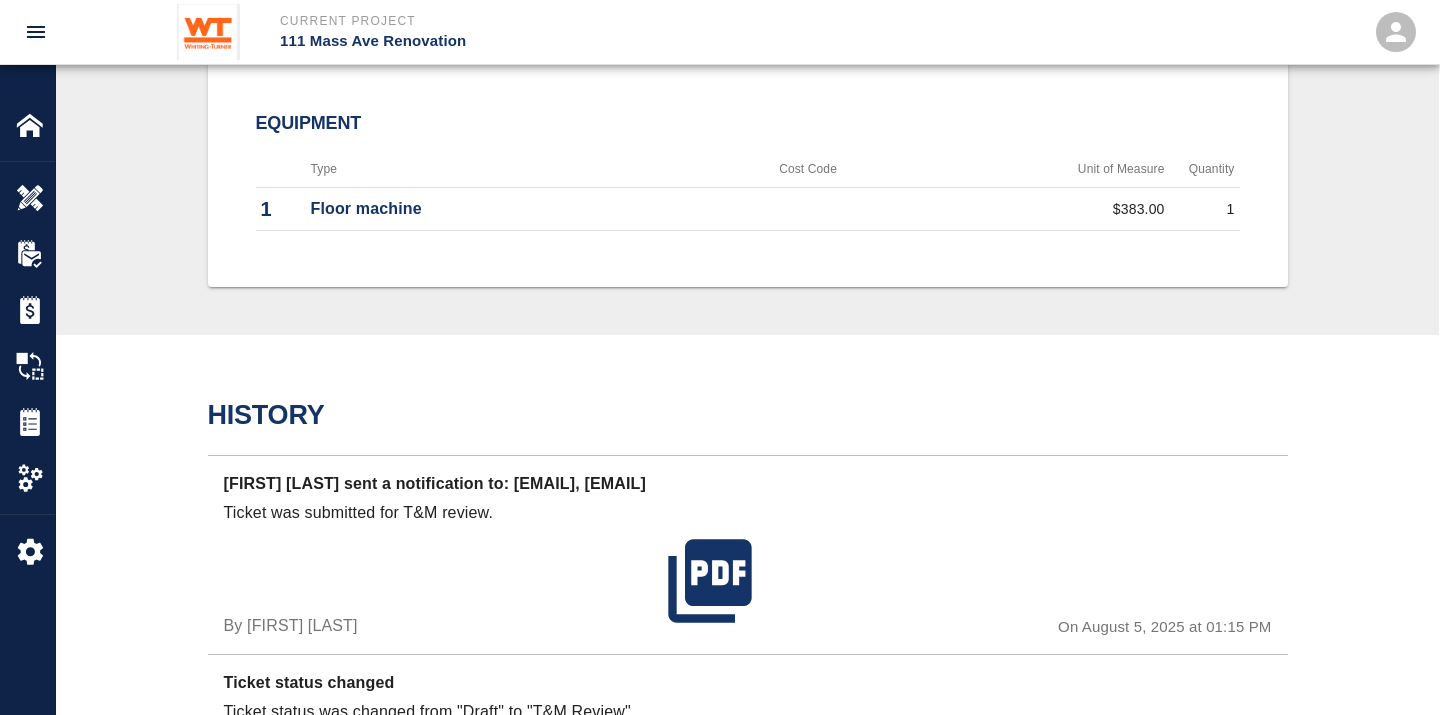 scroll, scrollTop: 1000, scrollLeft: 0, axis: vertical 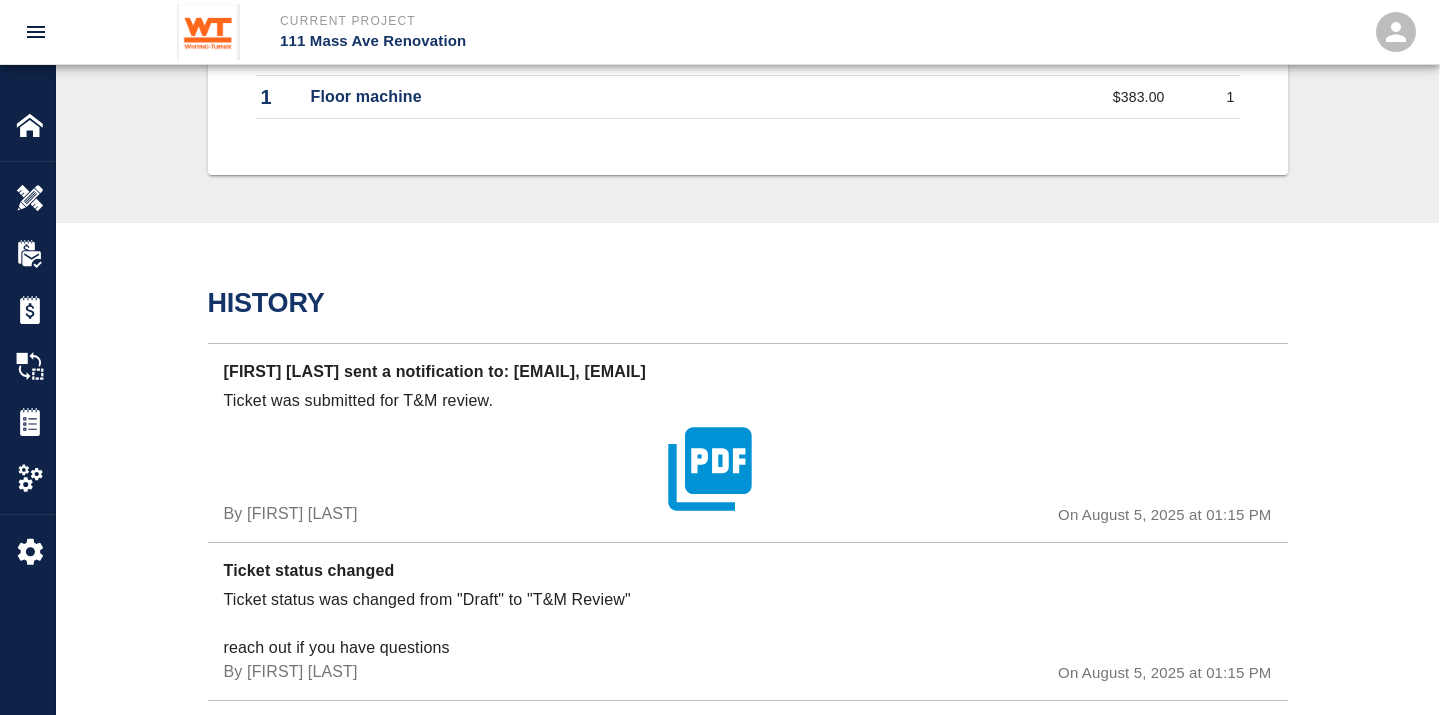 click 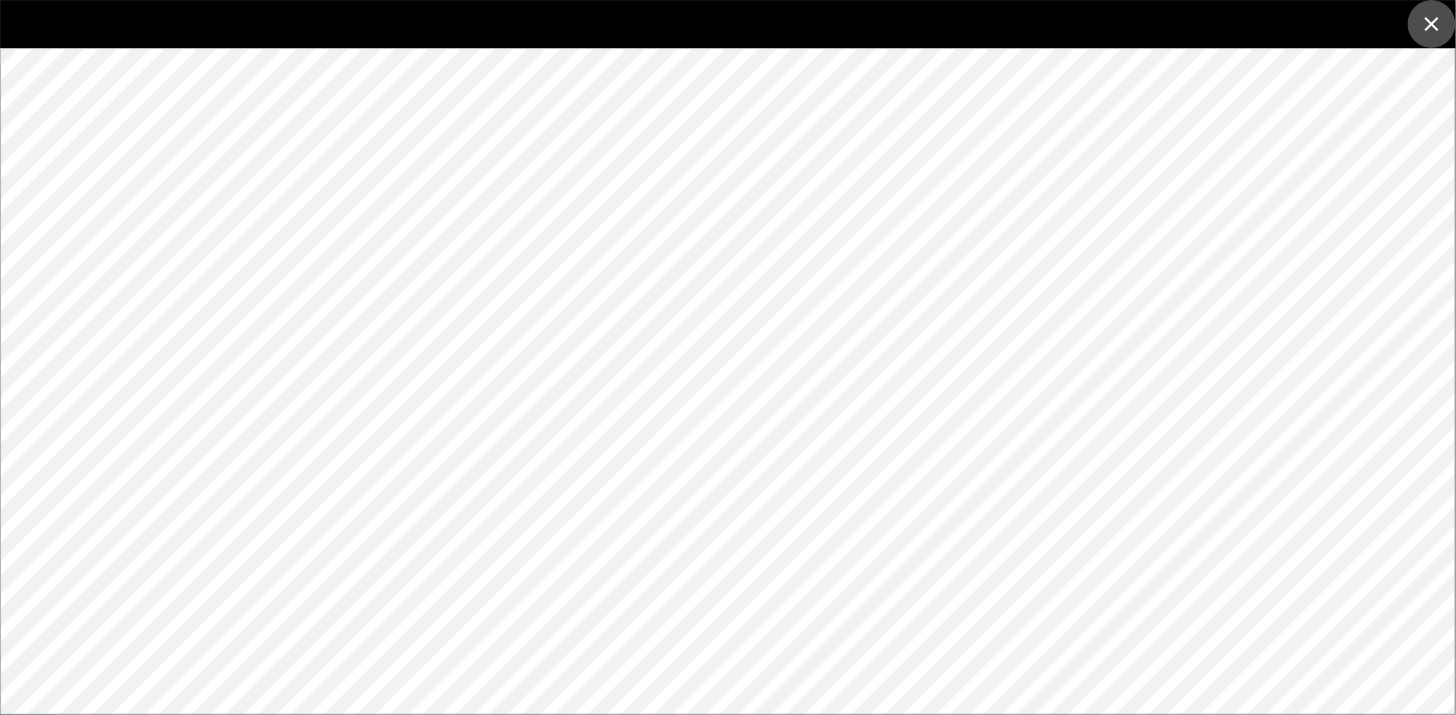 click 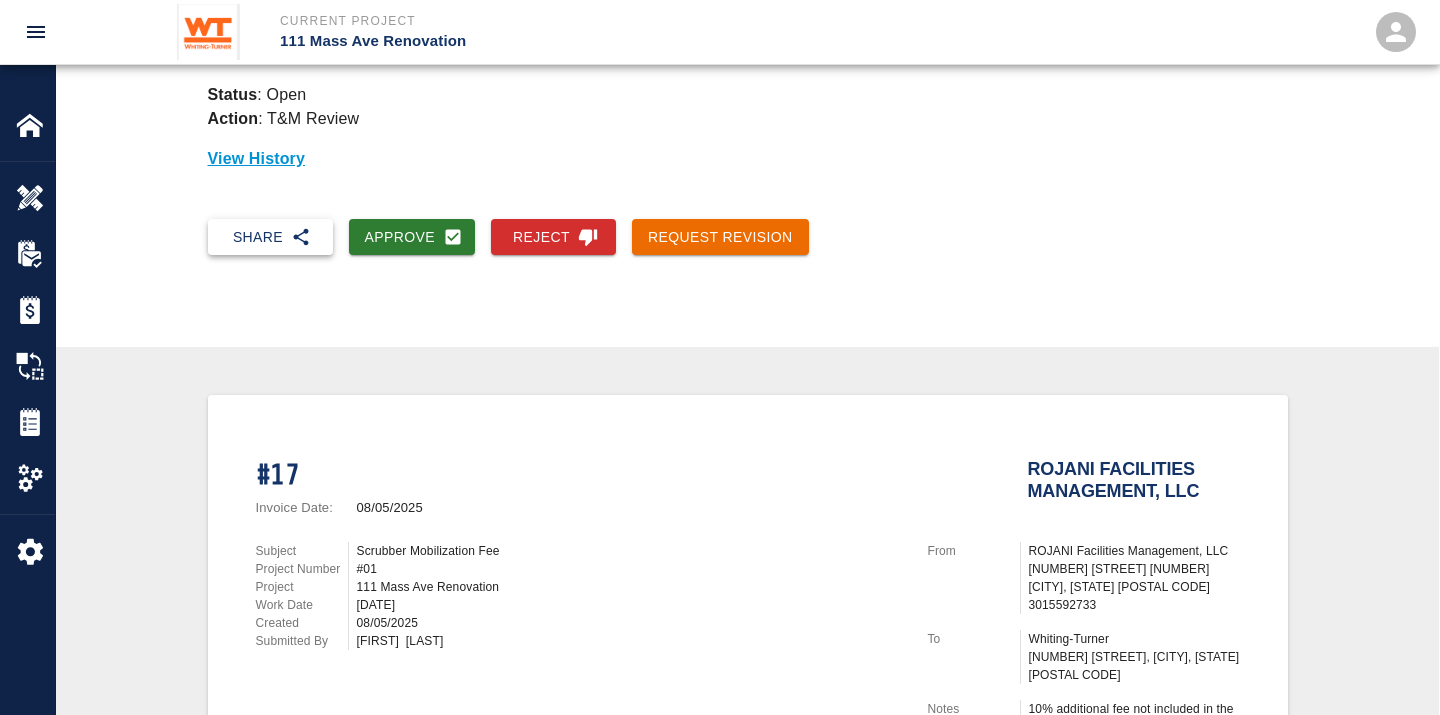scroll, scrollTop: 0, scrollLeft: 0, axis: both 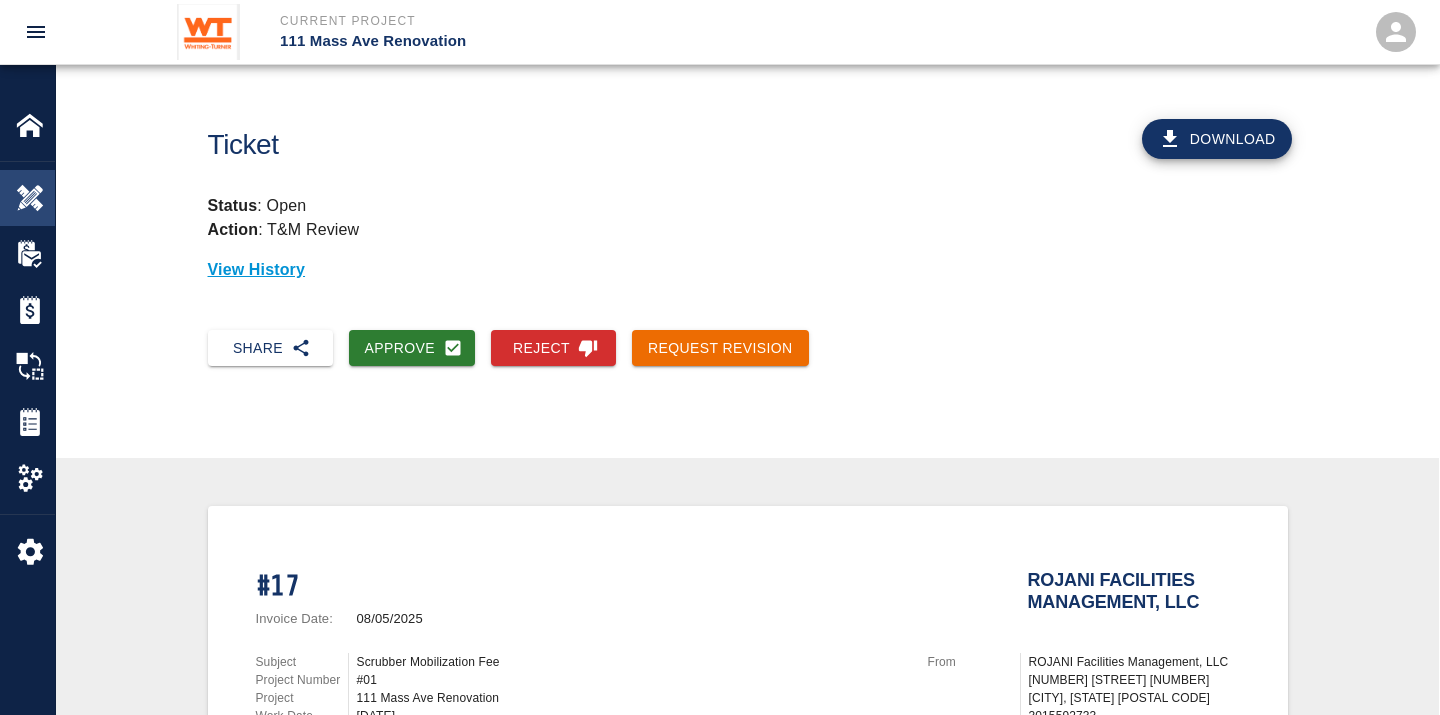 click on "Overview" at bounding box center (27, 198) 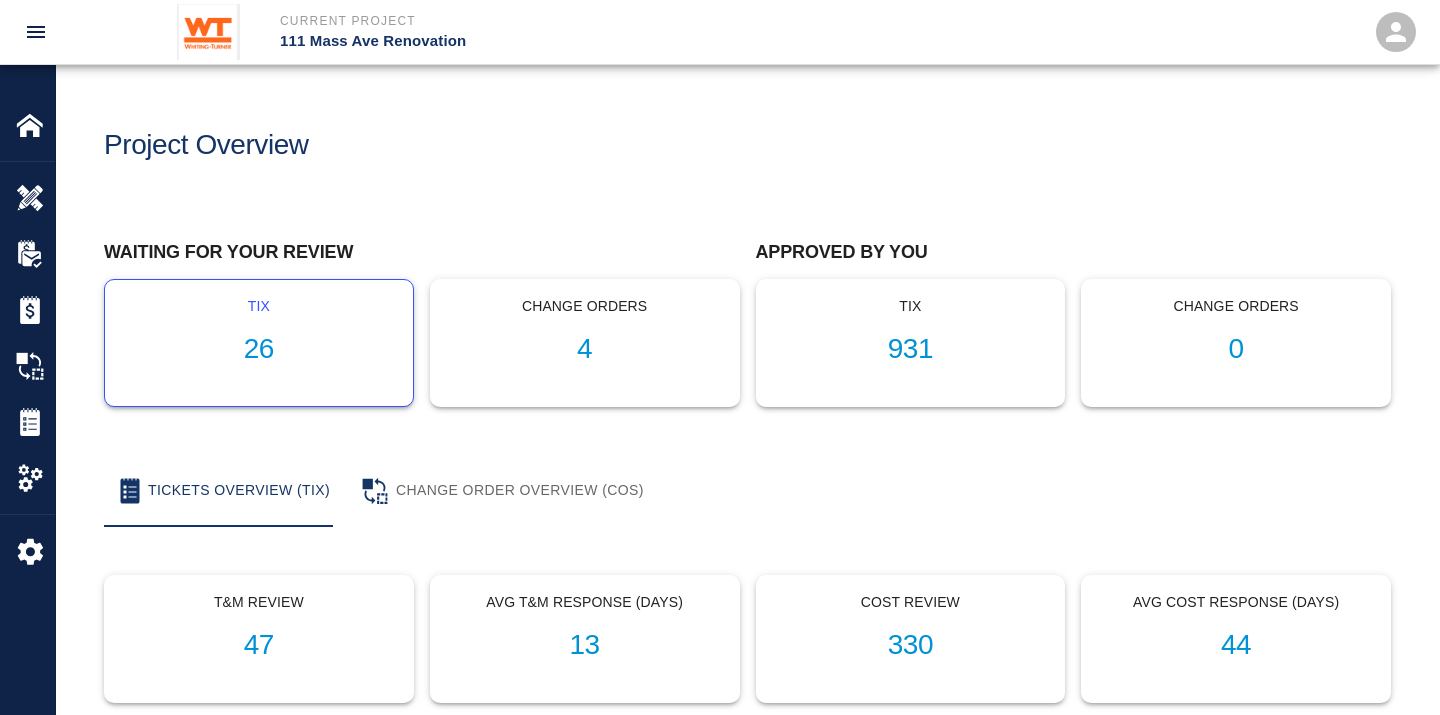 click on "26" at bounding box center (259, 349) 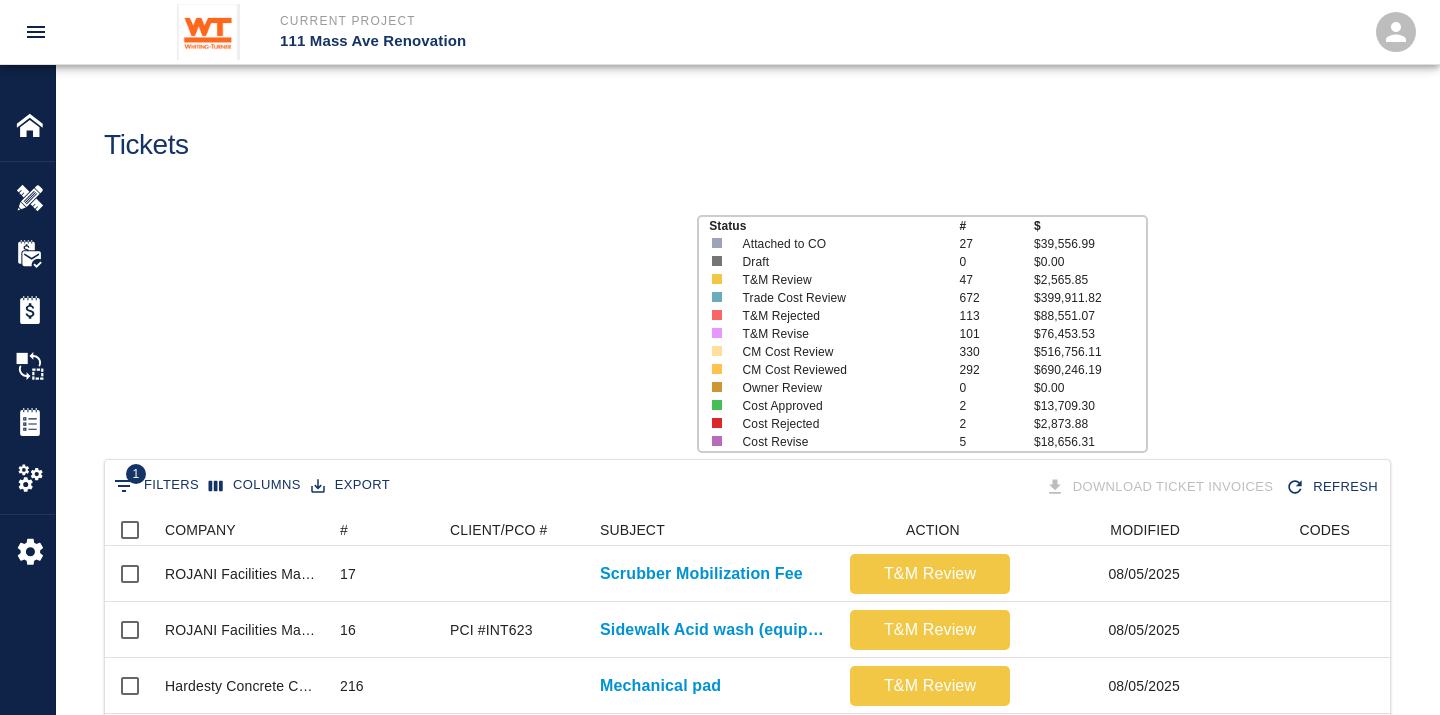 scroll, scrollTop: 17, scrollLeft: 17, axis: both 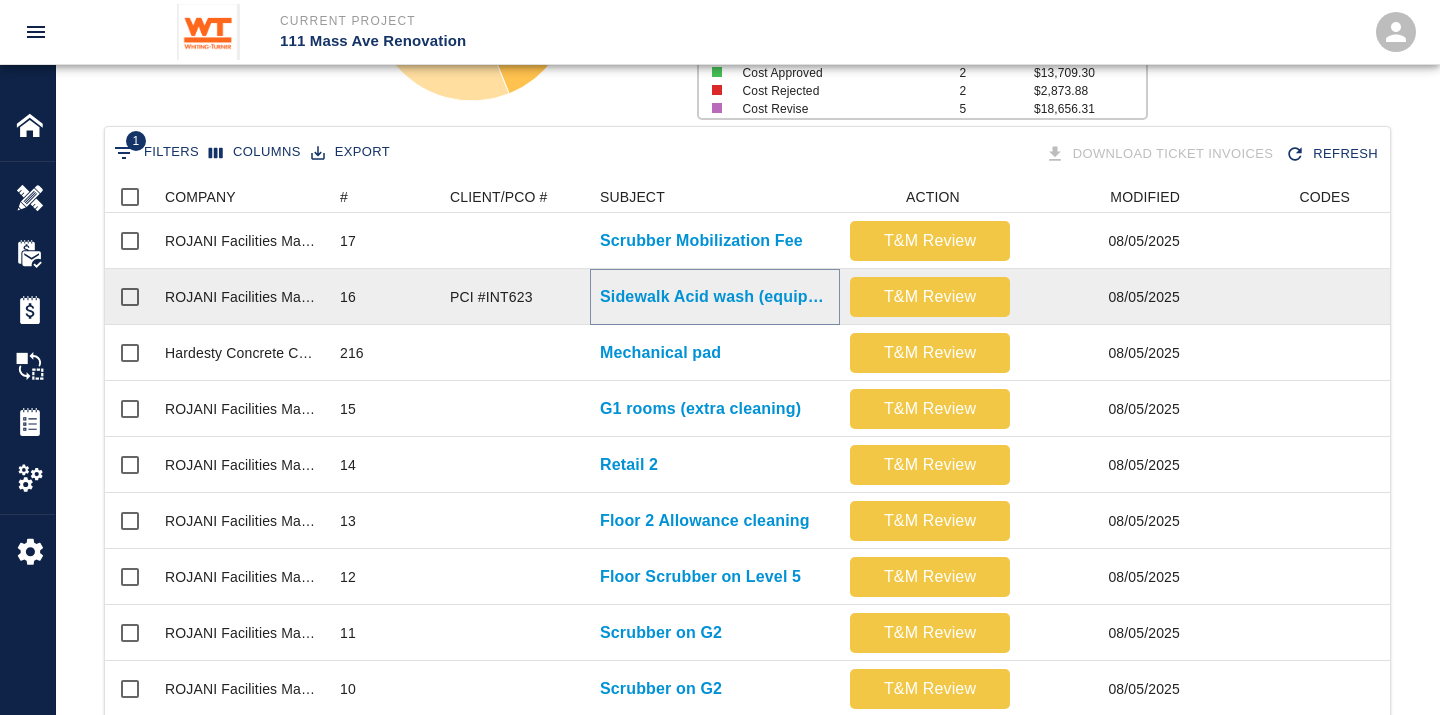 click on "Sidewalk Acid wash (equipment mobilization)" at bounding box center (715, 297) 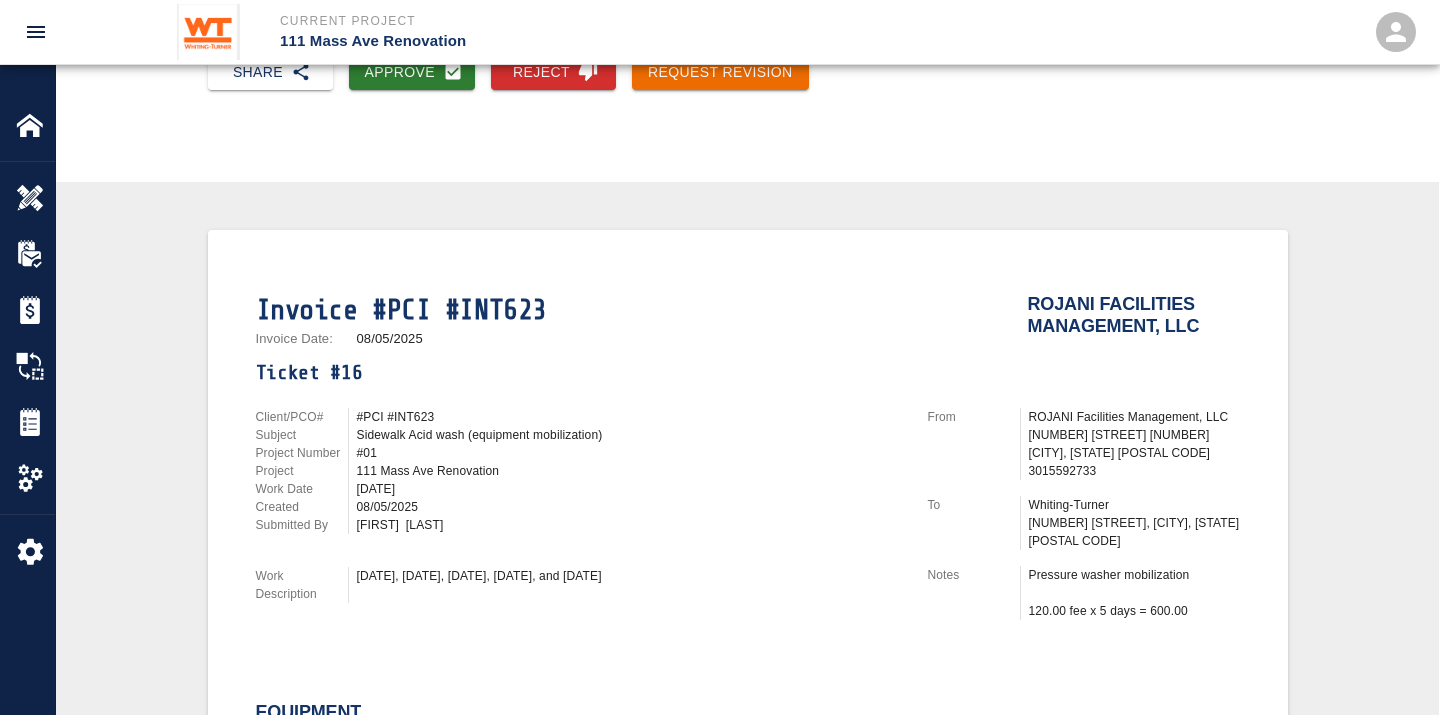 scroll, scrollTop: 222, scrollLeft: 0, axis: vertical 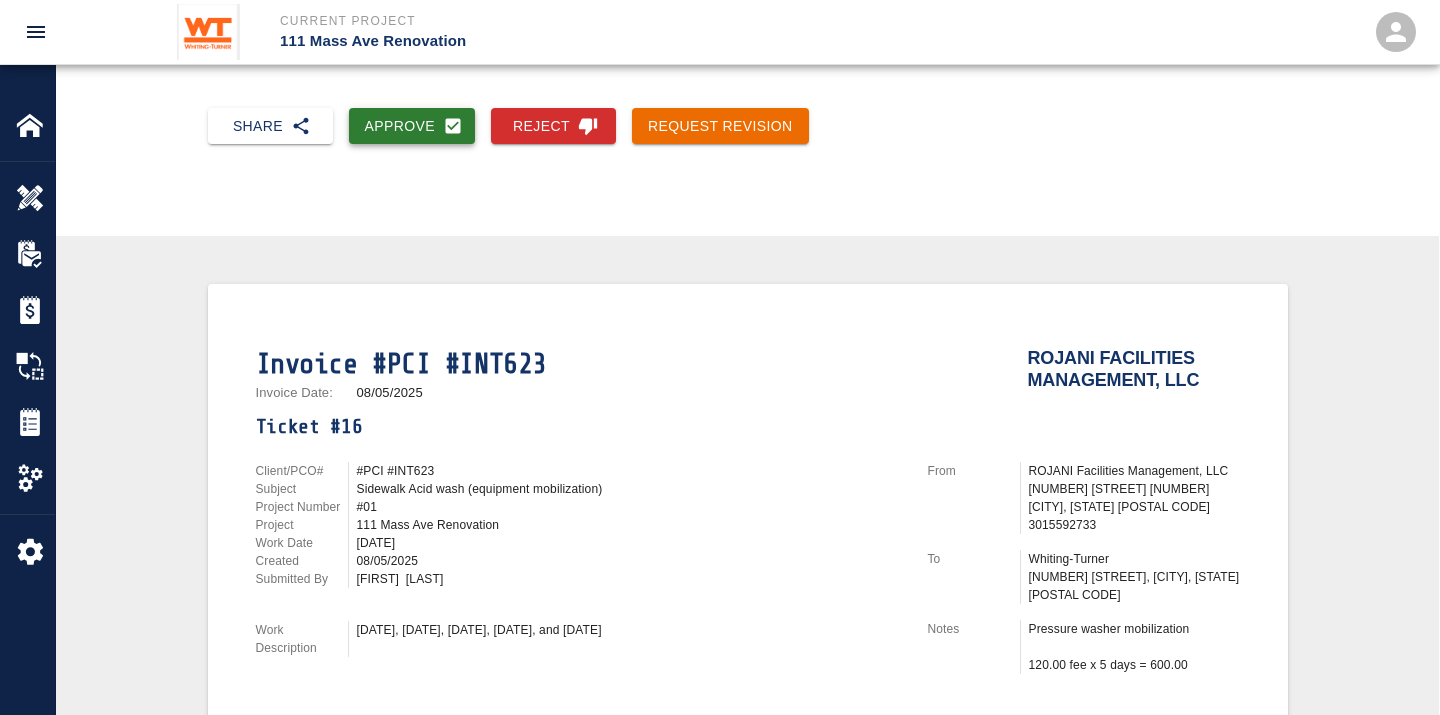 click on "Approve" at bounding box center [412, 126] 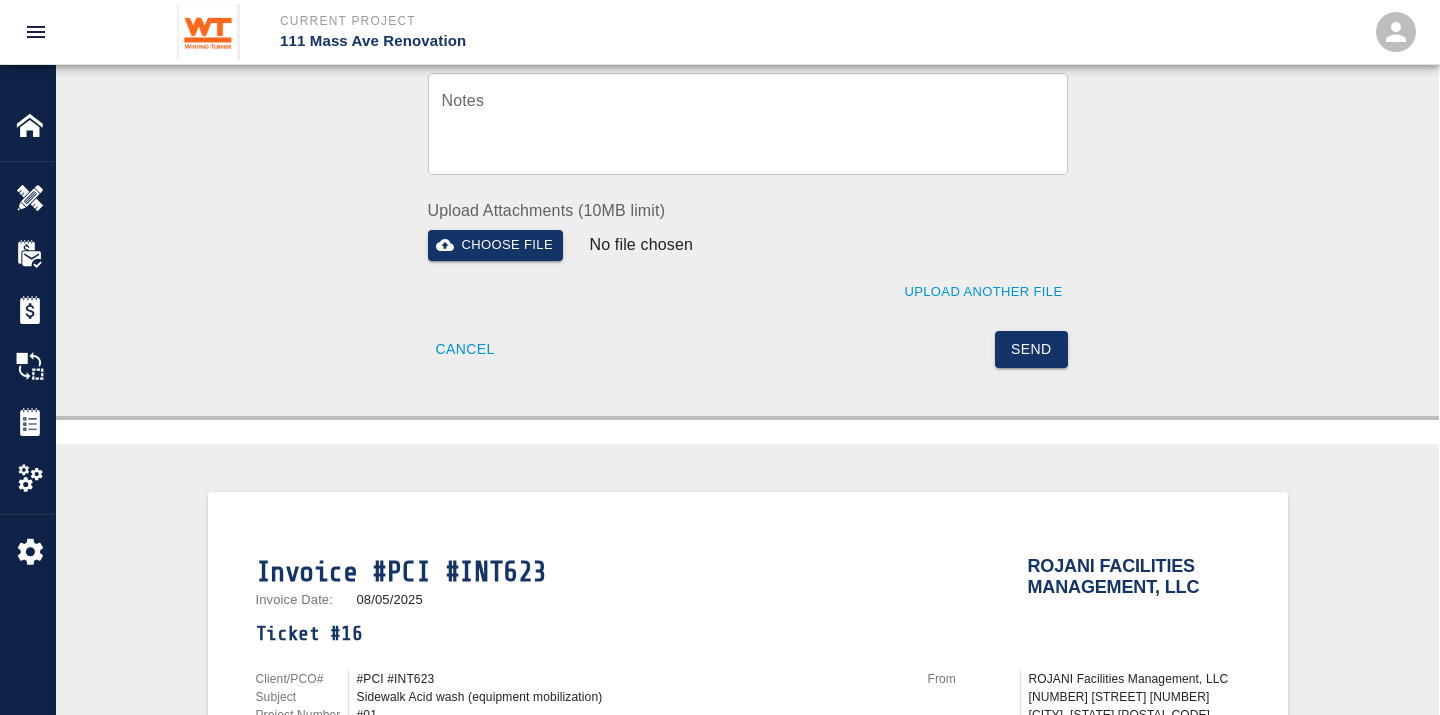 scroll, scrollTop: 1000, scrollLeft: 0, axis: vertical 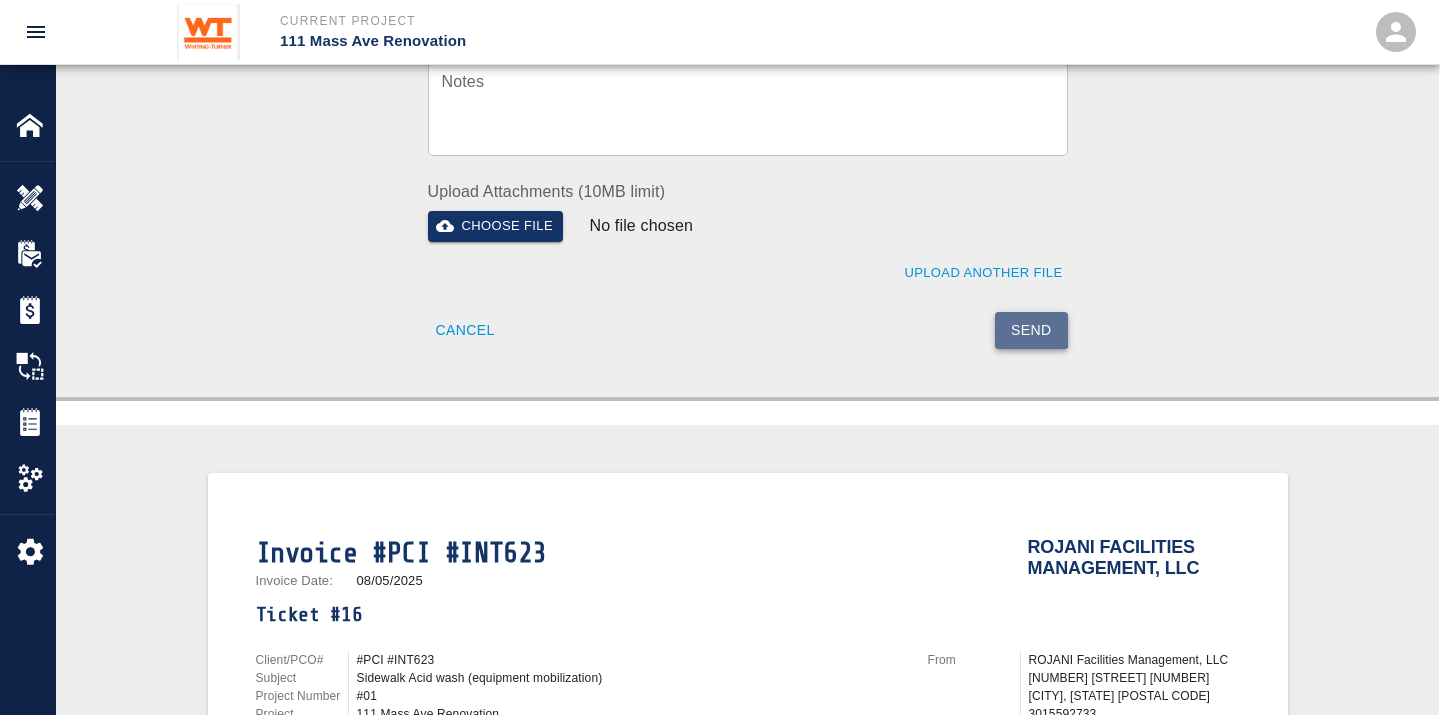 click on "Send" at bounding box center (1031, 330) 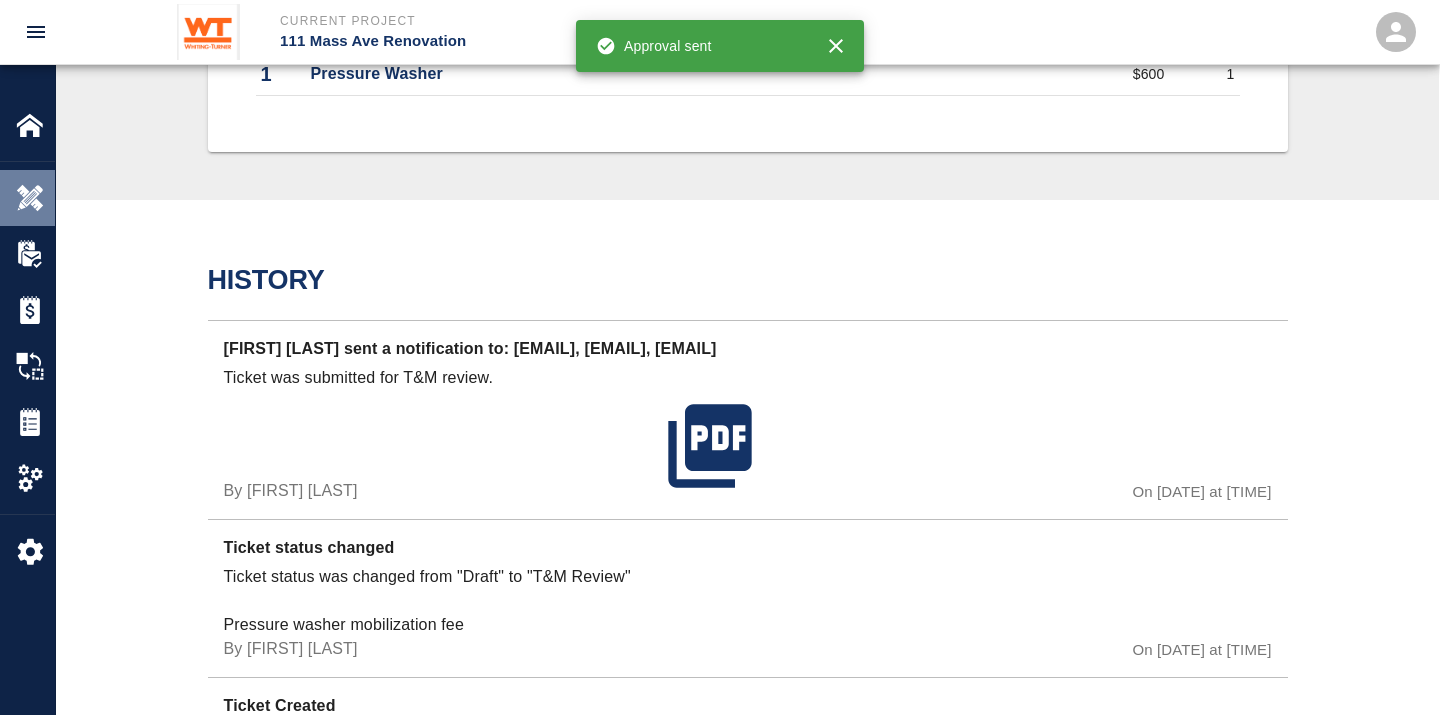 click at bounding box center (30, 198) 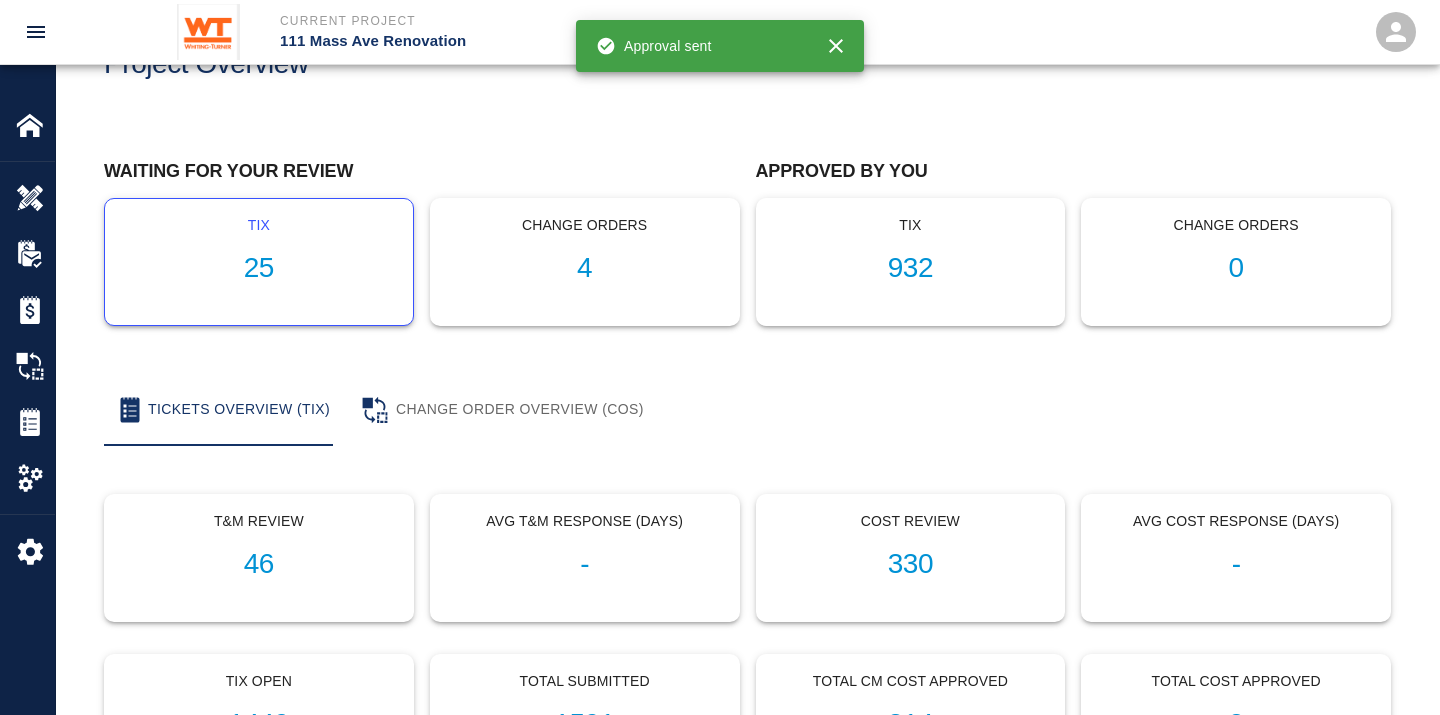 scroll, scrollTop: 0, scrollLeft: 0, axis: both 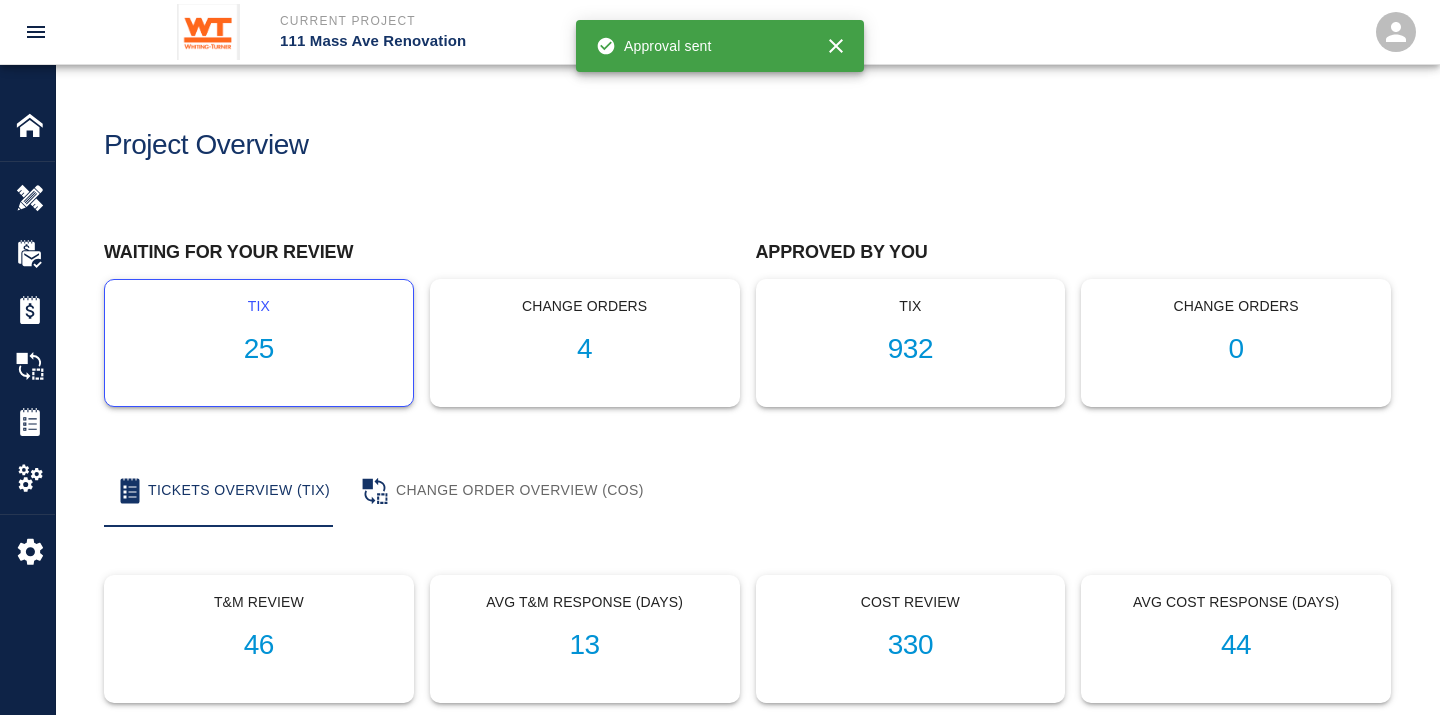 click on "tix 25" at bounding box center (259, 343) 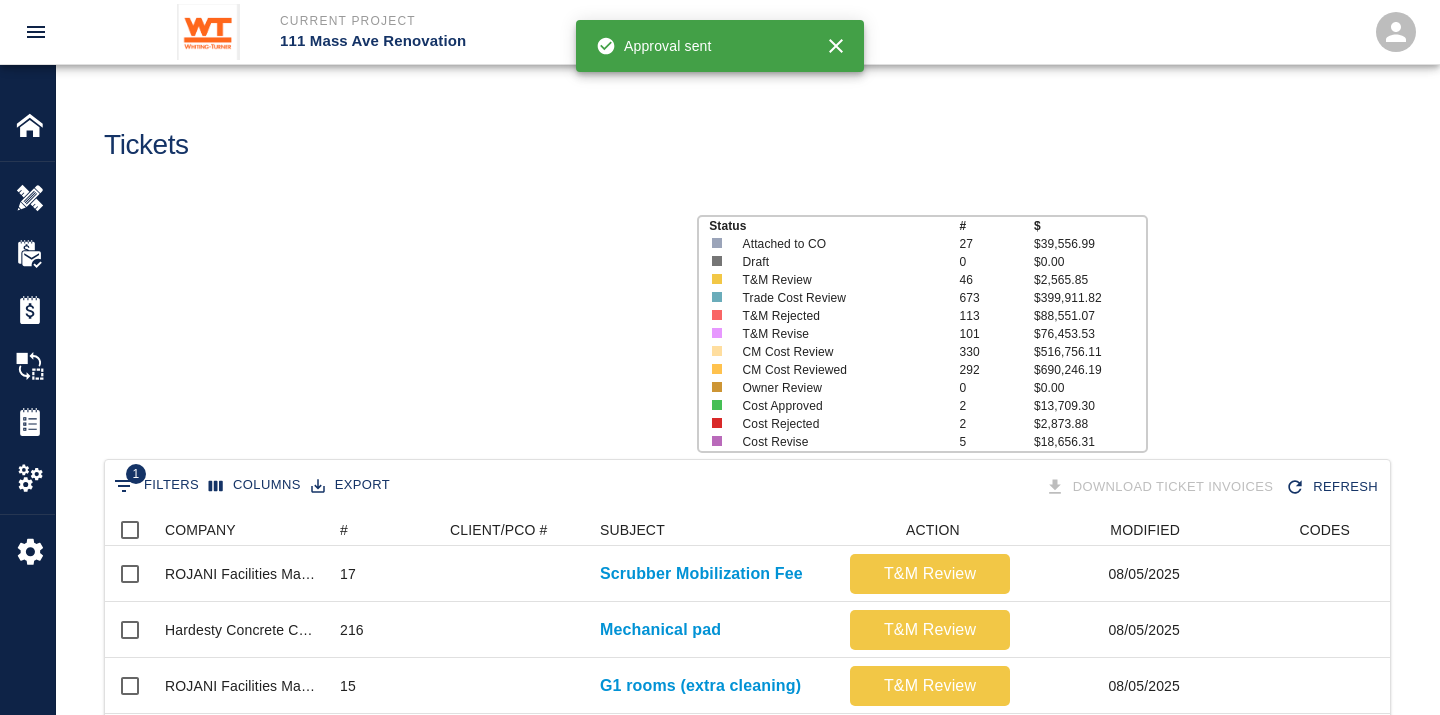 scroll, scrollTop: 17, scrollLeft: 17, axis: both 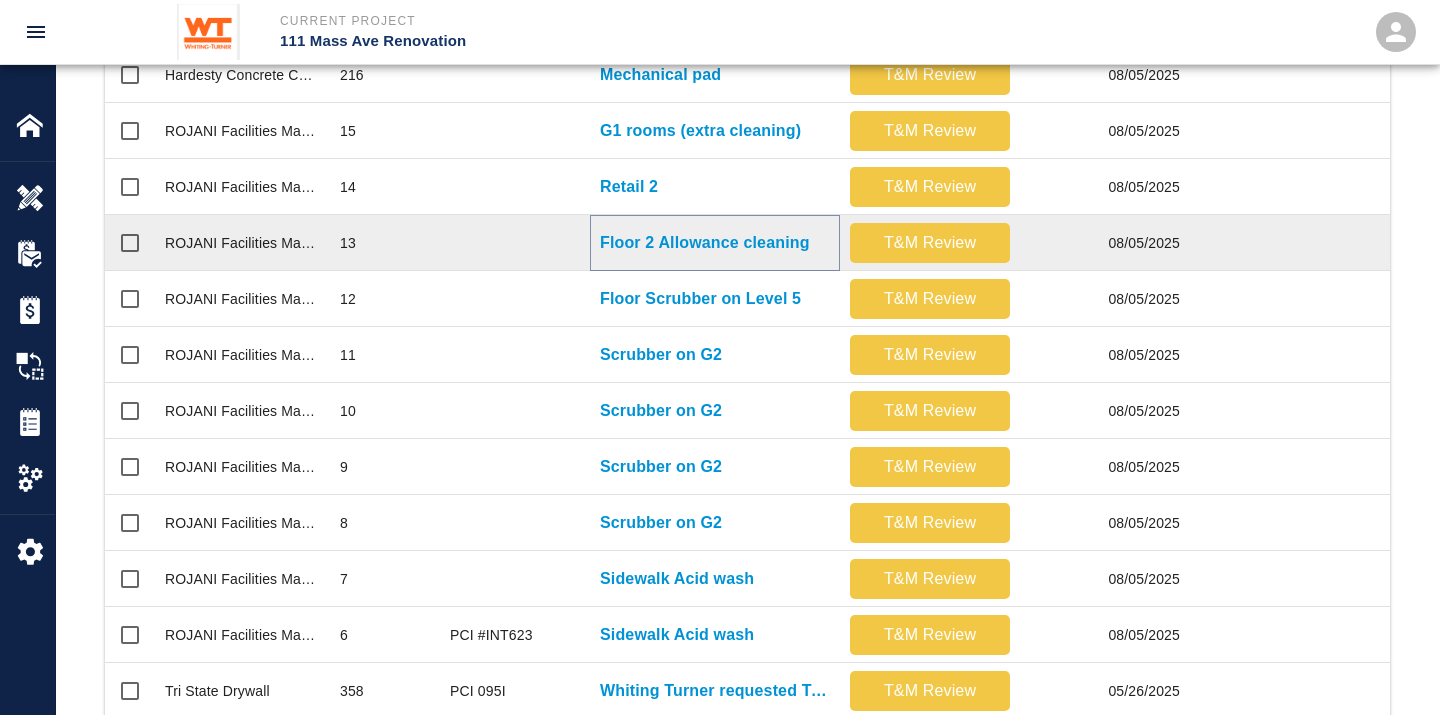 click on "Floor 2 Allowance cleaning" at bounding box center [705, 243] 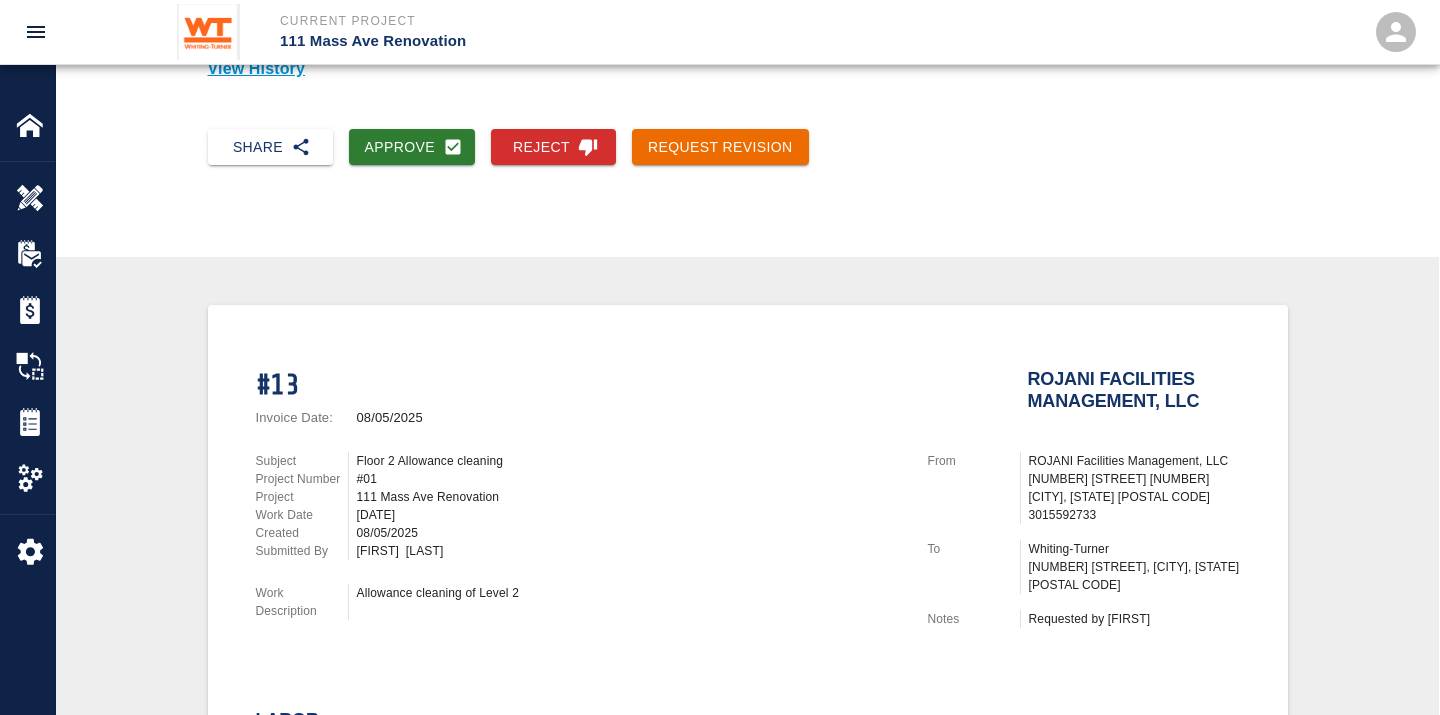 scroll, scrollTop: 192, scrollLeft: 0, axis: vertical 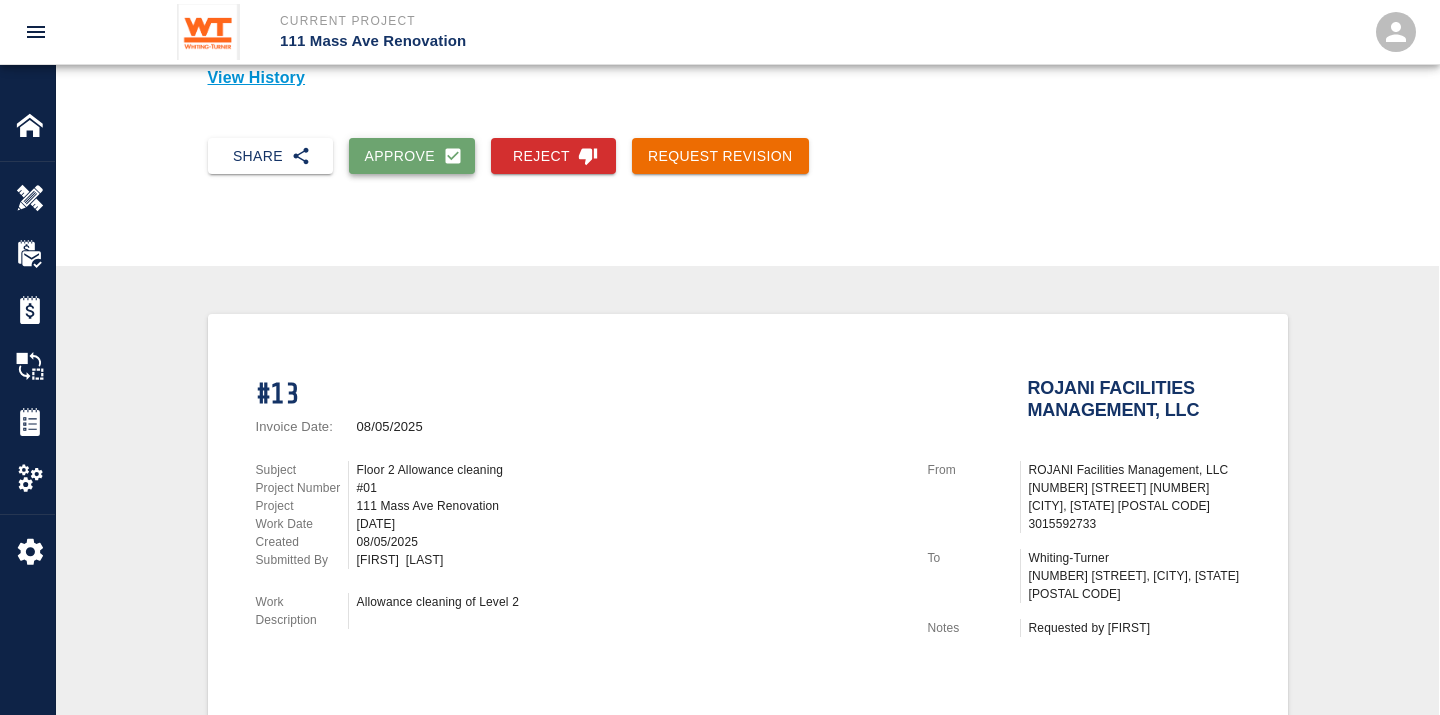 click on "Approve" at bounding box center (412, 156) 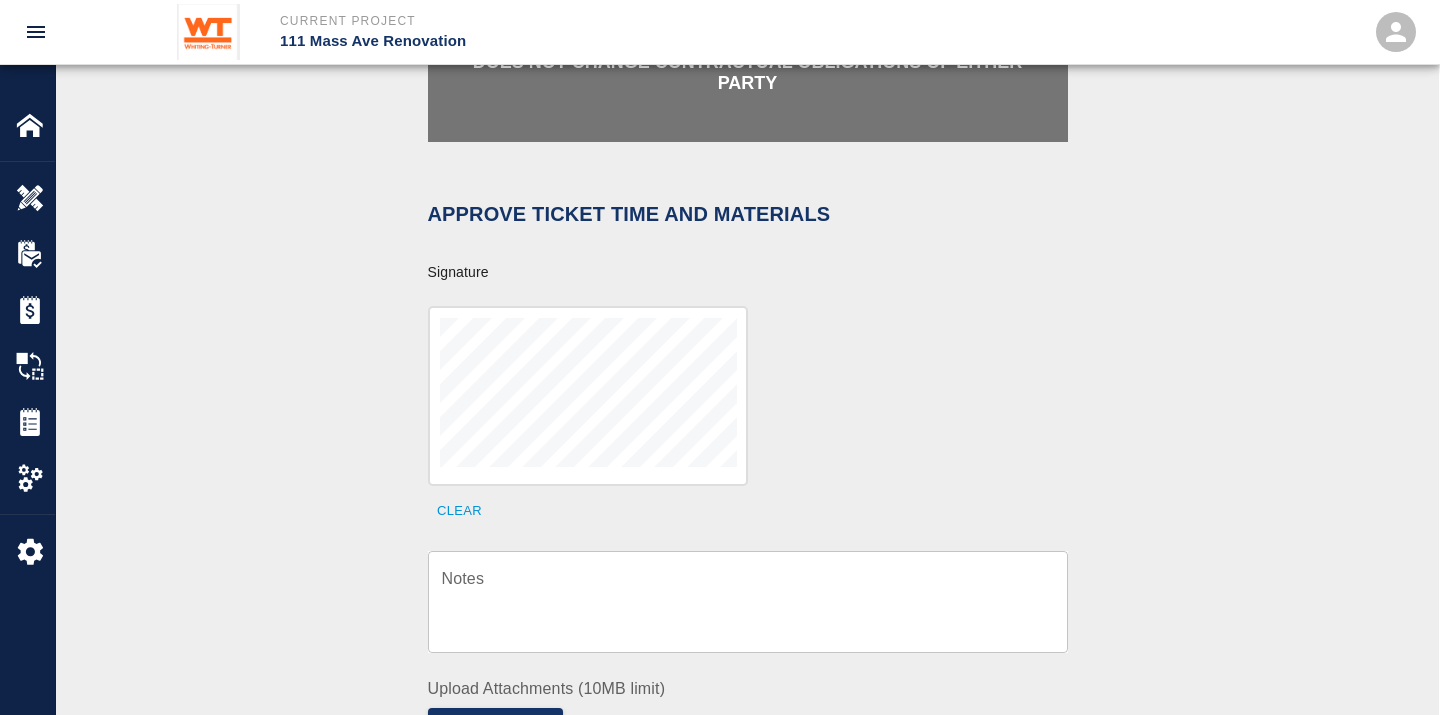 scroll, scrollTop: 525, scrollLeft: 0, axis: vertical 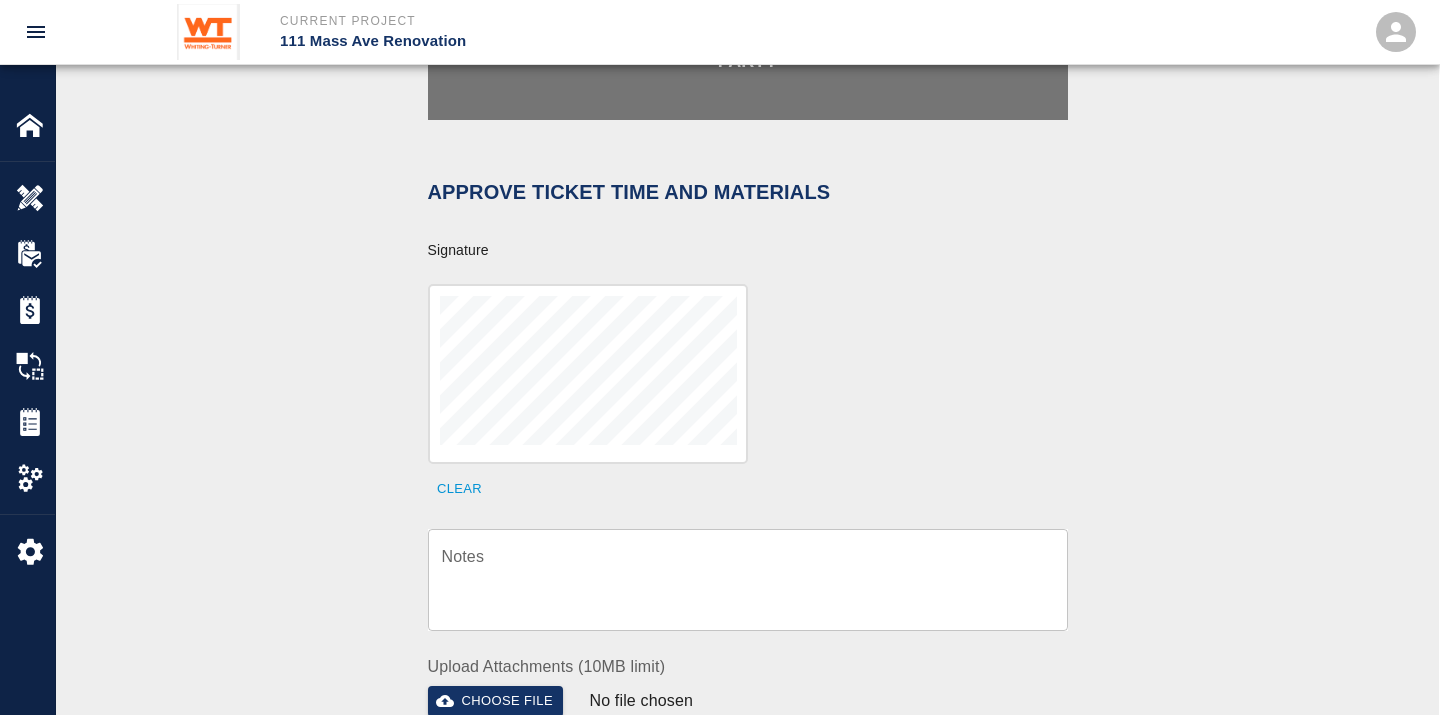 click on "Notes" at bounding box center (748, 579) 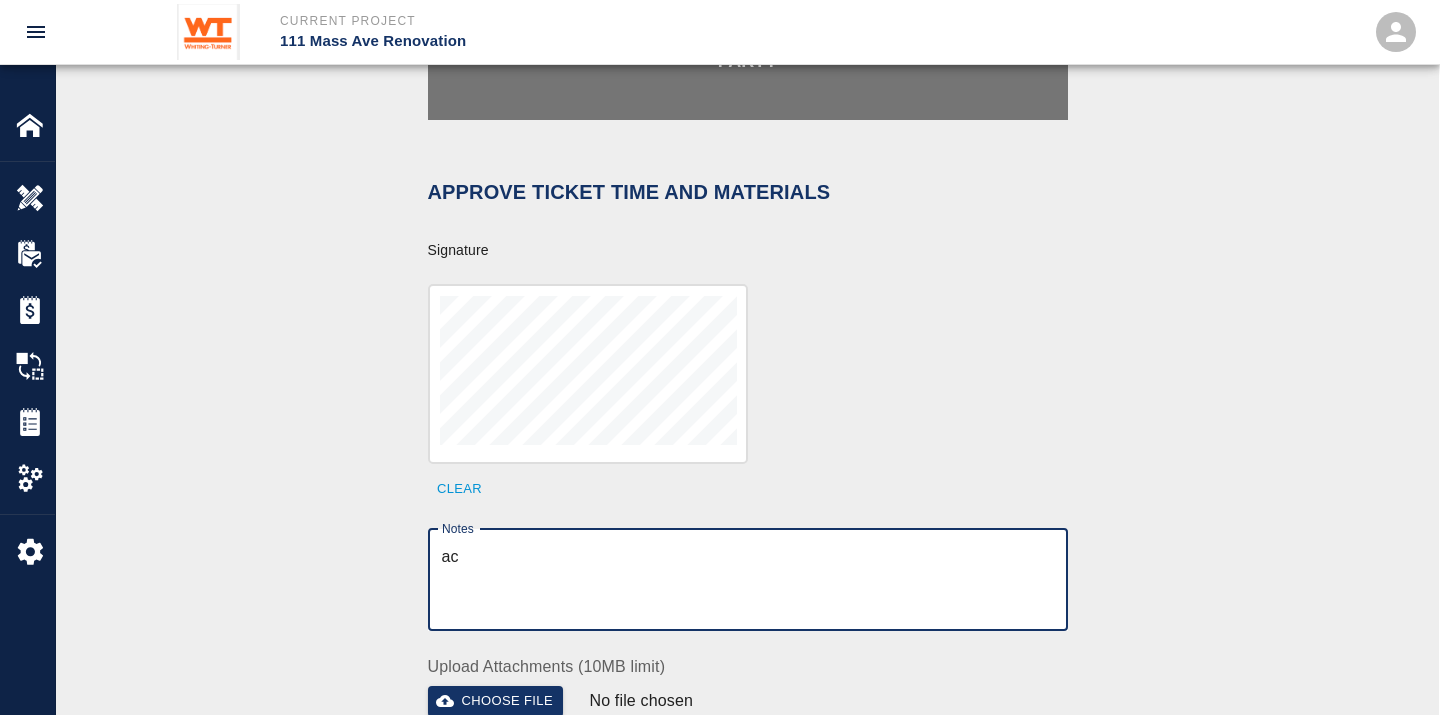 type on "a" 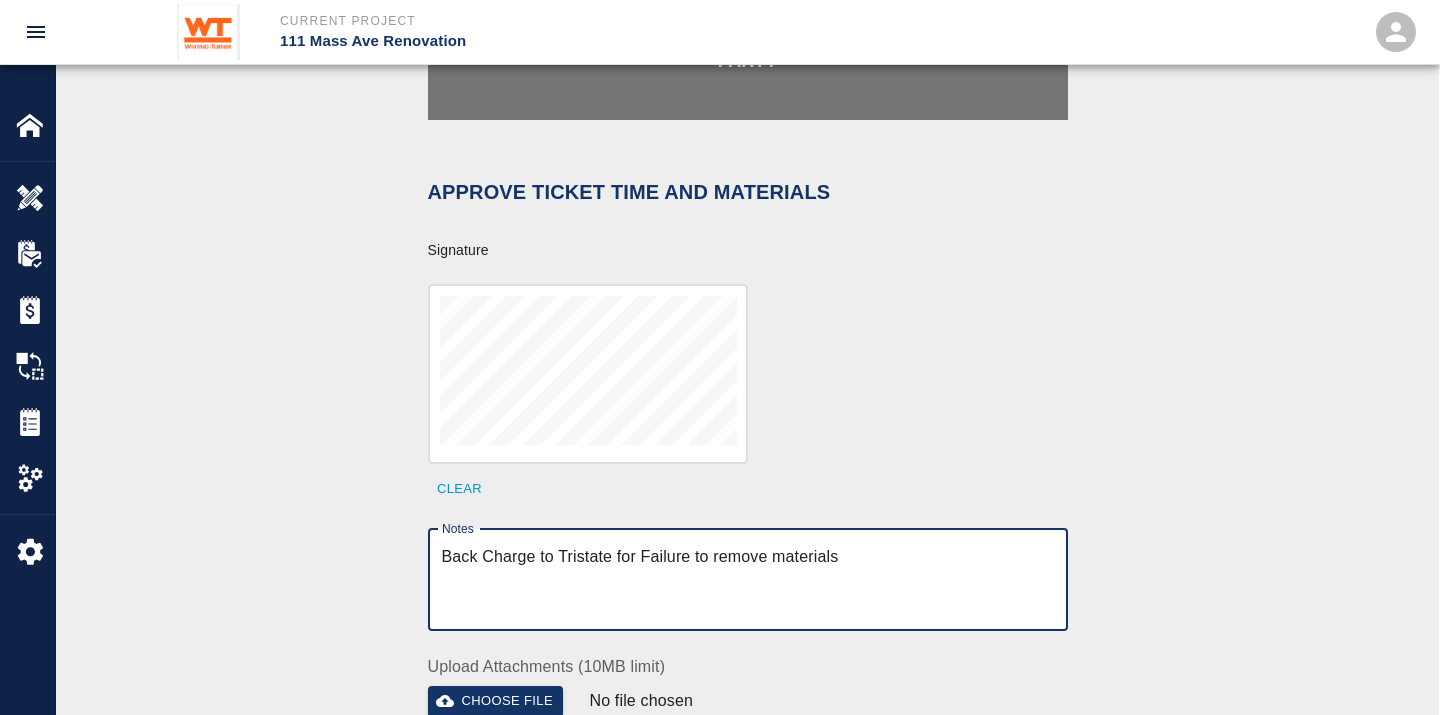 click on "Back Charge to Tristate for Failure to remove materials" at bounding box center (748, 579) 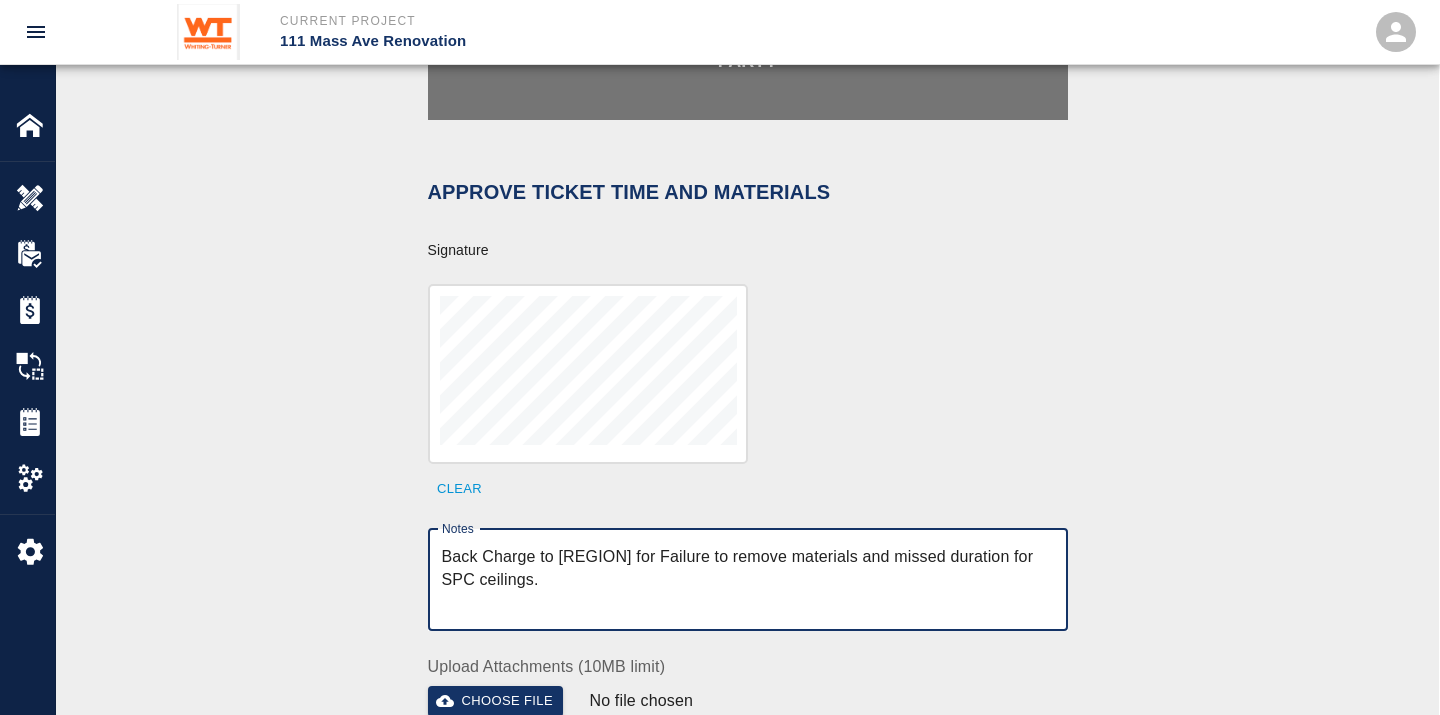 click on "Back Charge to [REGION] for Failure to remove materials and missed duration for SPC ceilings." at bounding box center (748, 579) 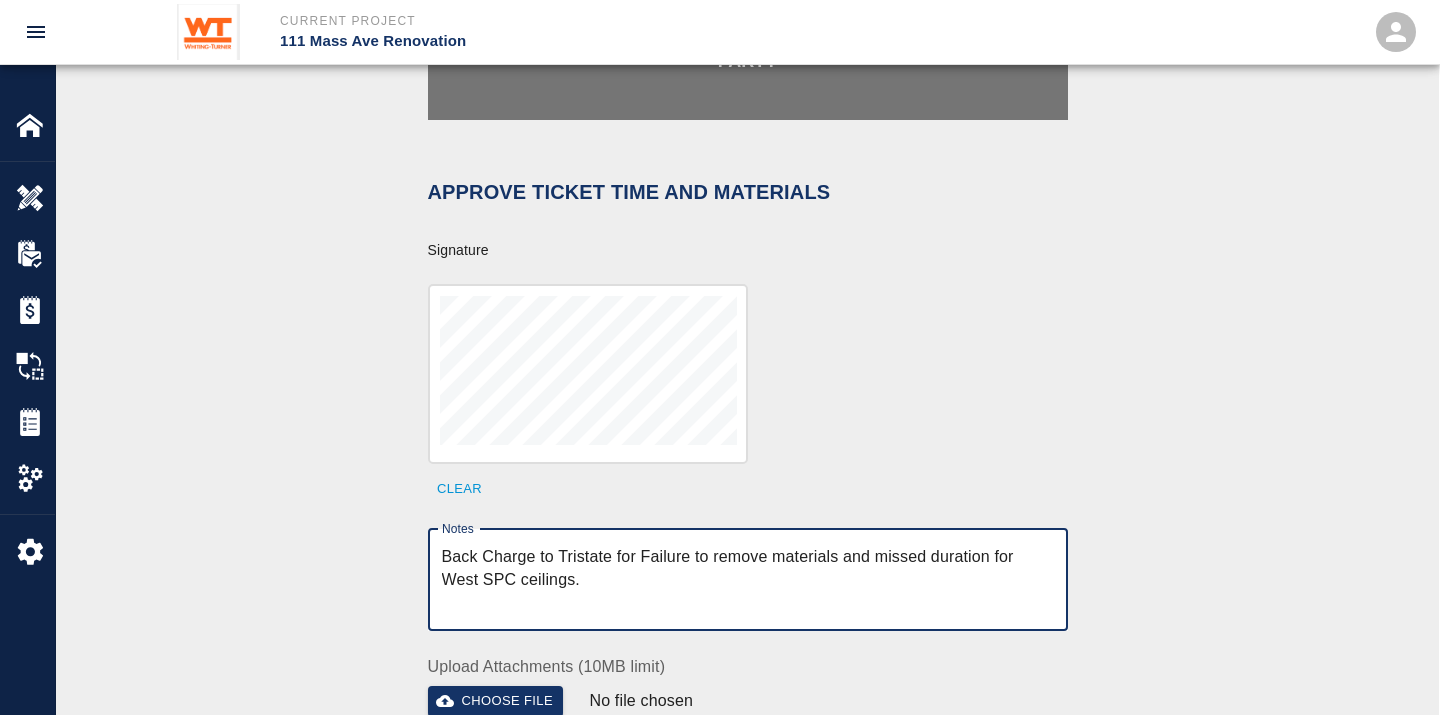 click on "Back Charge to Tristate for Failure to remove materials and missed duration for West SPC ceilings." at bounding box center (748, 579) 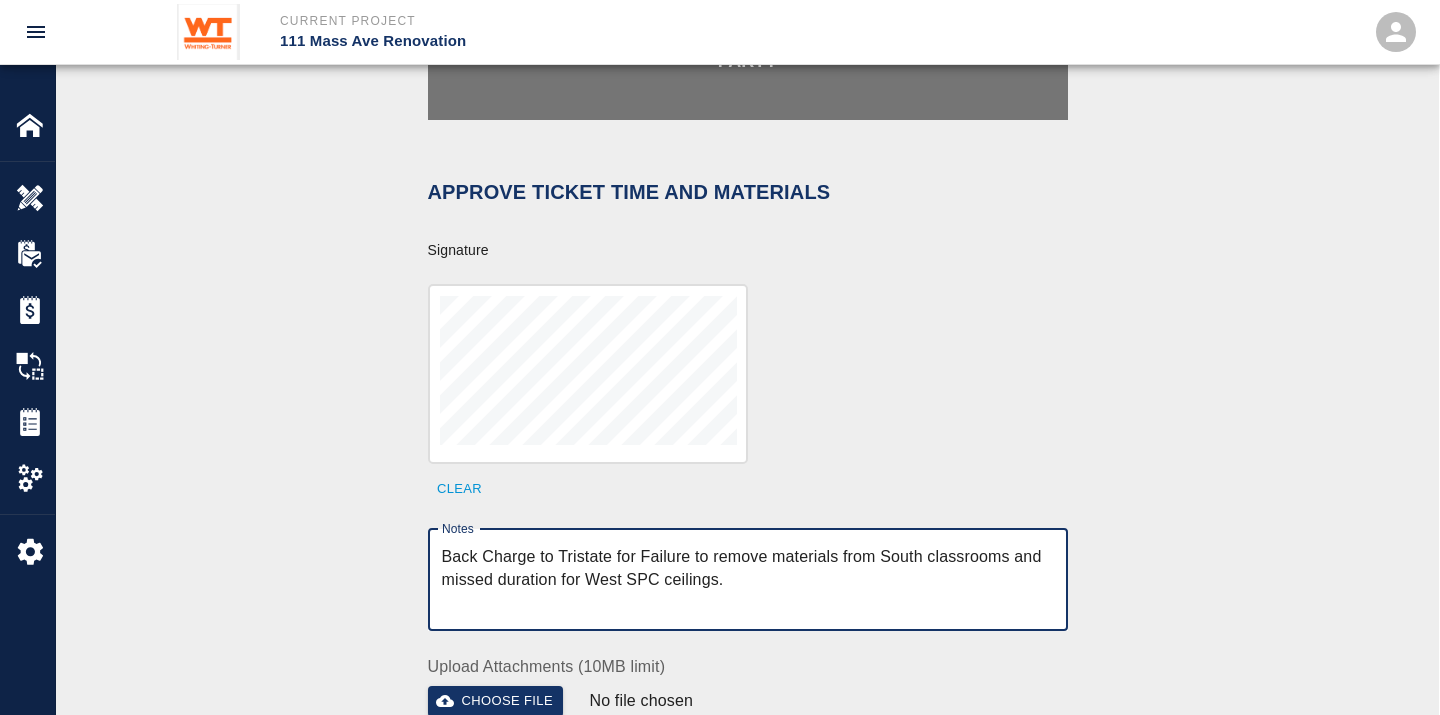 scroll, scrollTop: 636, scrollLeft: 0, axis: vertical 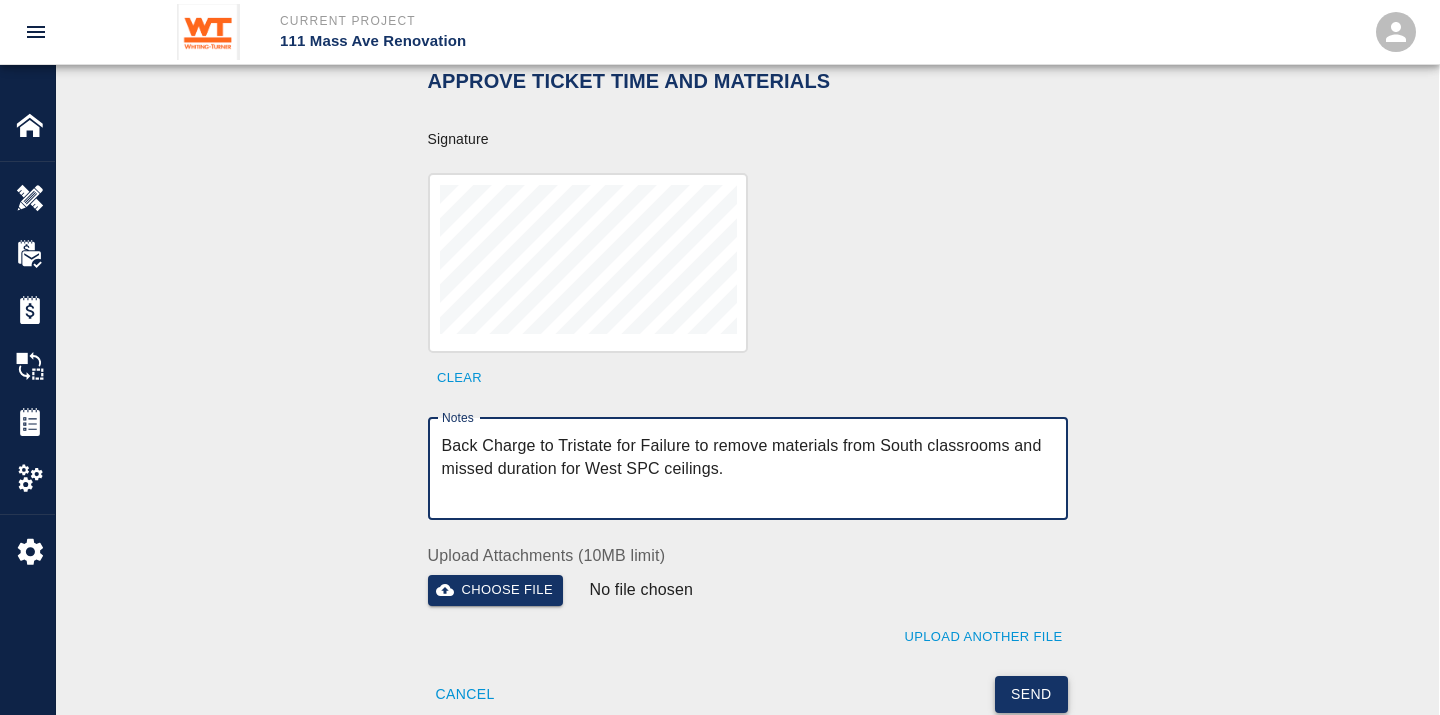 type on "Back Charge to Tristate for Failure to remove materials from South classrooms and missed duration for West SPC ceilings." 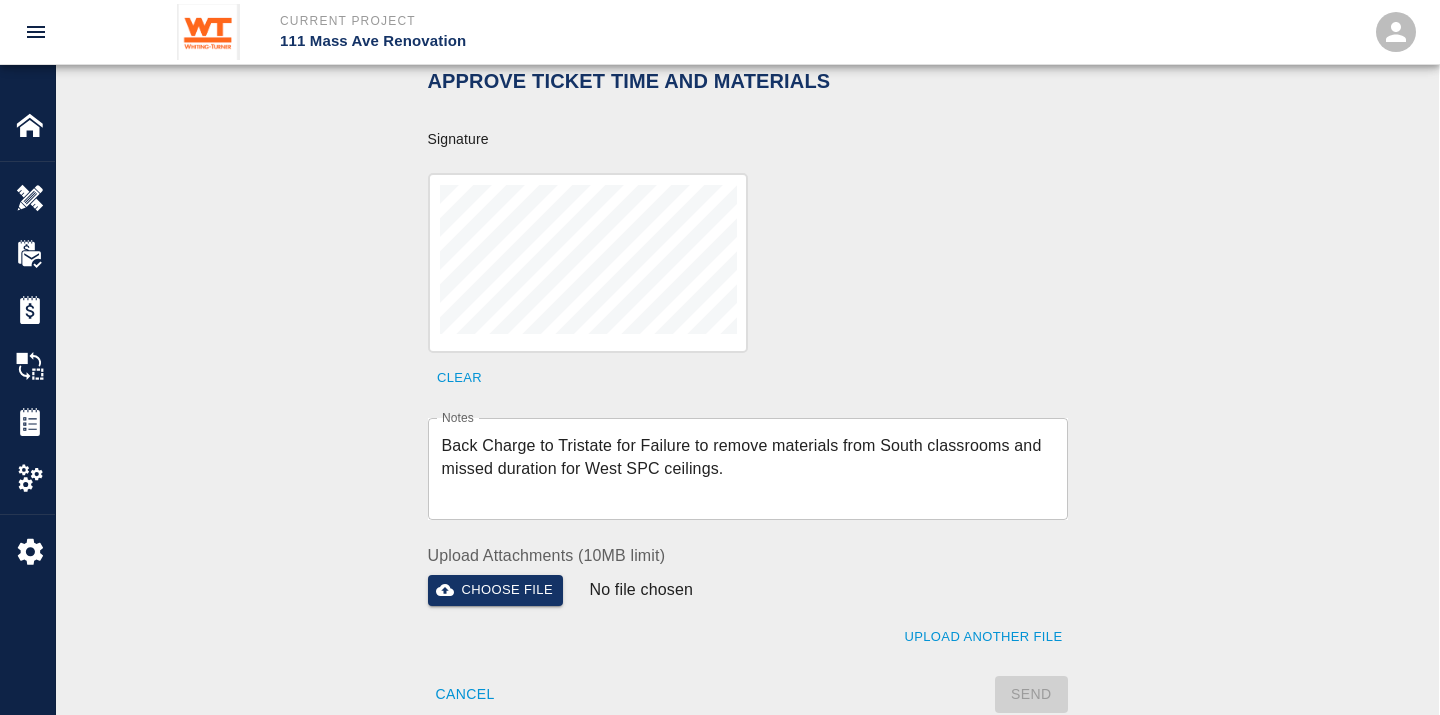 type 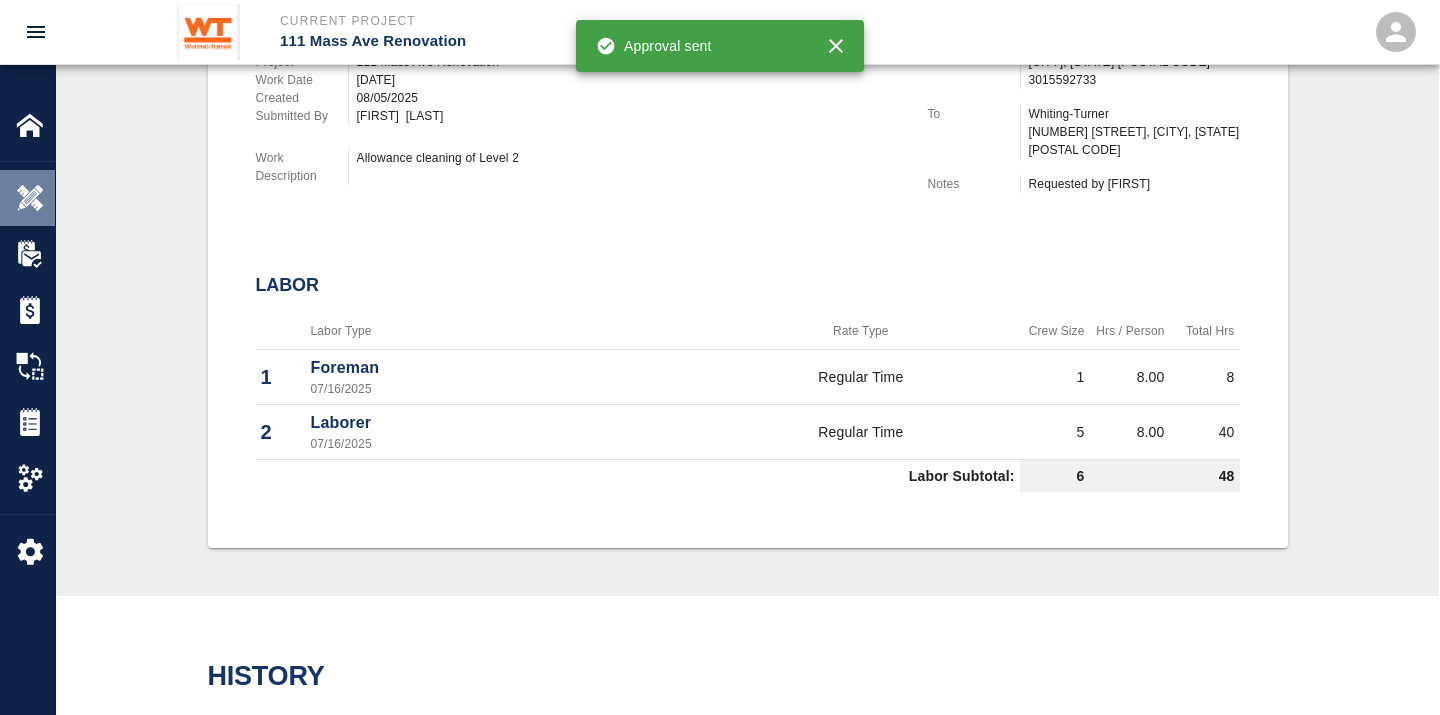 click at bounding box center [30, 198] 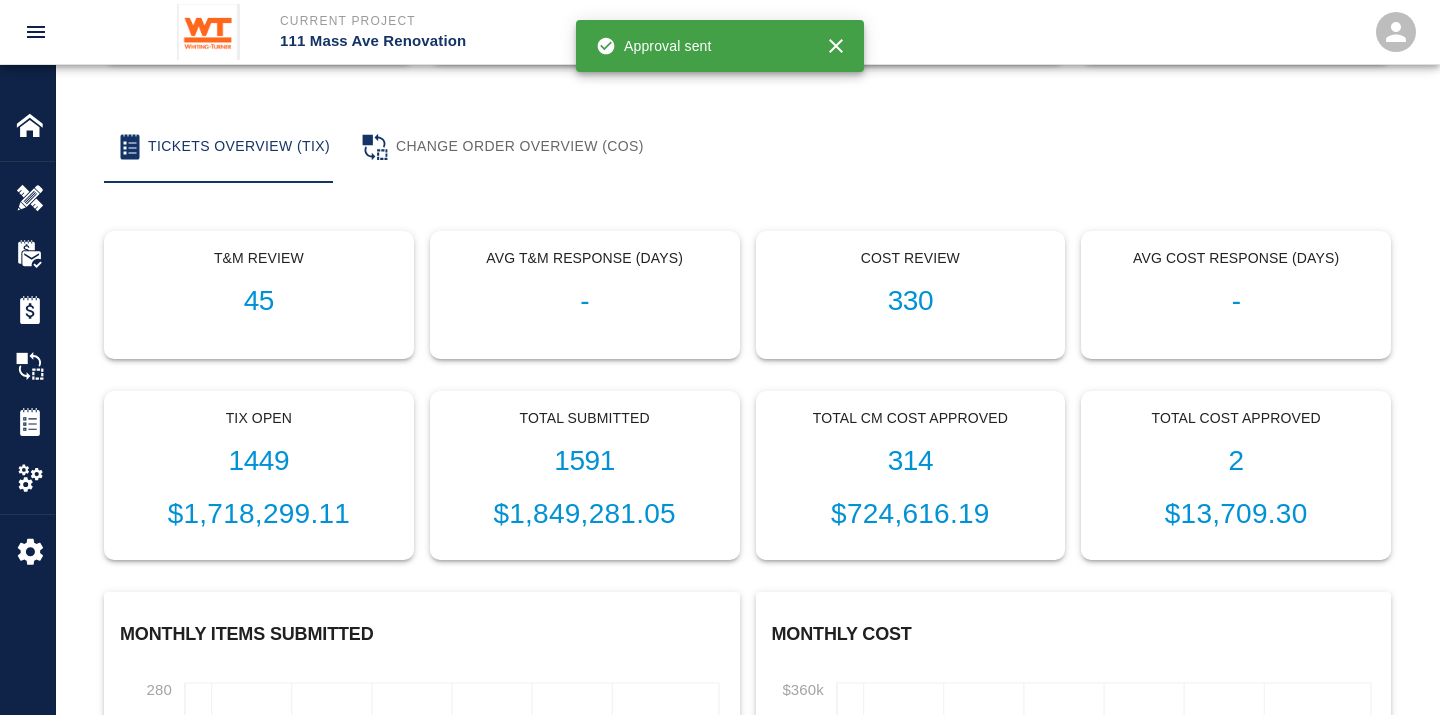 scroll, scrollTop: 0, scrollLeft: 0, axis: both 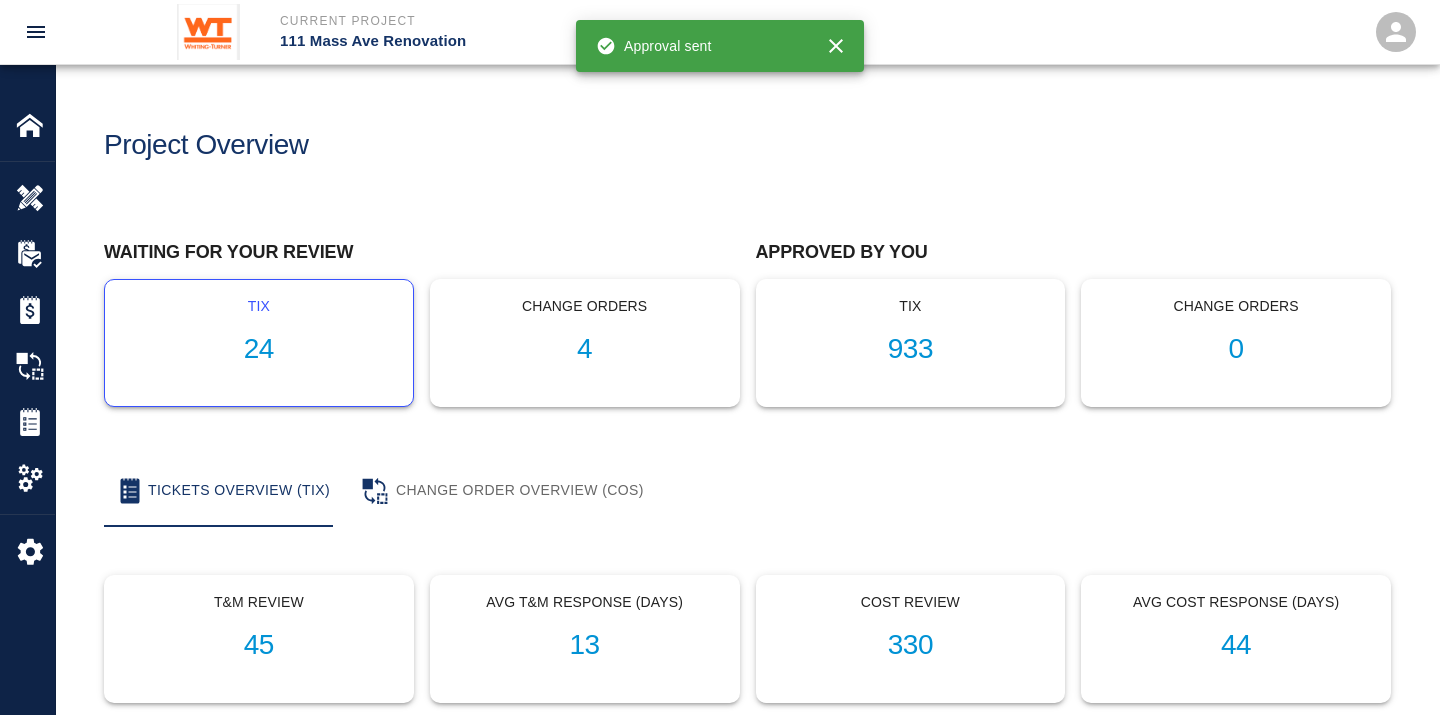 click on "24" at bounding box center [259, 349] 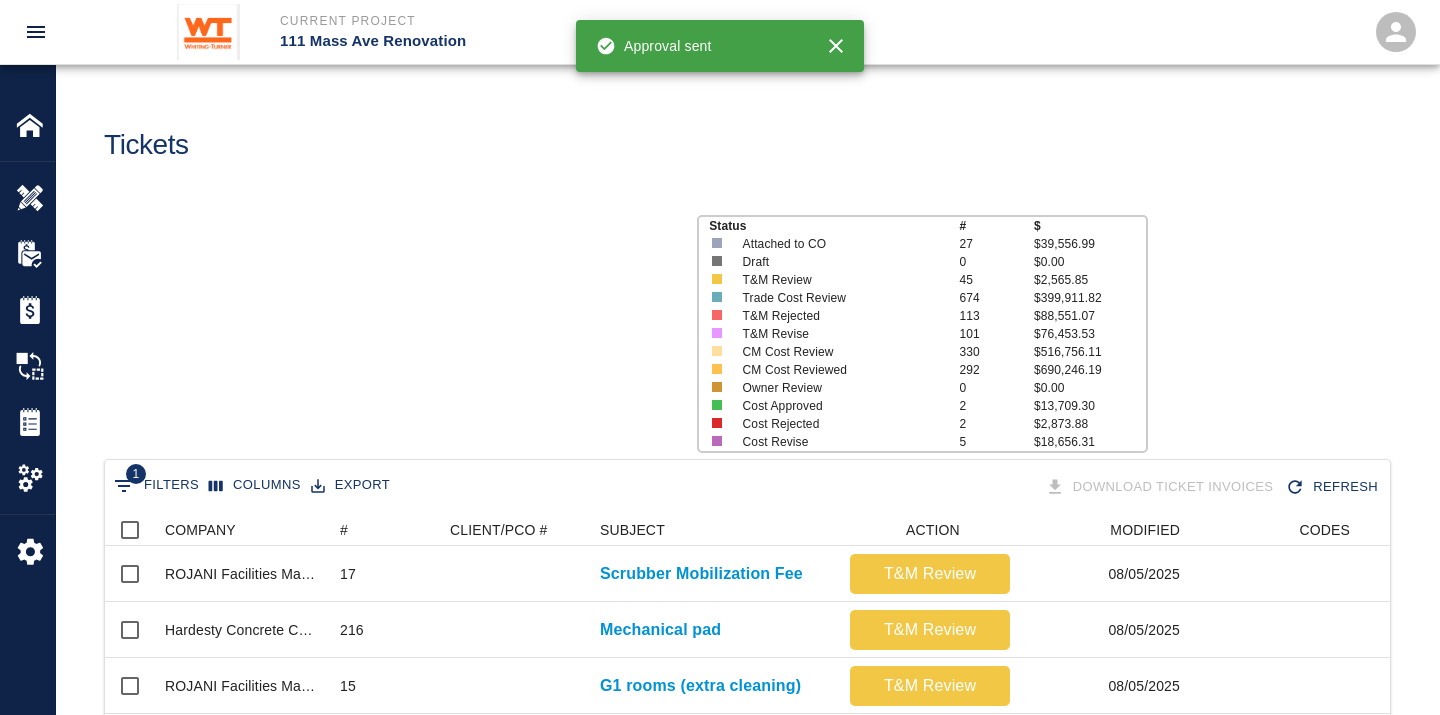 scroll, scrollTop: 17, scrollLeft: 17, axis: both 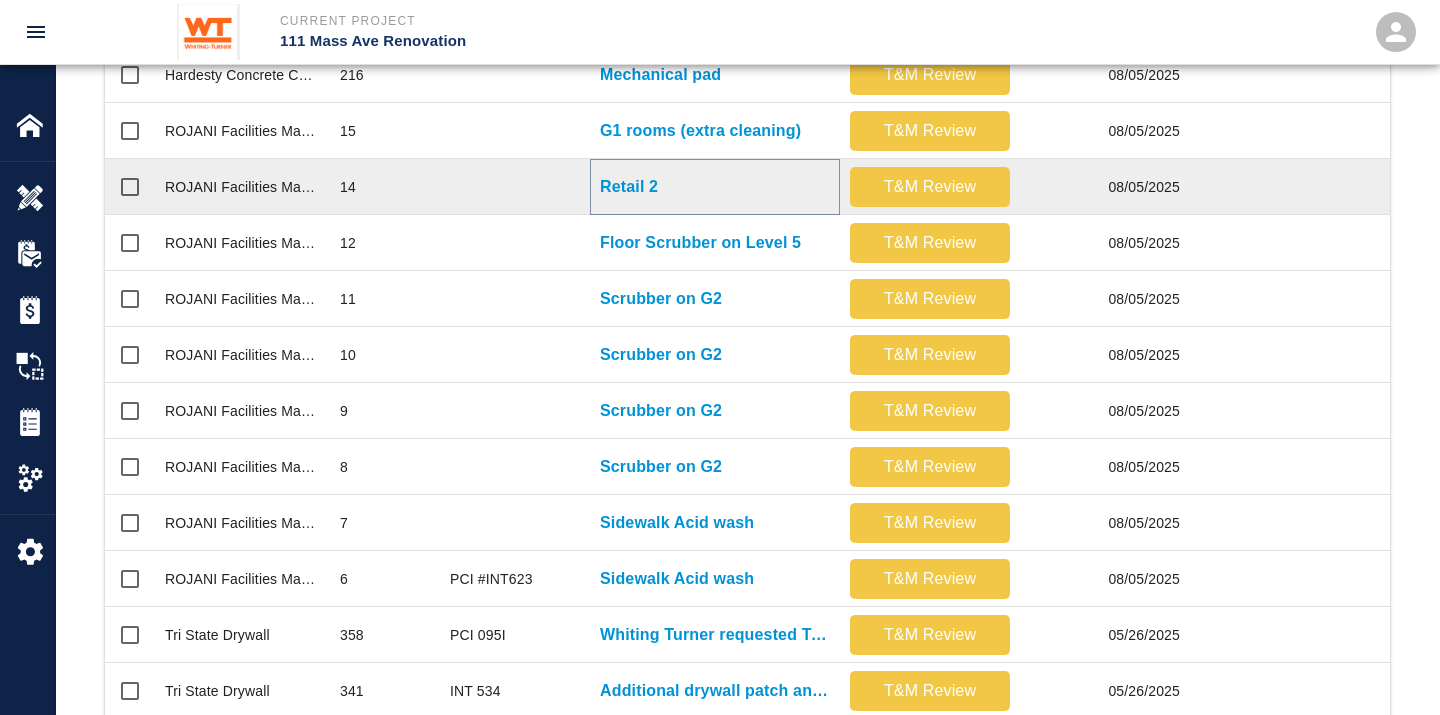 click on "Retail 2" at bounding box center (629, 187) 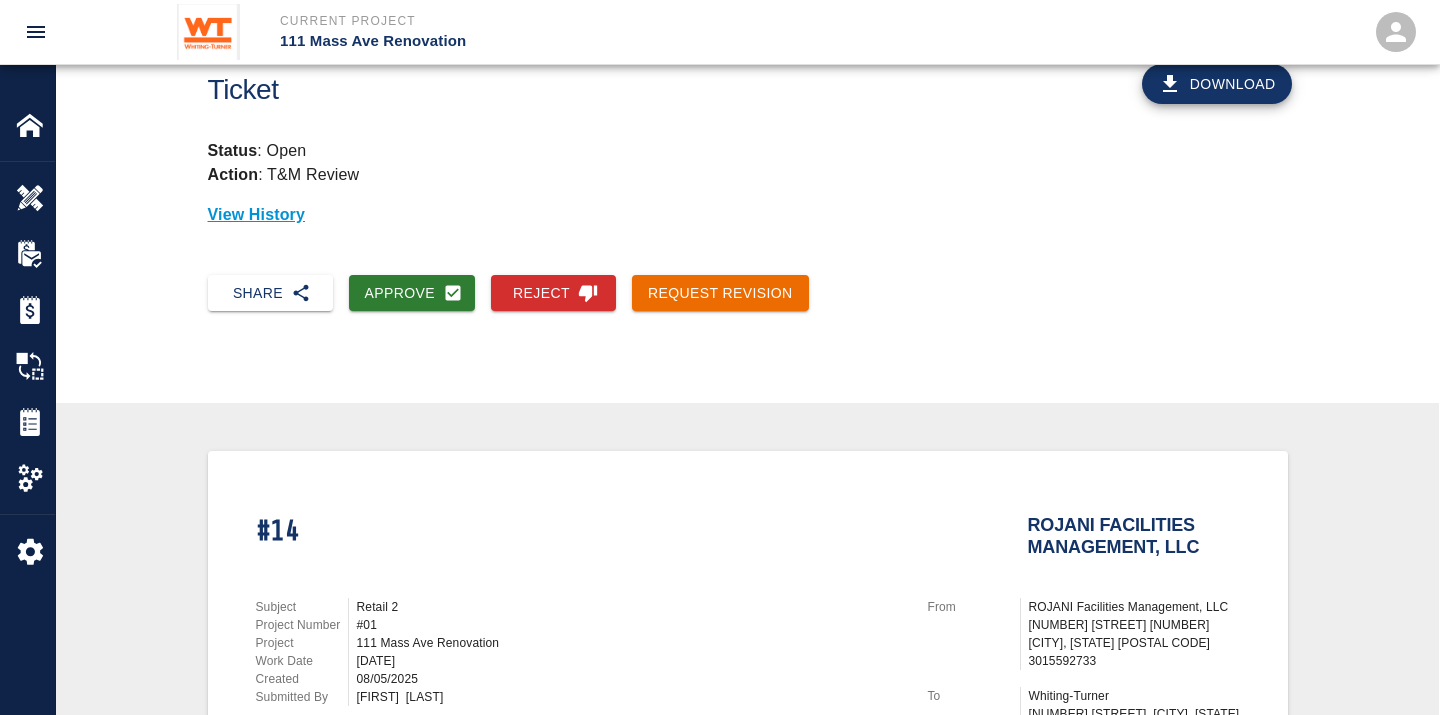 scroll, scrollTop: 0, scrollLeft: 0, axis: both 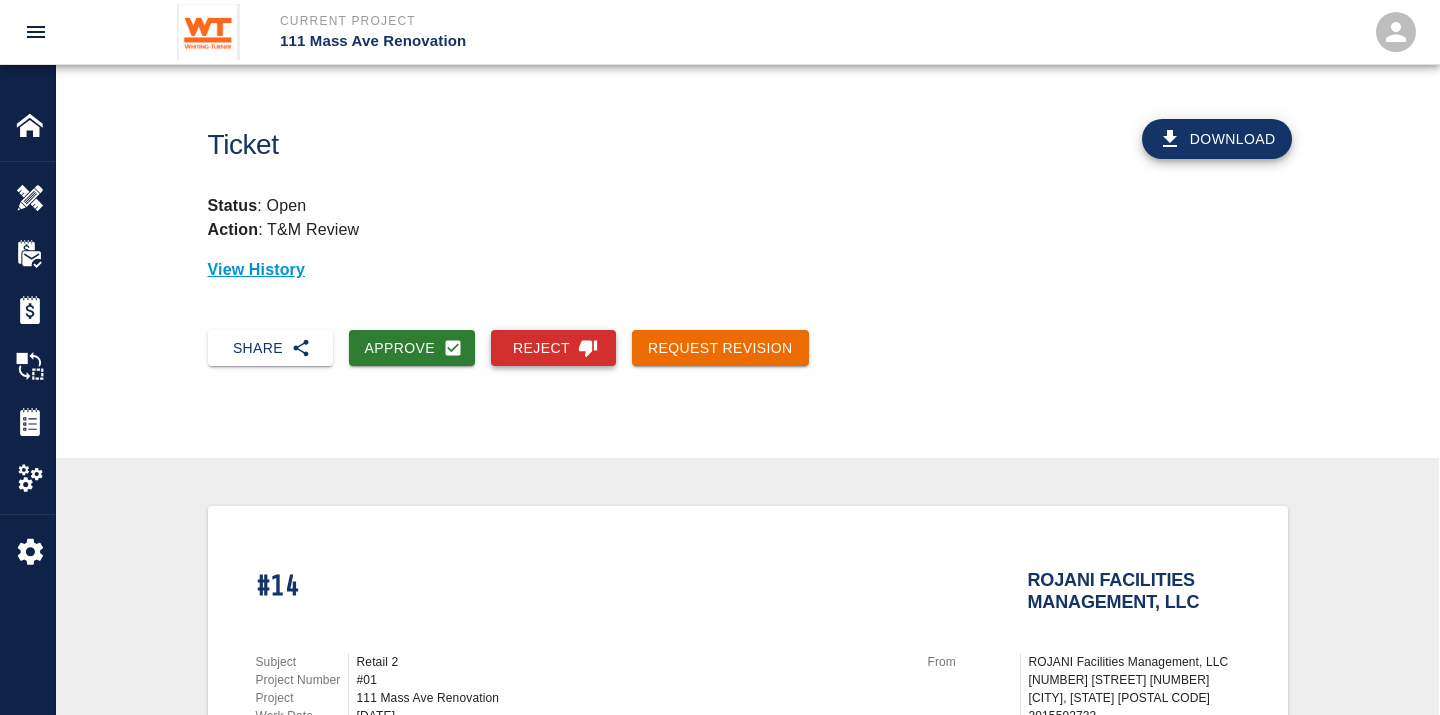 click on "Reject" at bounding box center (553, 348) 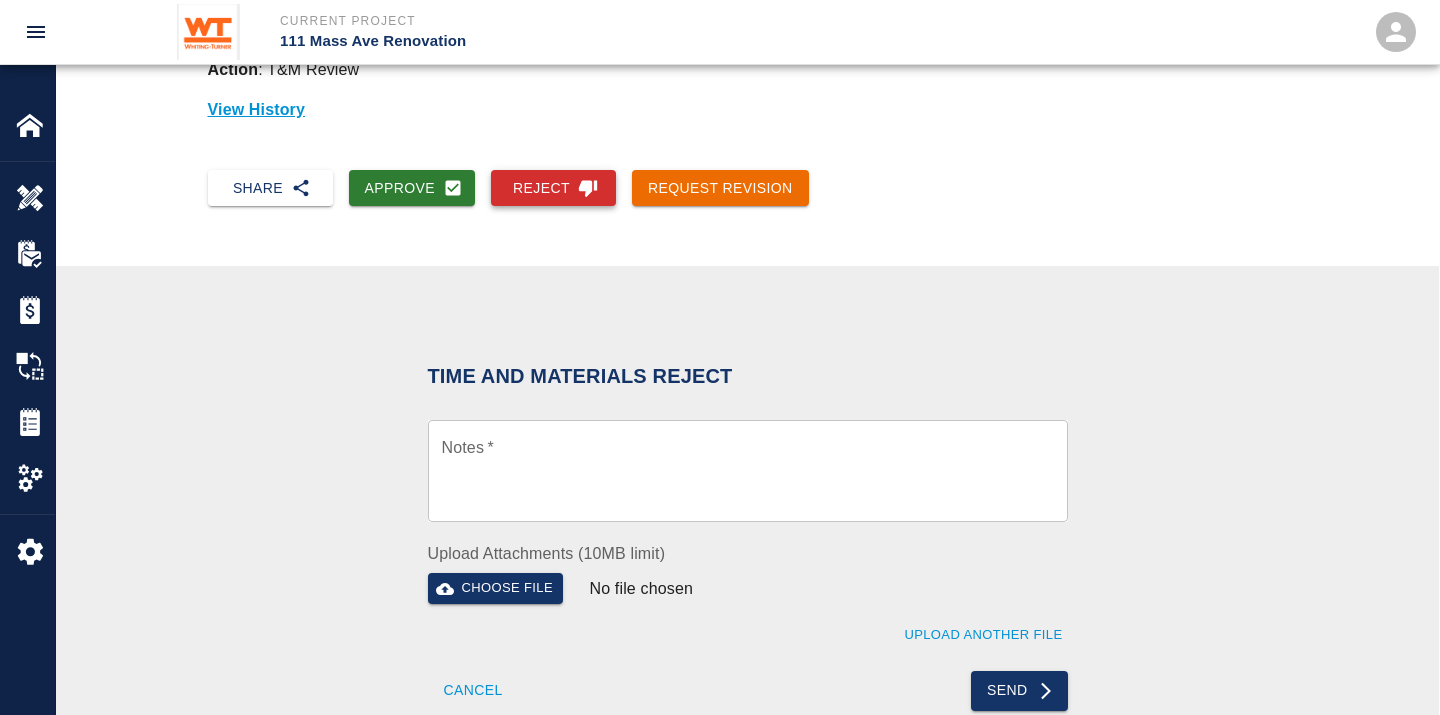 scroll, scrollTop: 333, scrollLeft: 0, axis: vertical 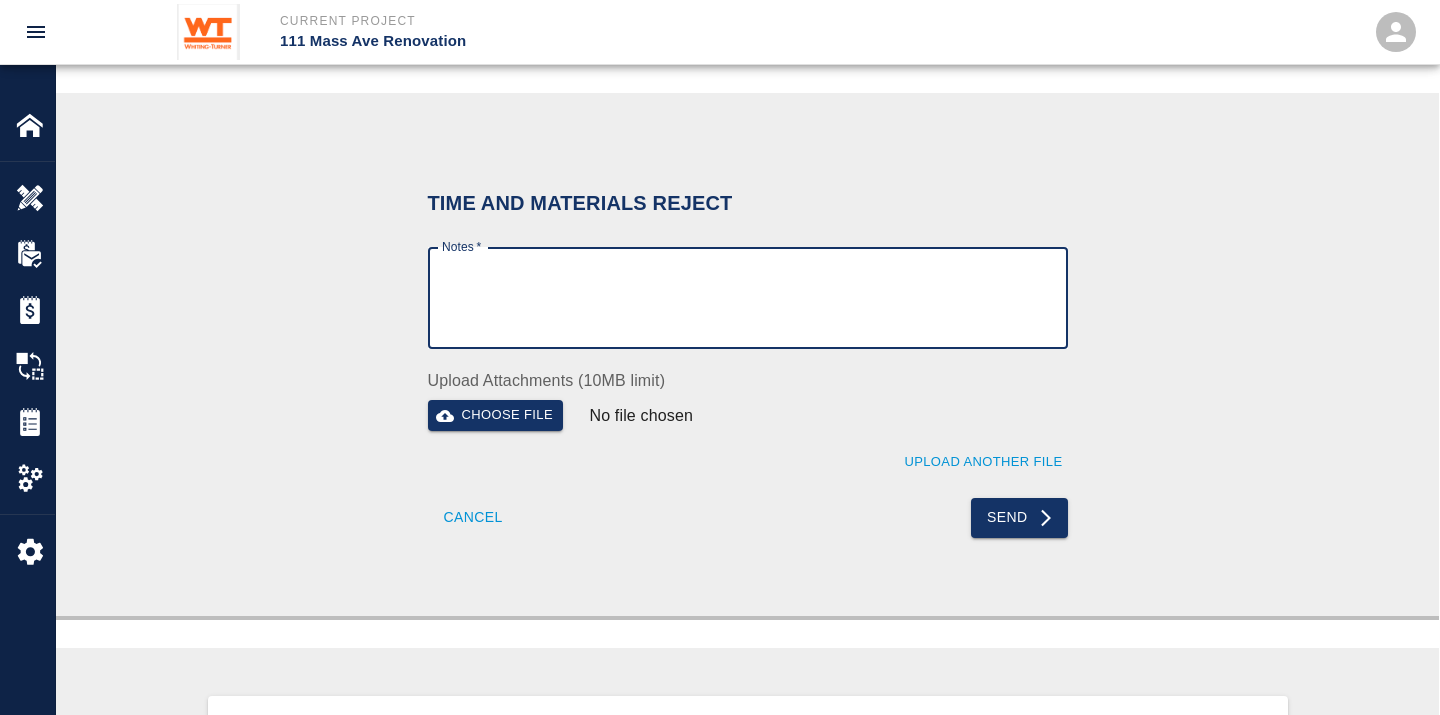 click on "Notes   *" at bounding box center [748, 298] 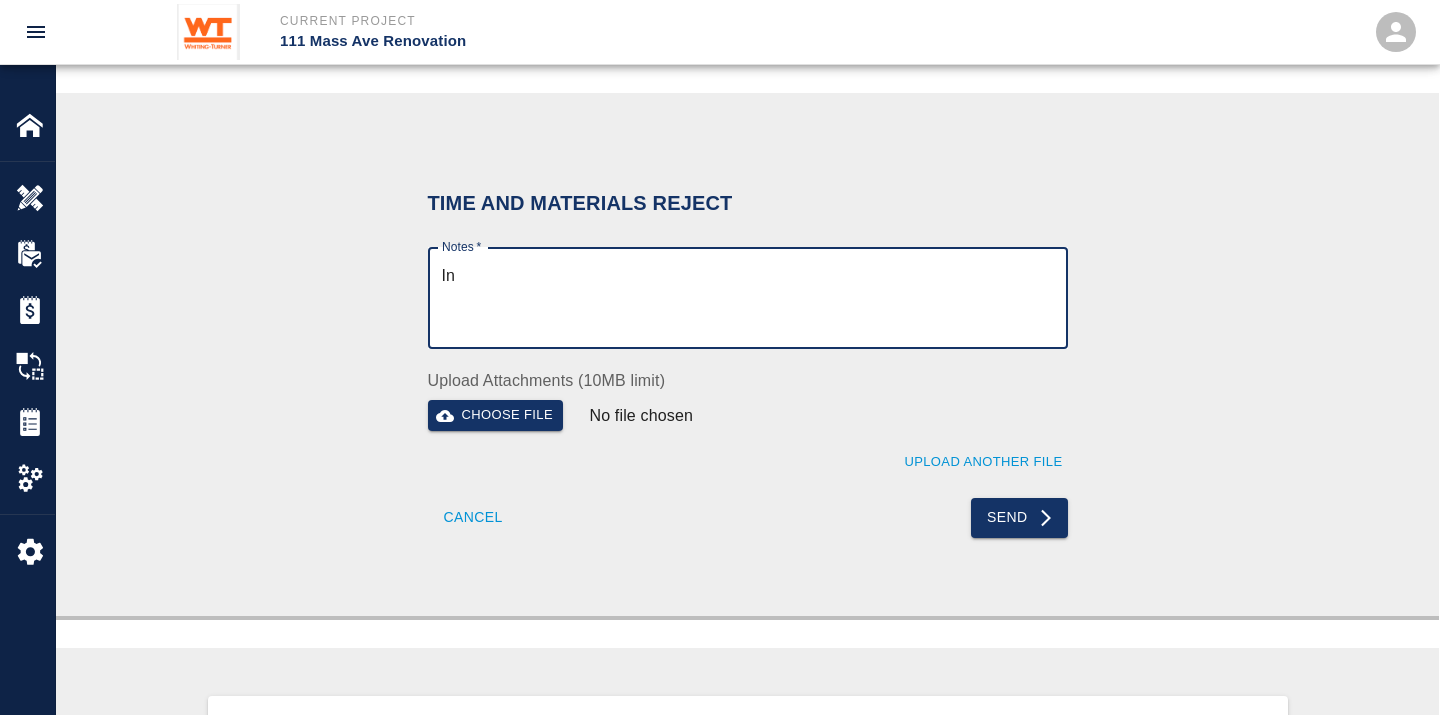 type on "I" 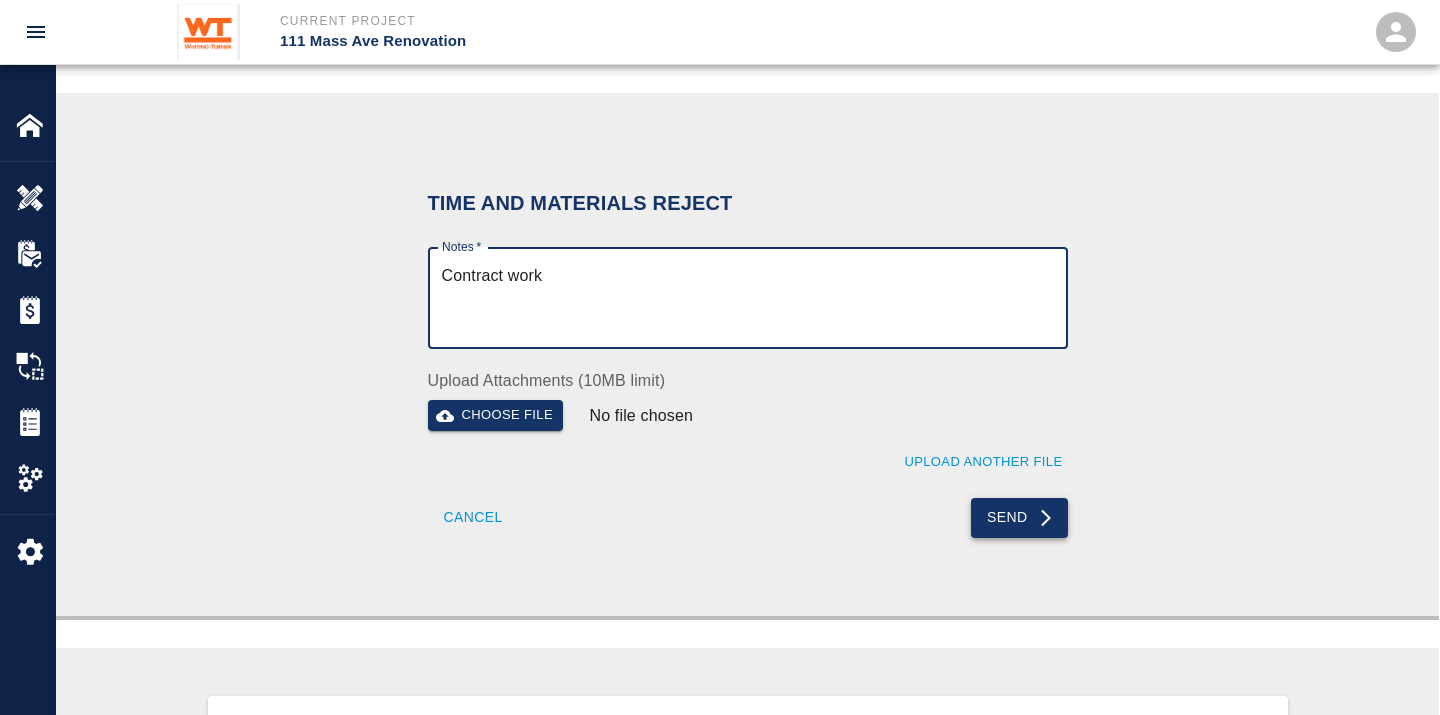 type on "Contract work" 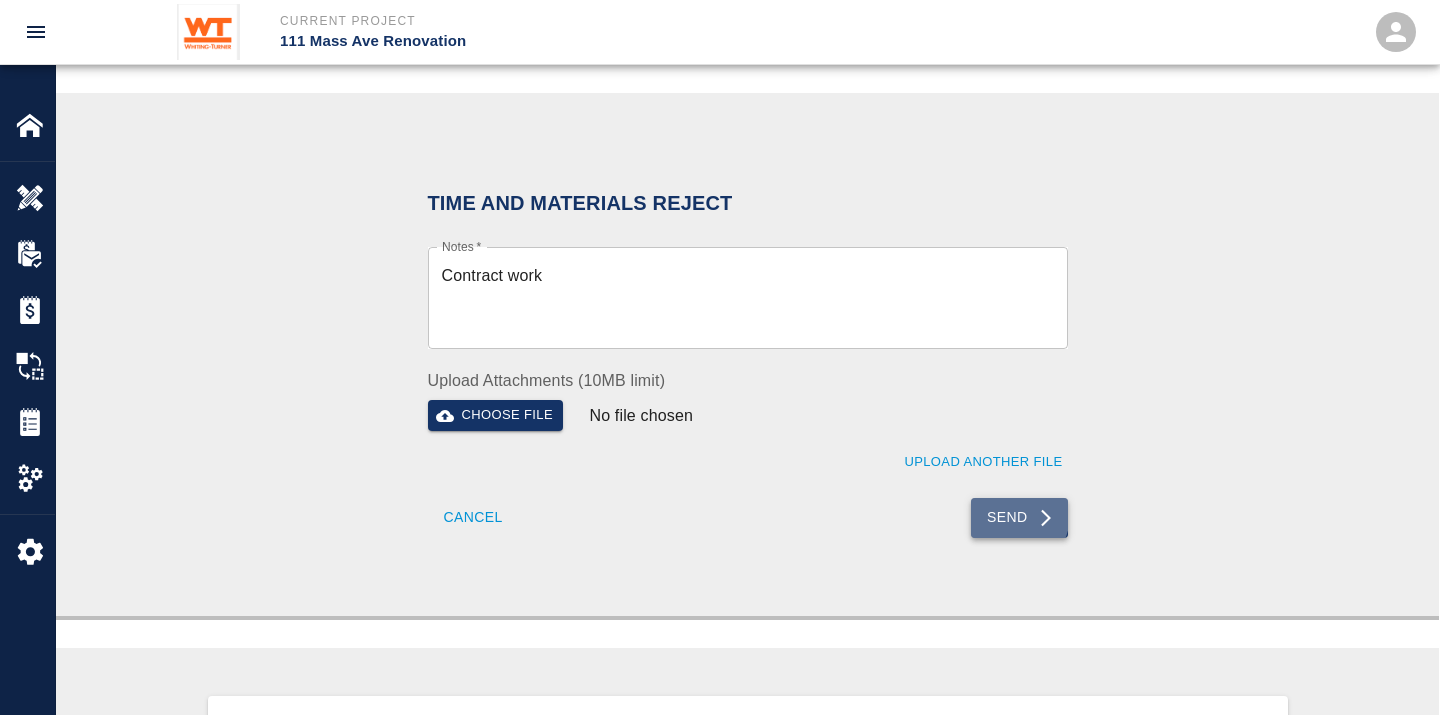 click on "Send" at bounding box center [1019, 518] 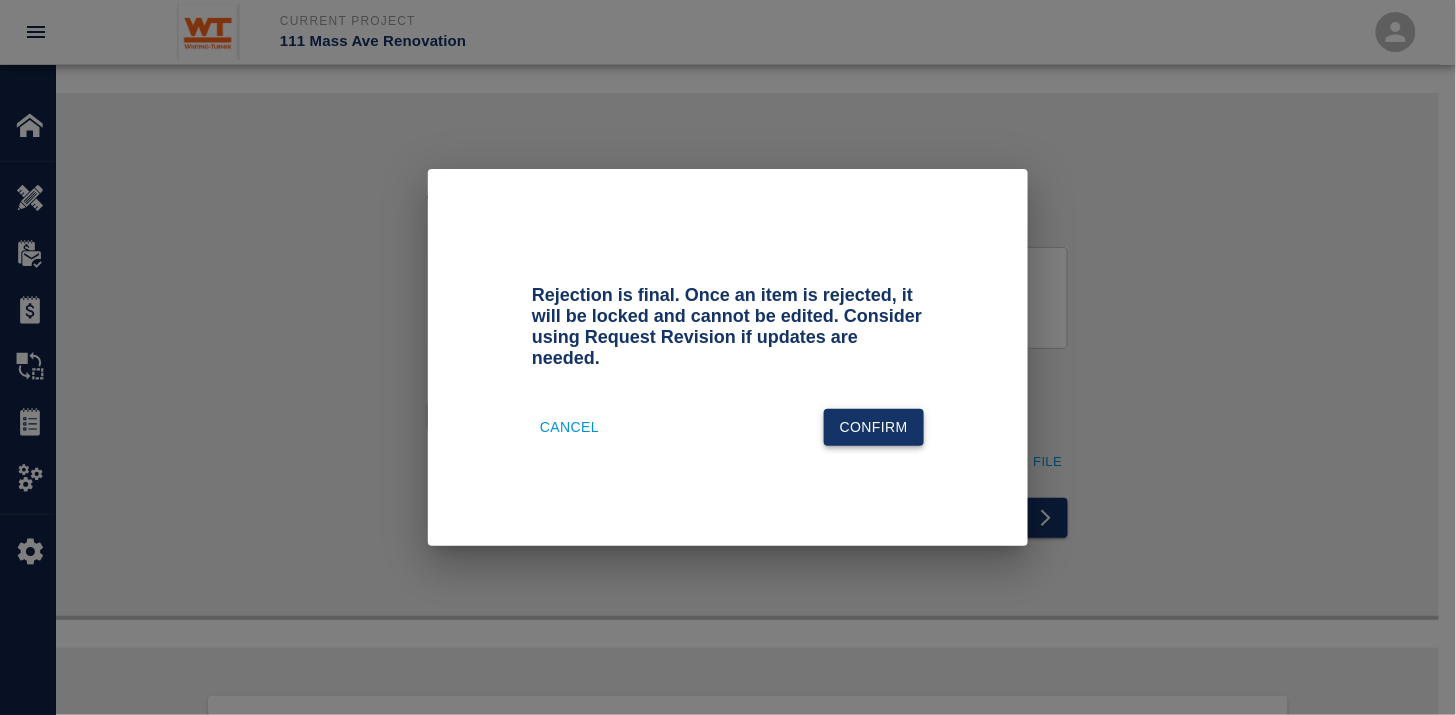 click on "Confirm" at bounding box center (874, 427) 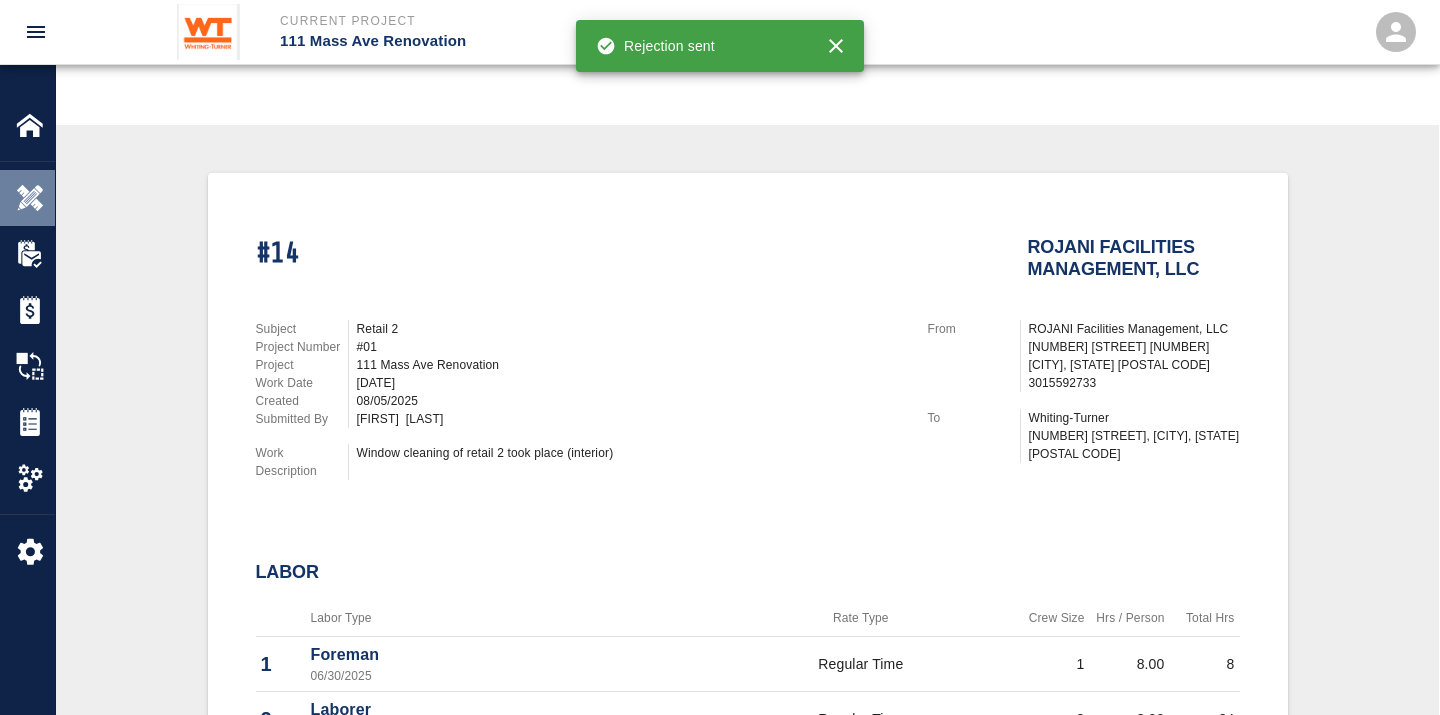 click at bounding box center [30, 198] 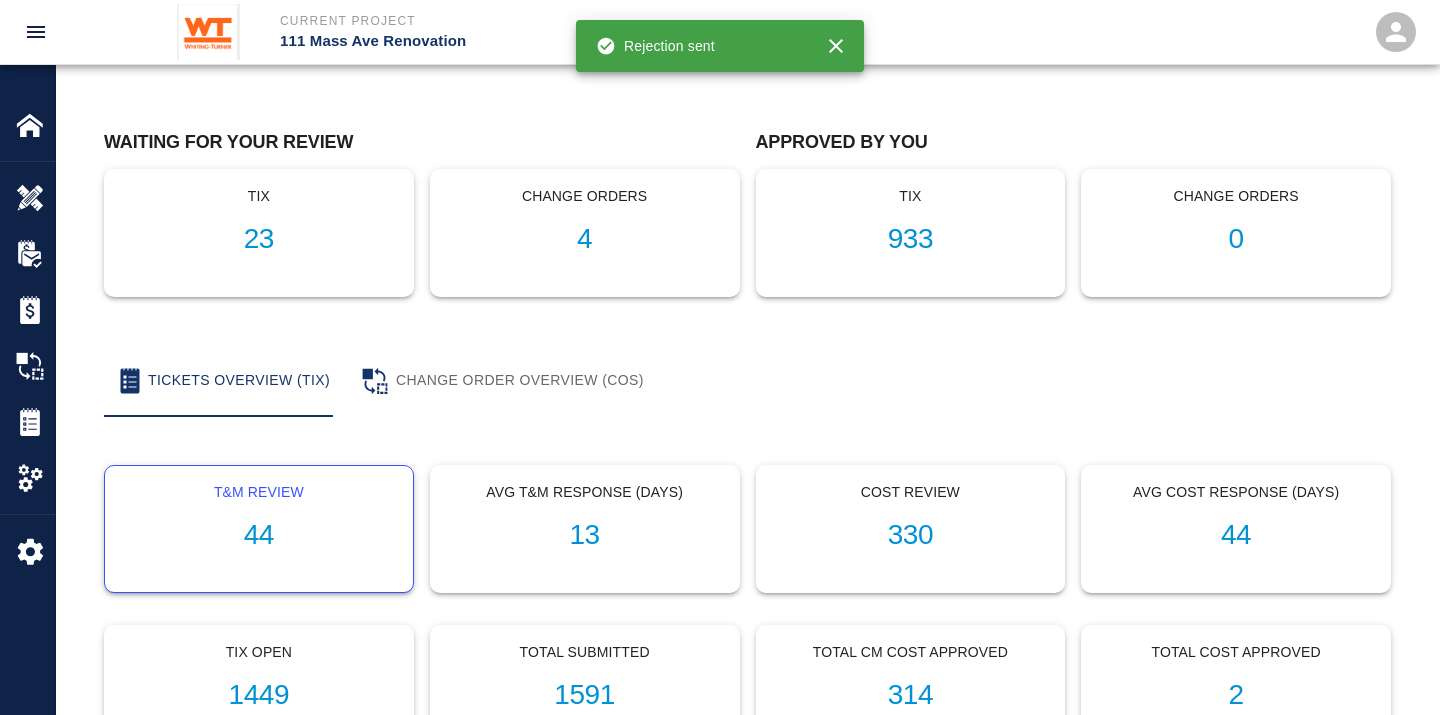 scroll, scrollTop: 0, scrollLeft: 0, axis: both 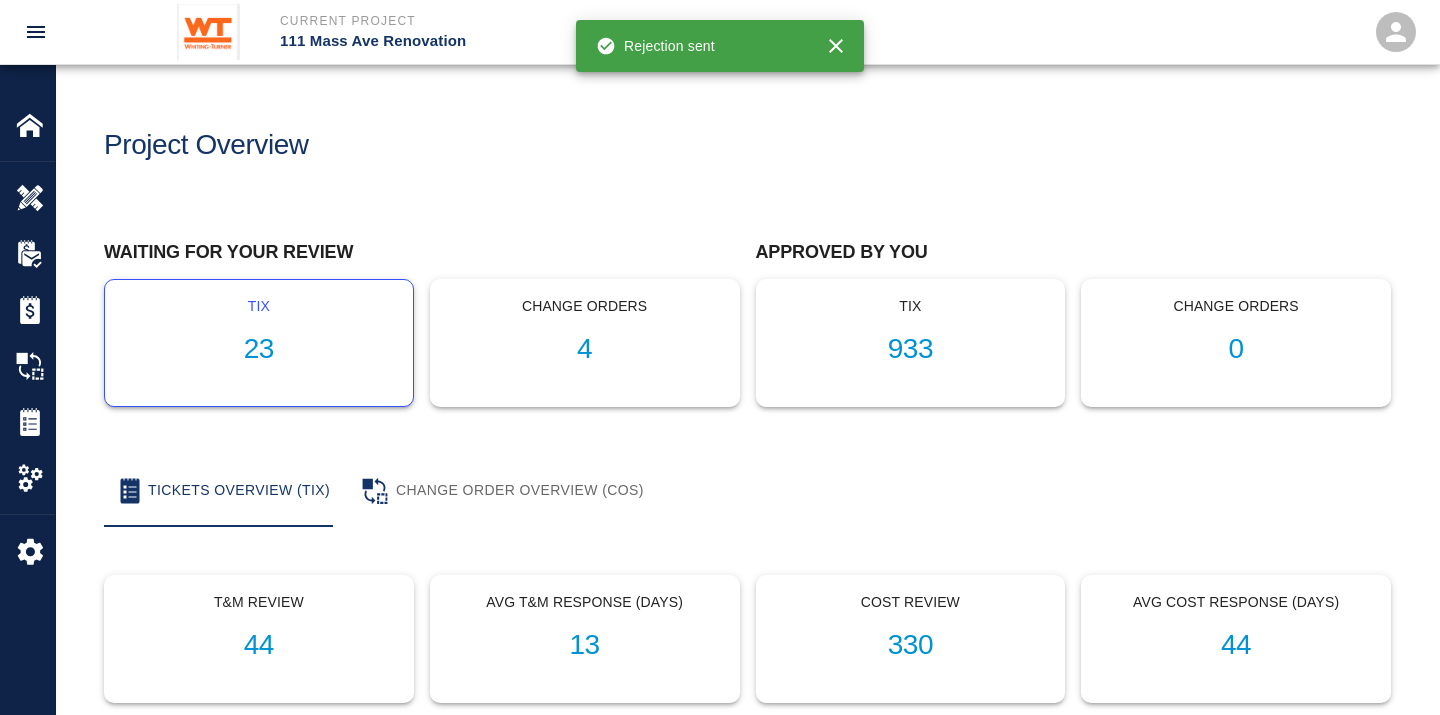 click on "23" at bounding box center [259, 349] 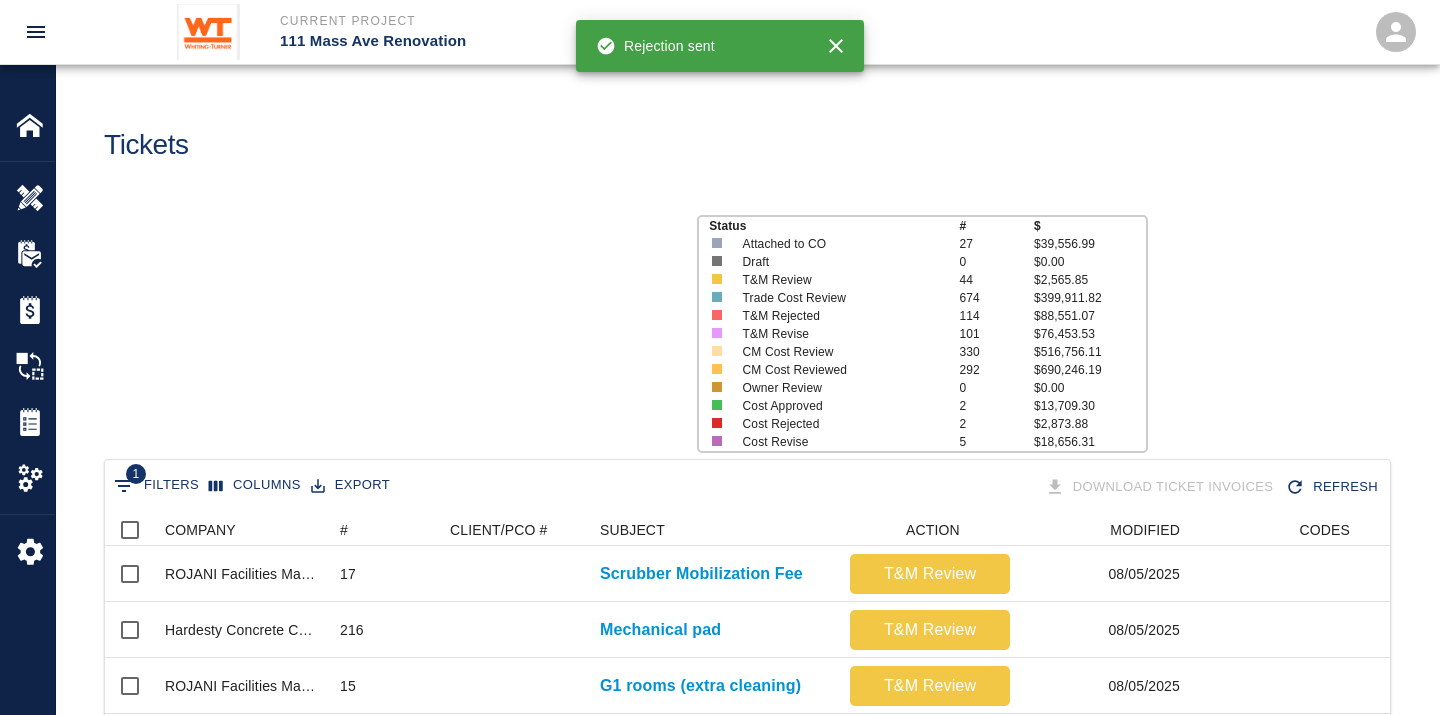scroll, scrollTop: 17, scrollLeft: 17, axis: both 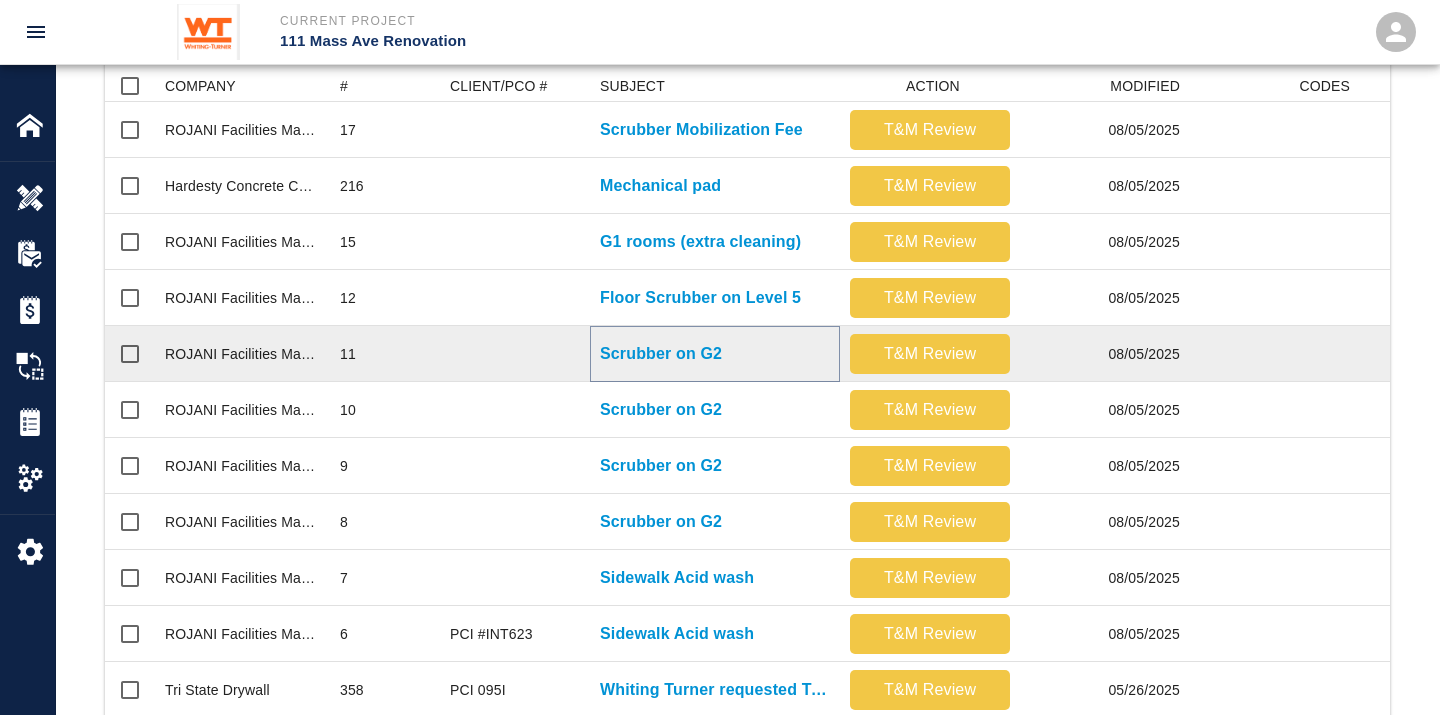 click on "Scrubber on G2" at bounding box center (661, 354) 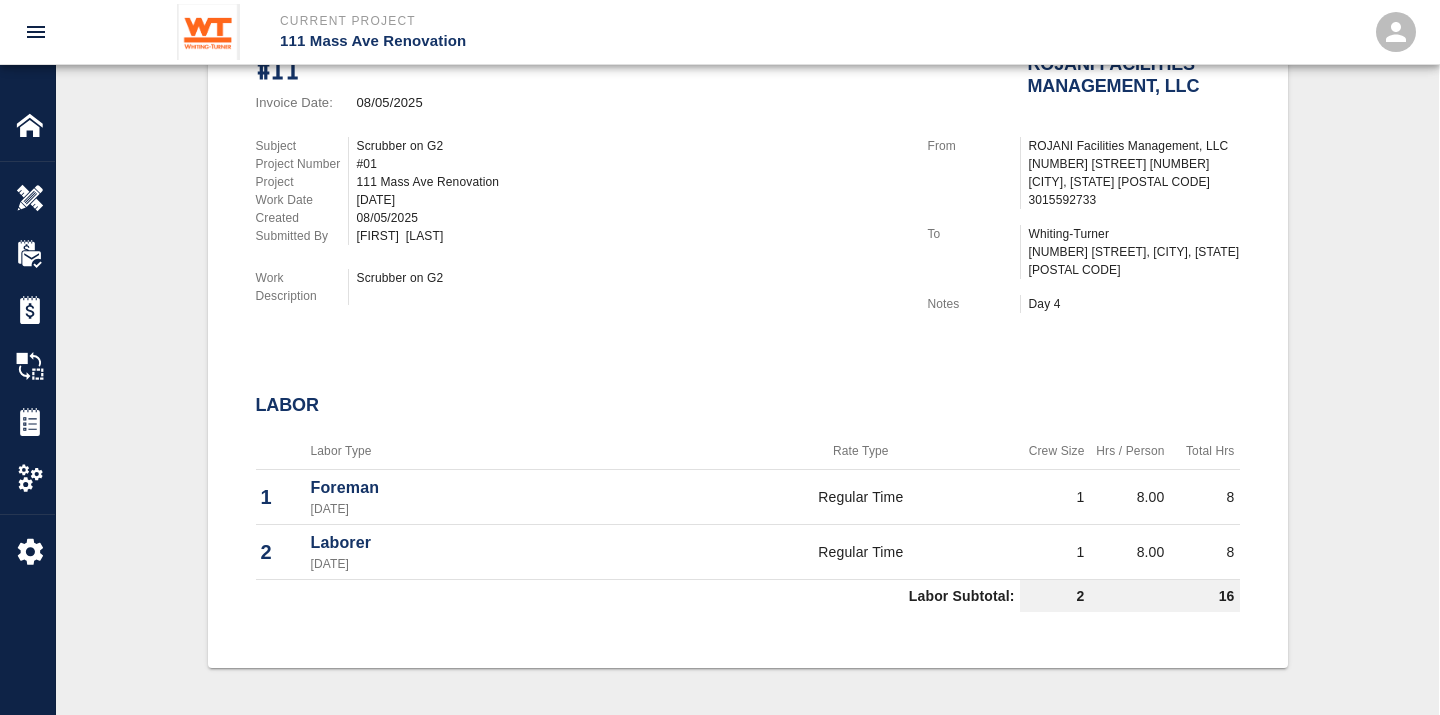 scroll, scrollTop: 555, scrollLeft: 0, axis: vertical 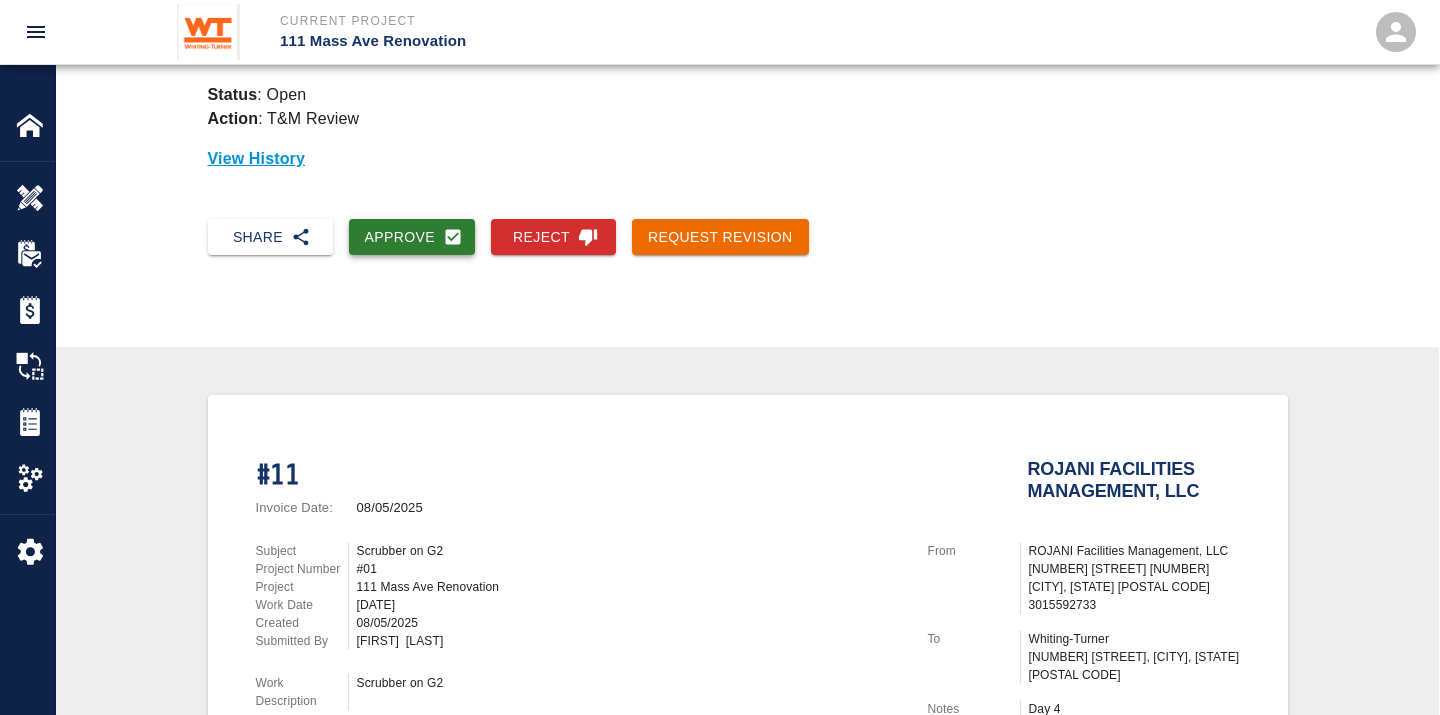 click on "Approve" at bounding box center (412, 237) 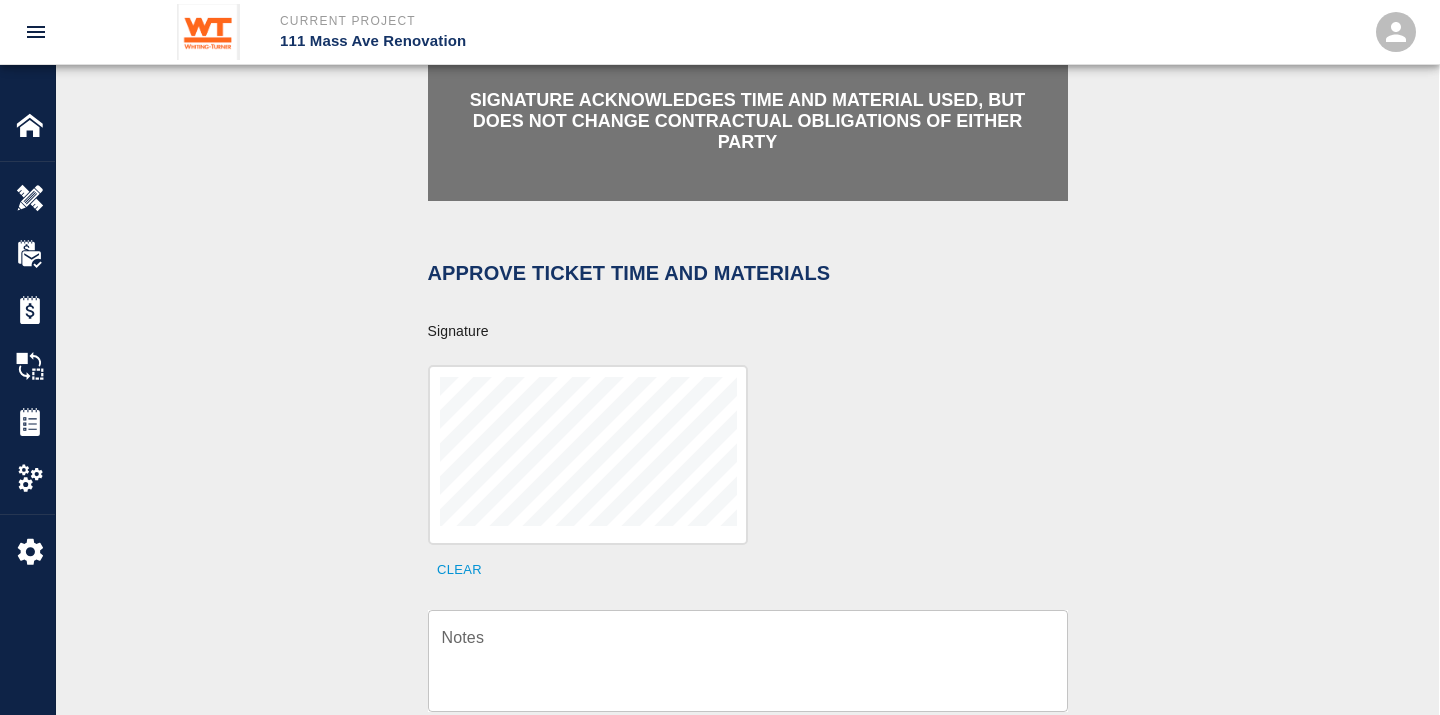 scroll, scrollTop: 888, scrollLeft: 0, axis: vertical 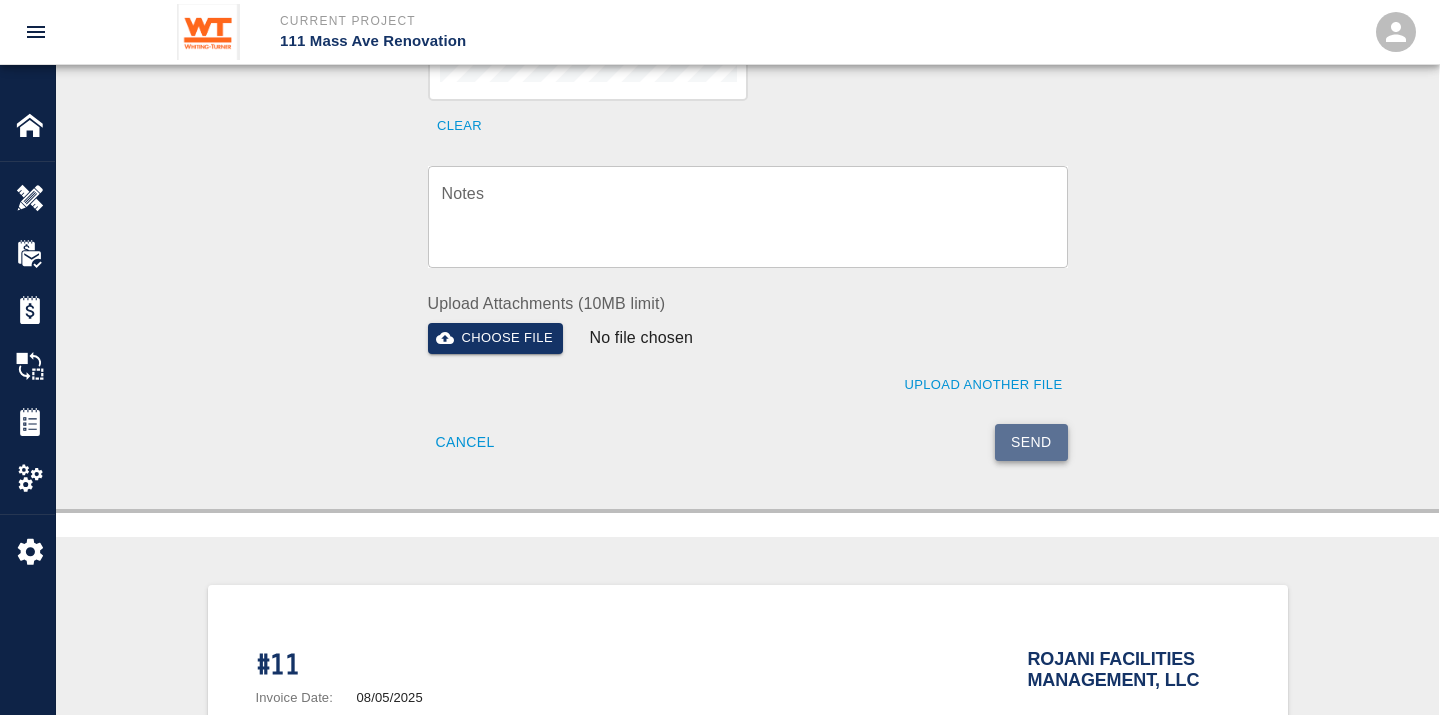 click on "Send" at bounding box center [1031, 442] 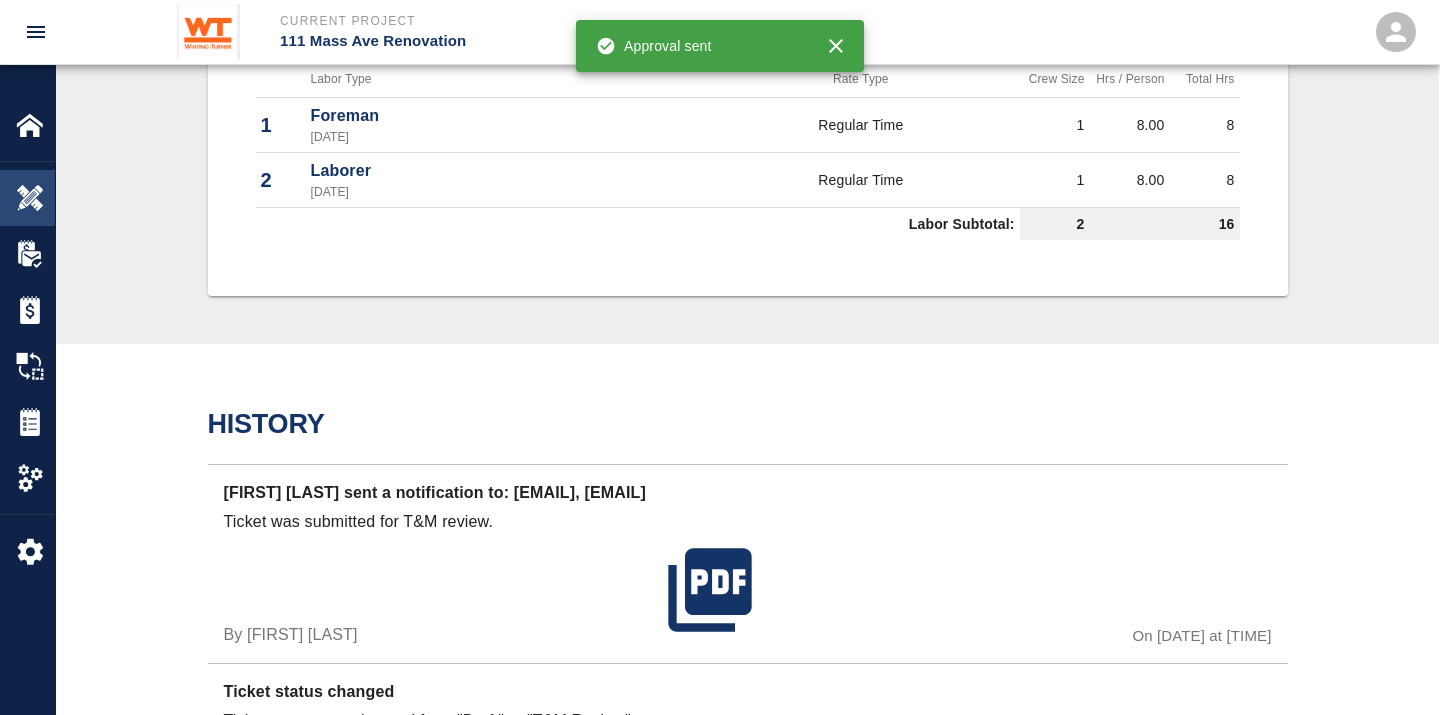 click at bounding box center [30, 198] 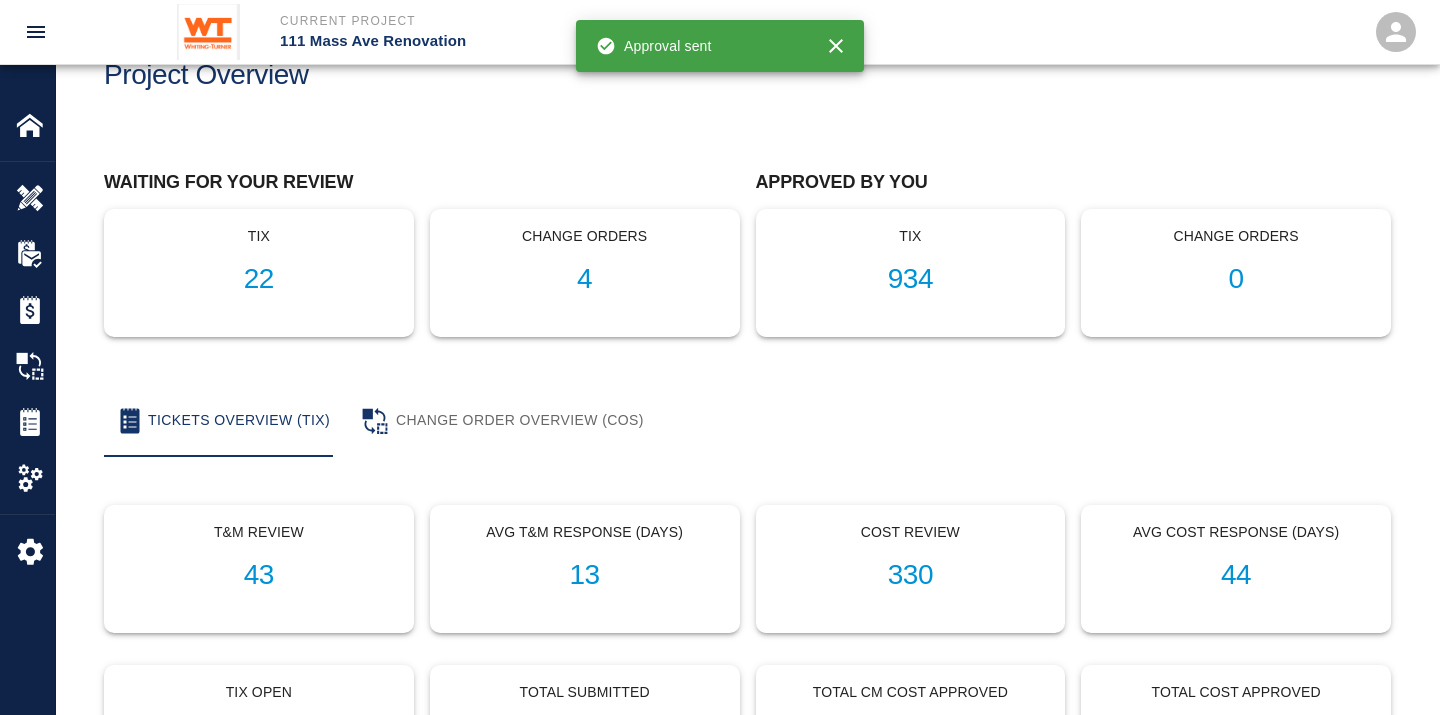 scroll, scrollTop: 0, scrollLeft: 0, axis: both 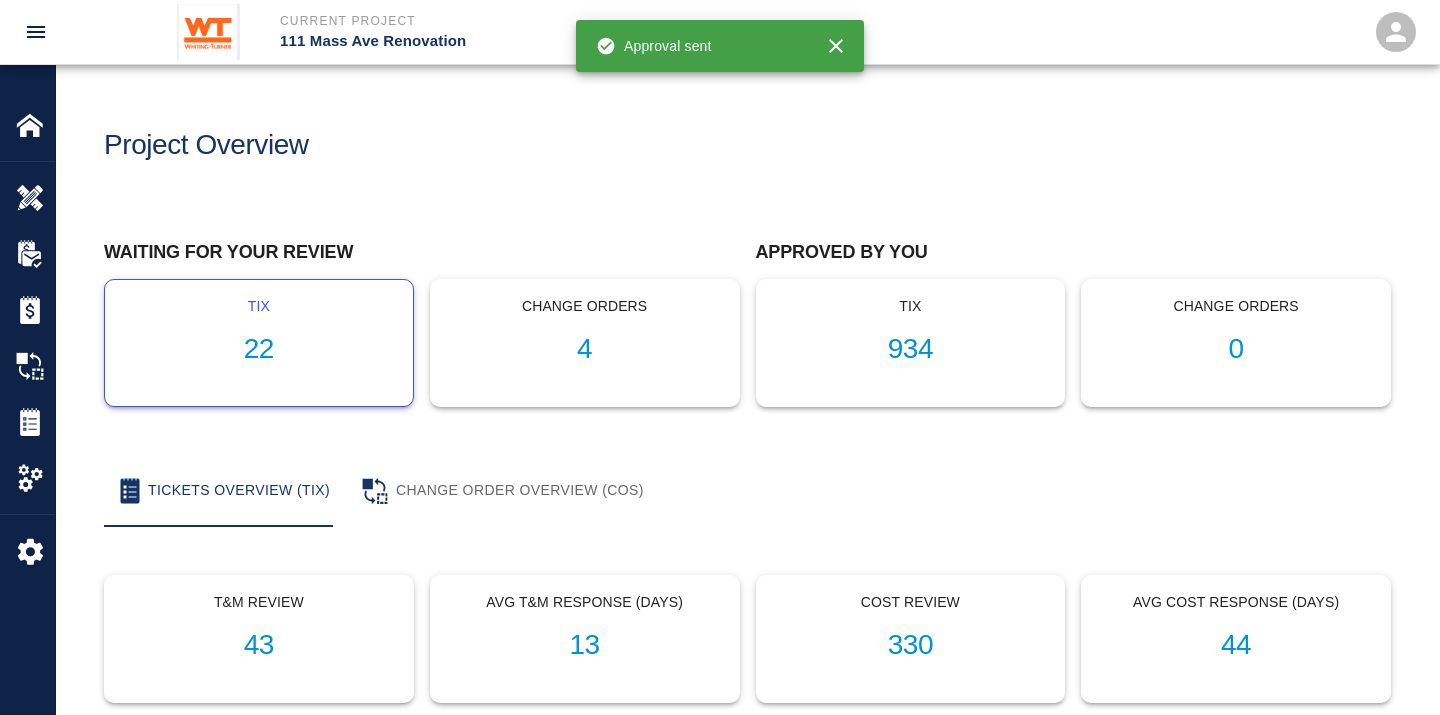 click on "22" at bounding box center [259, 349] 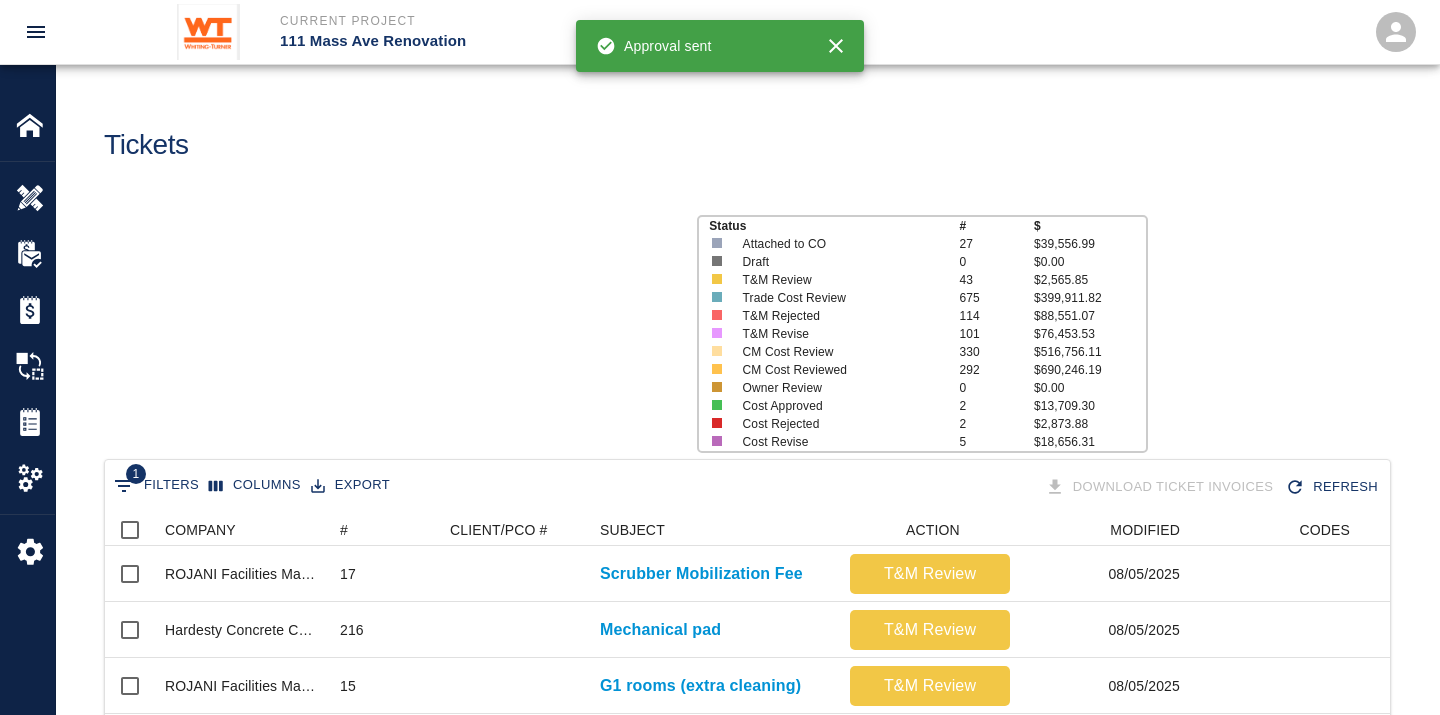 scroll, scrollTop: 17, scrollLeft: 17, axis: both 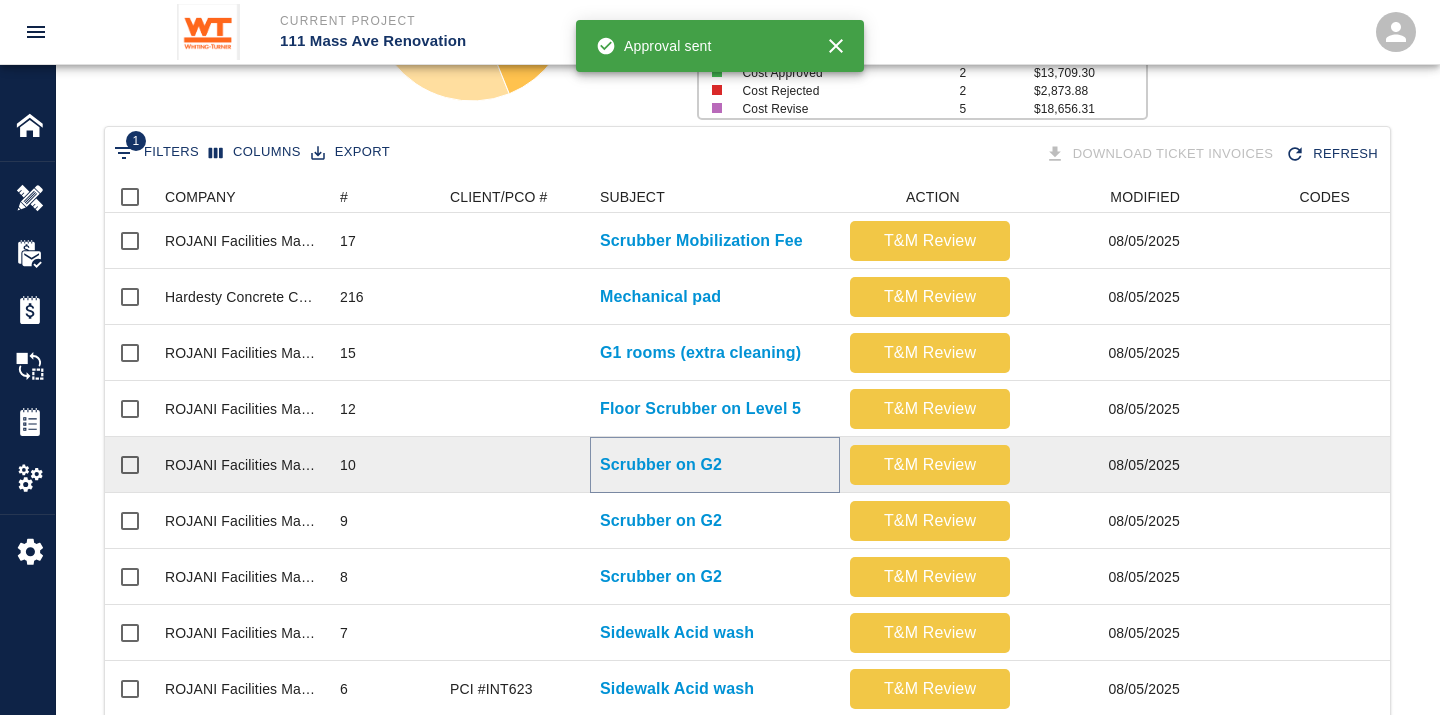 click on "Scrubber on G2" at bounding box center [661, 465] 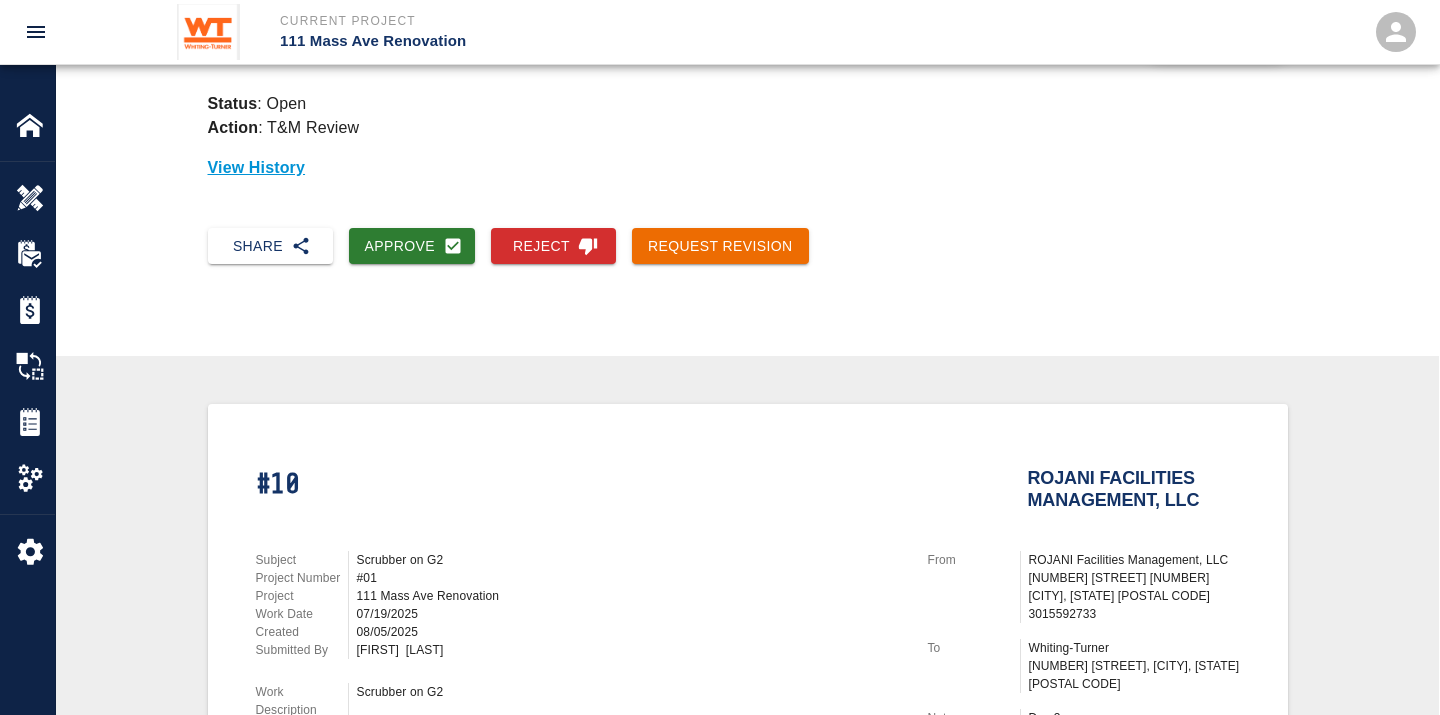 scroll, scrollTop: 0, scrollLeft: 0, axis: both 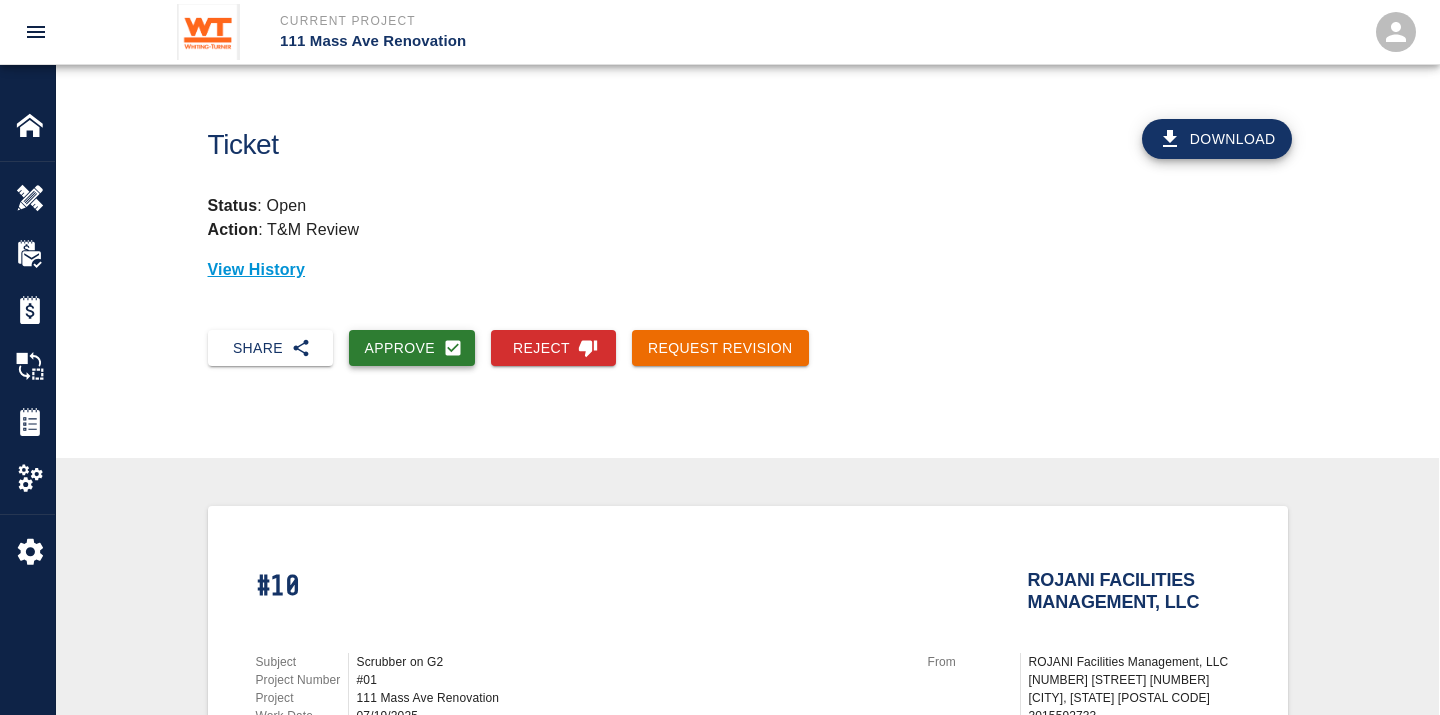 click on "Approve" at bounding box center (412, 348) 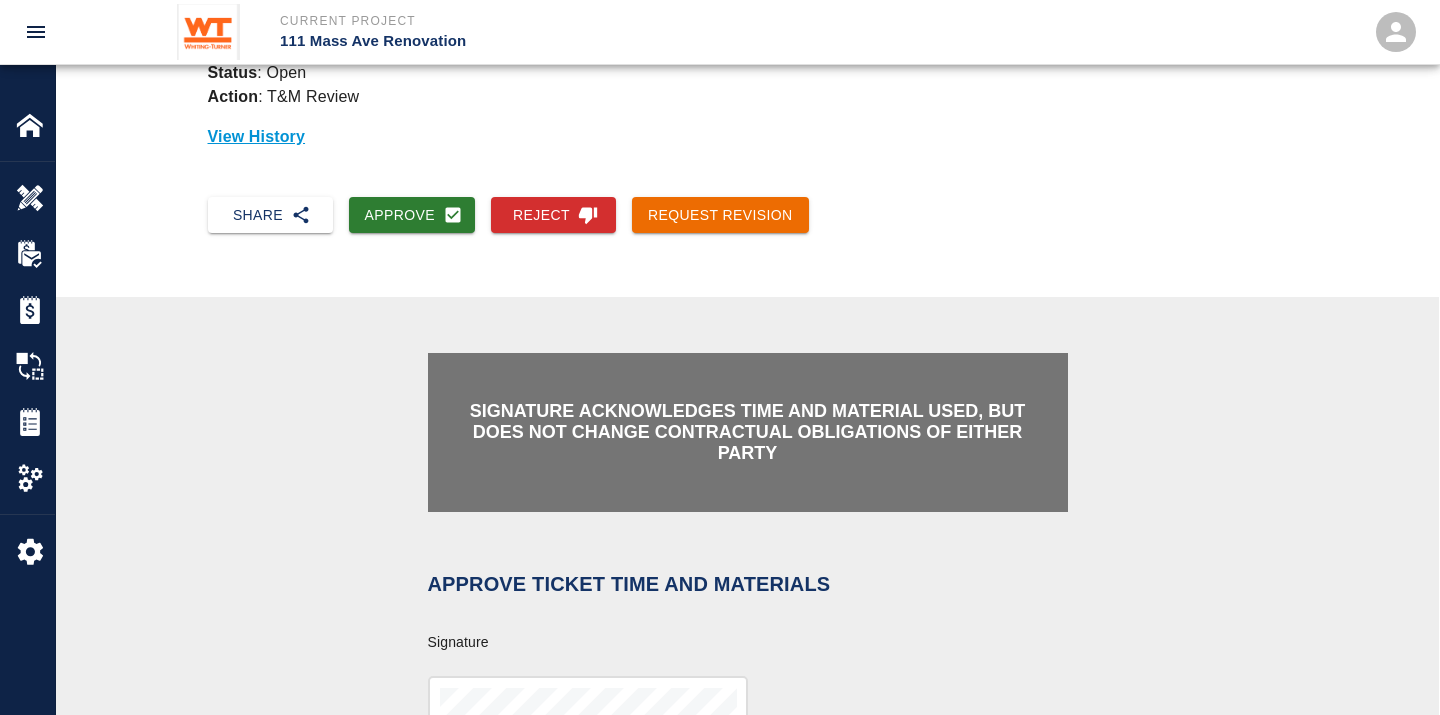 scroll, scrollTop: 333, scrollLeft: 0, axis: vertical 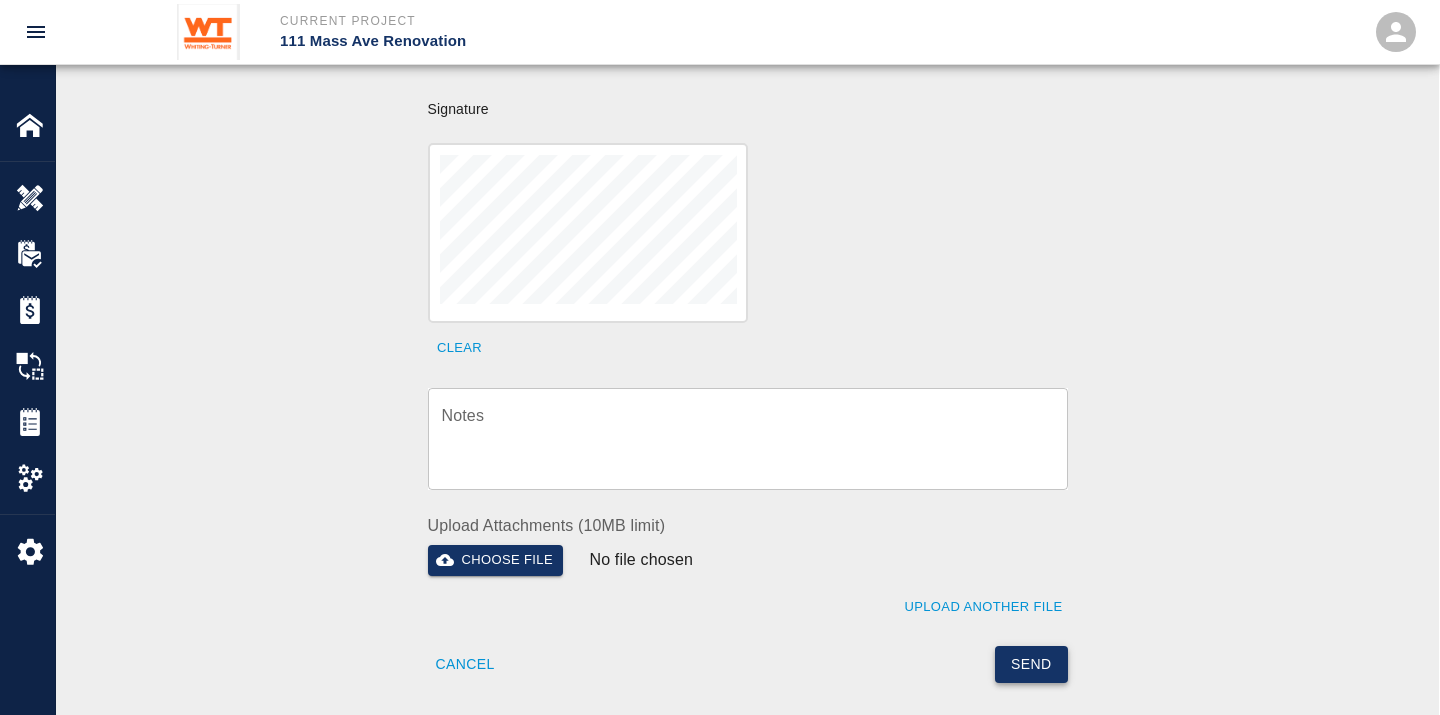 click on "Send" at bounding box center [1031, 664] 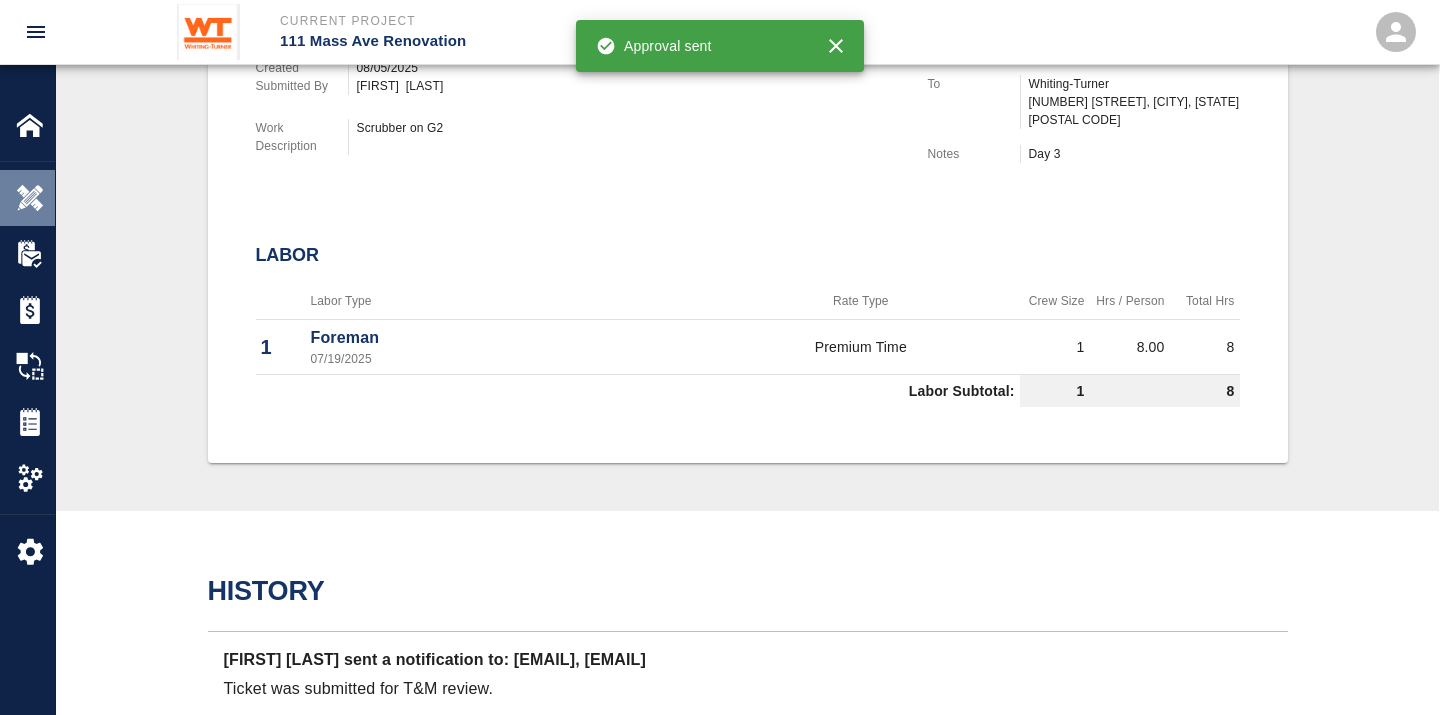 click at bounding box center [30, 198] 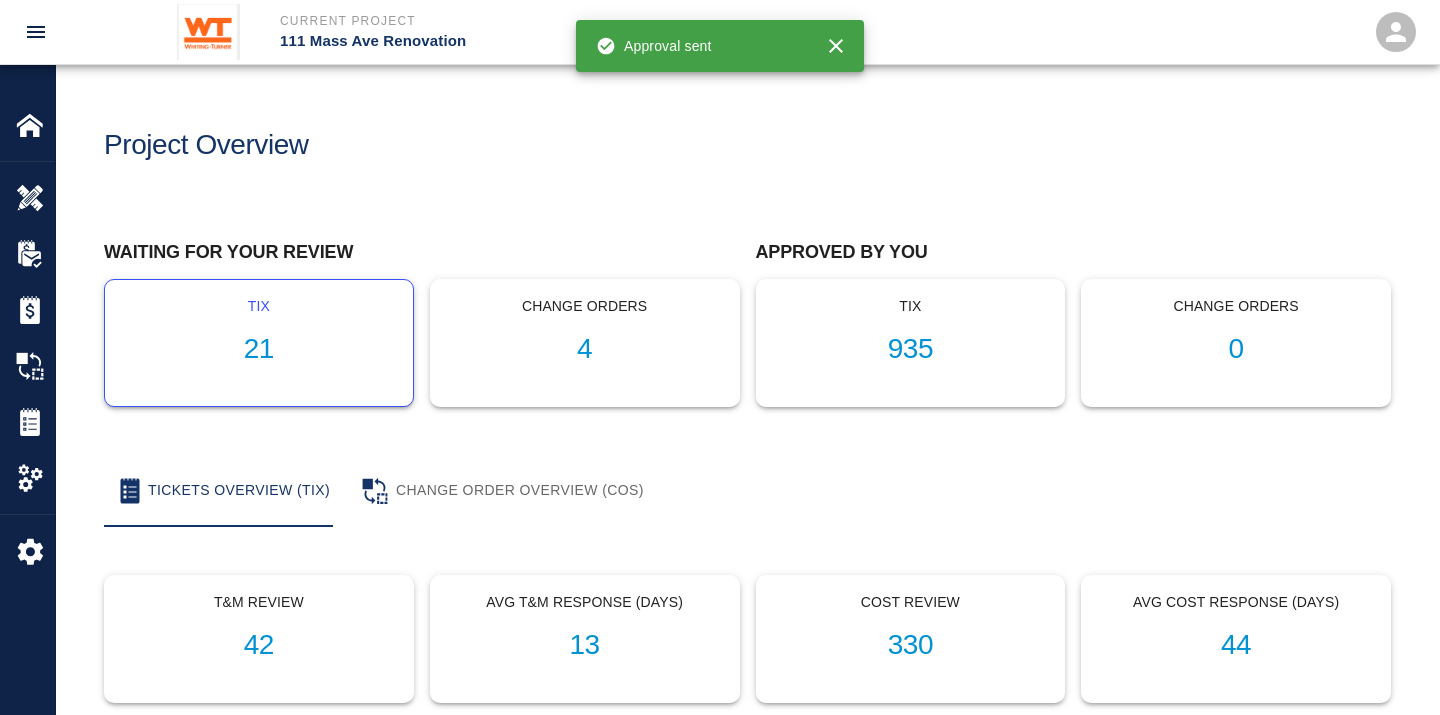 click on "21" at bounding box center [259, 349] 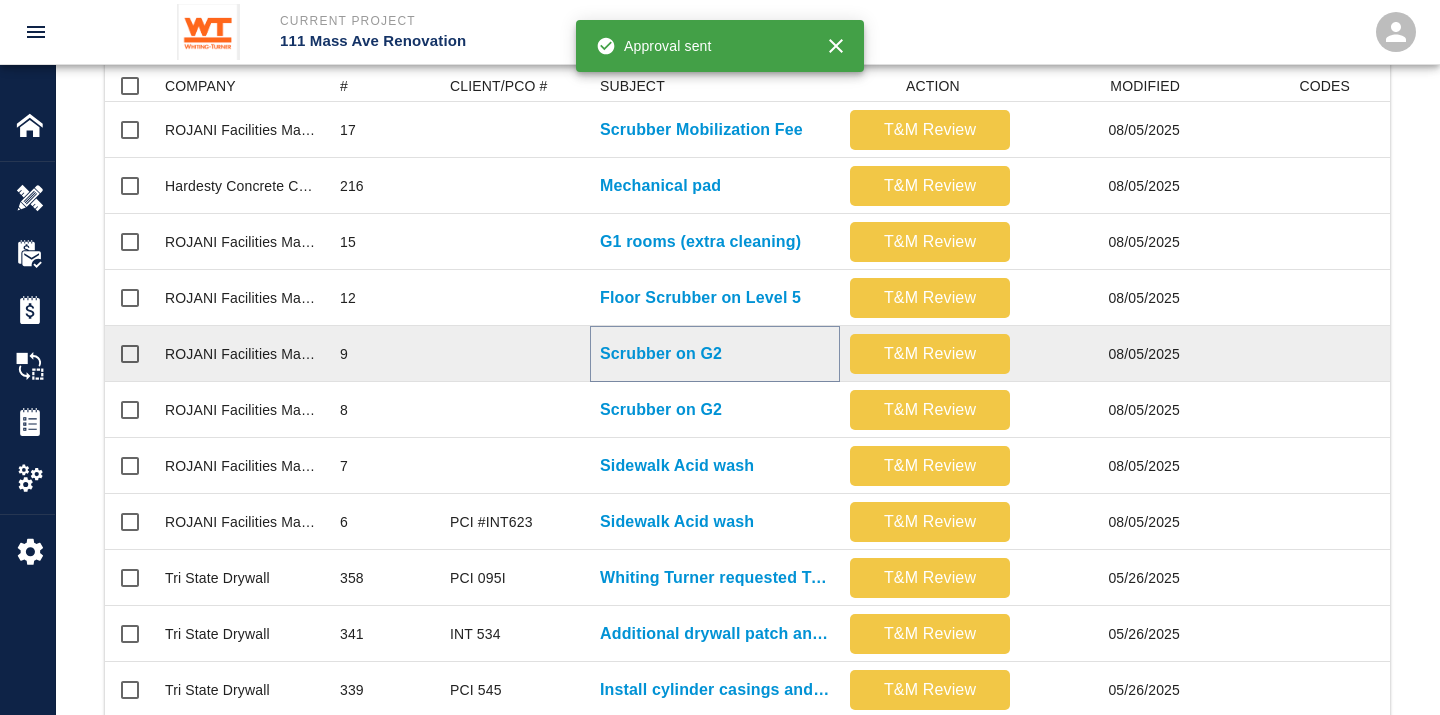 click on "Scrubber on G2" at bounding box center (661, 354) 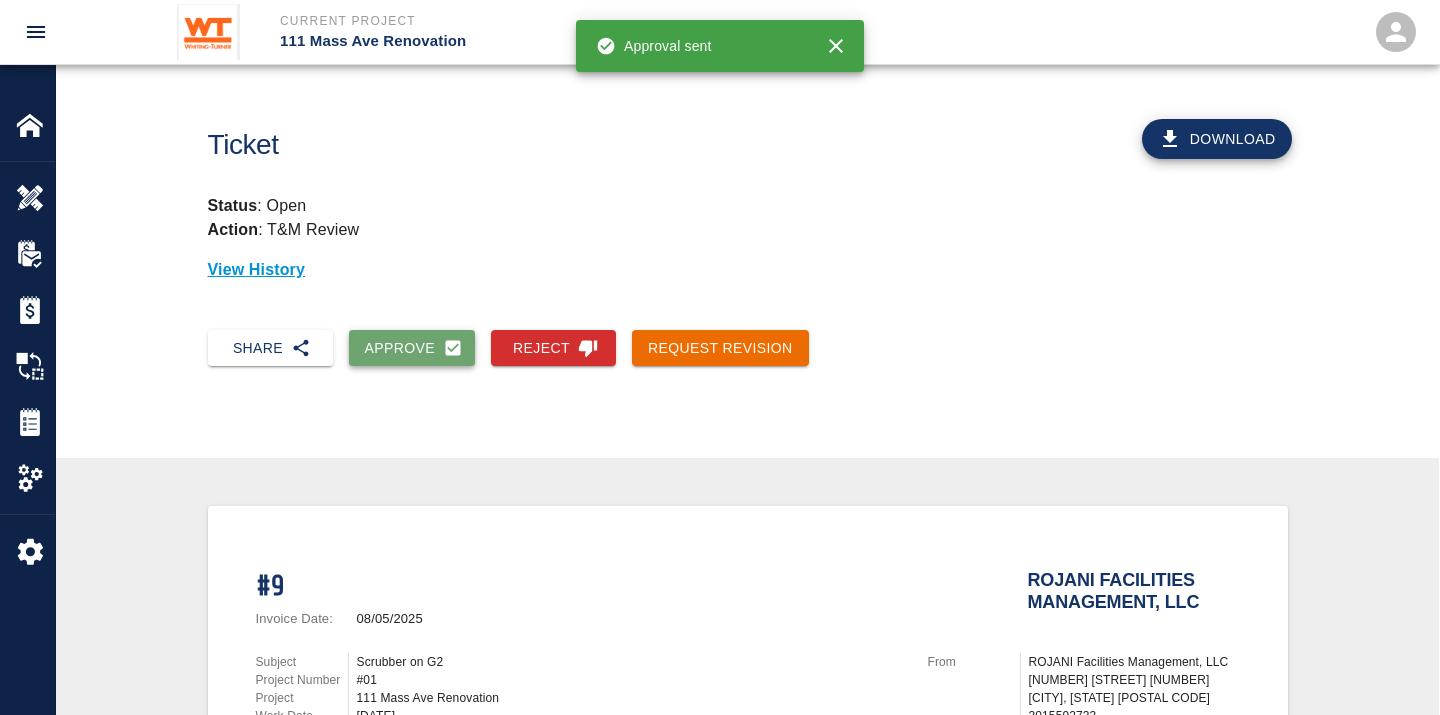click on "Approve" at bounding box center (412, 348) 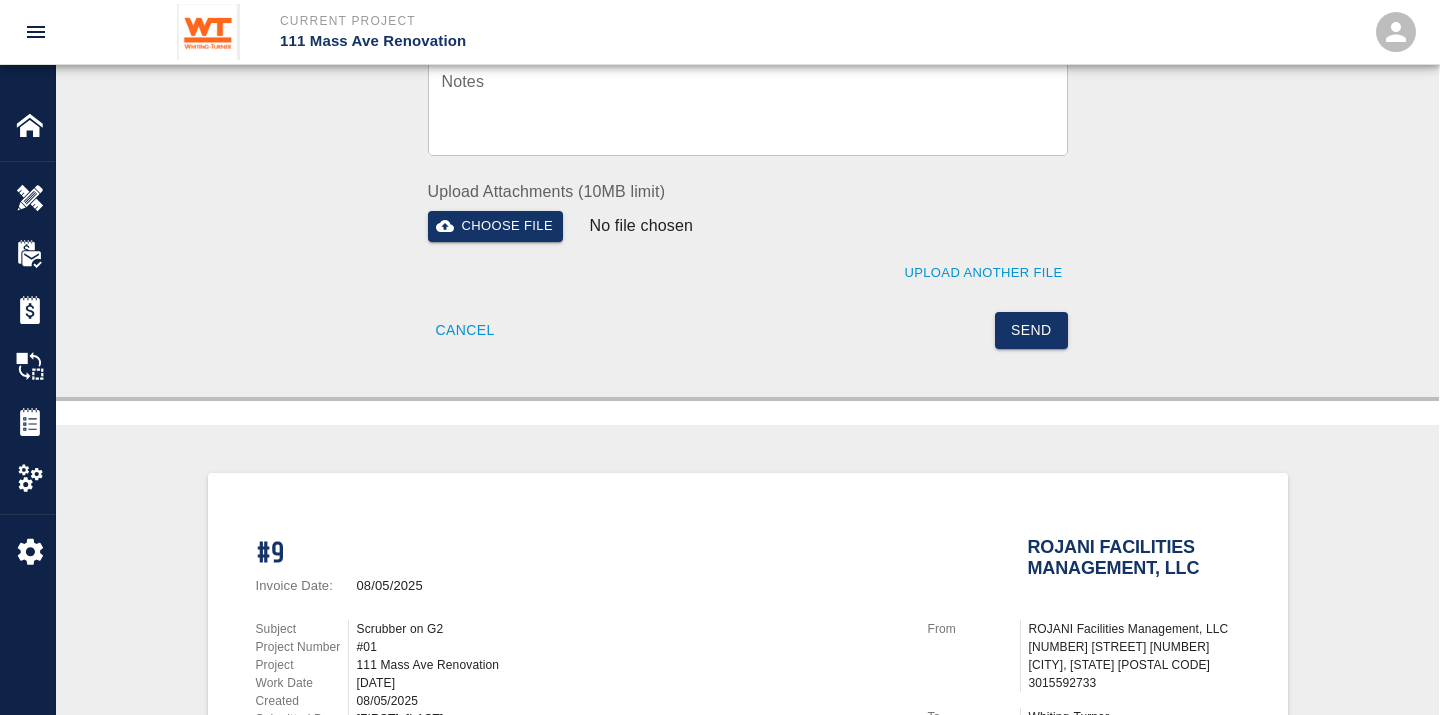 click on "Send" at bounding box center [1031, 330] 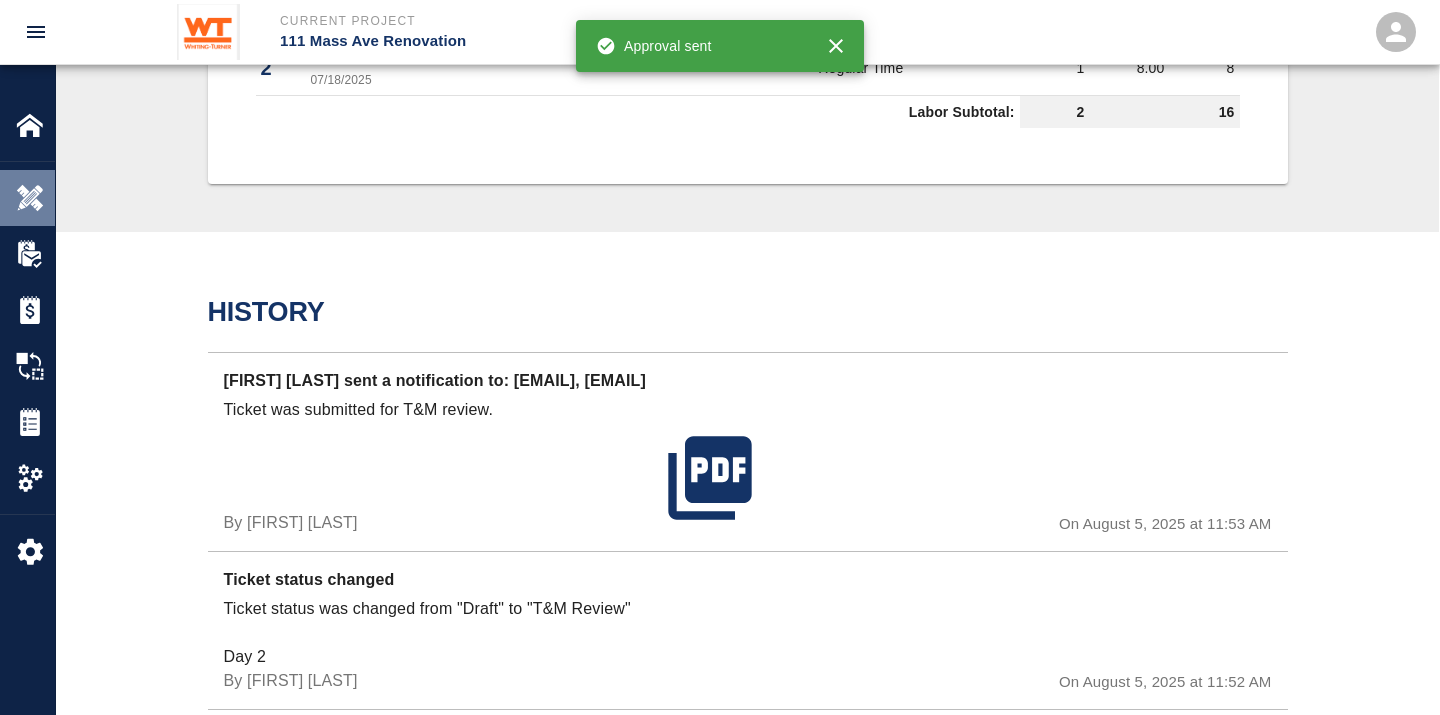 click at bounding box center (30, 198) 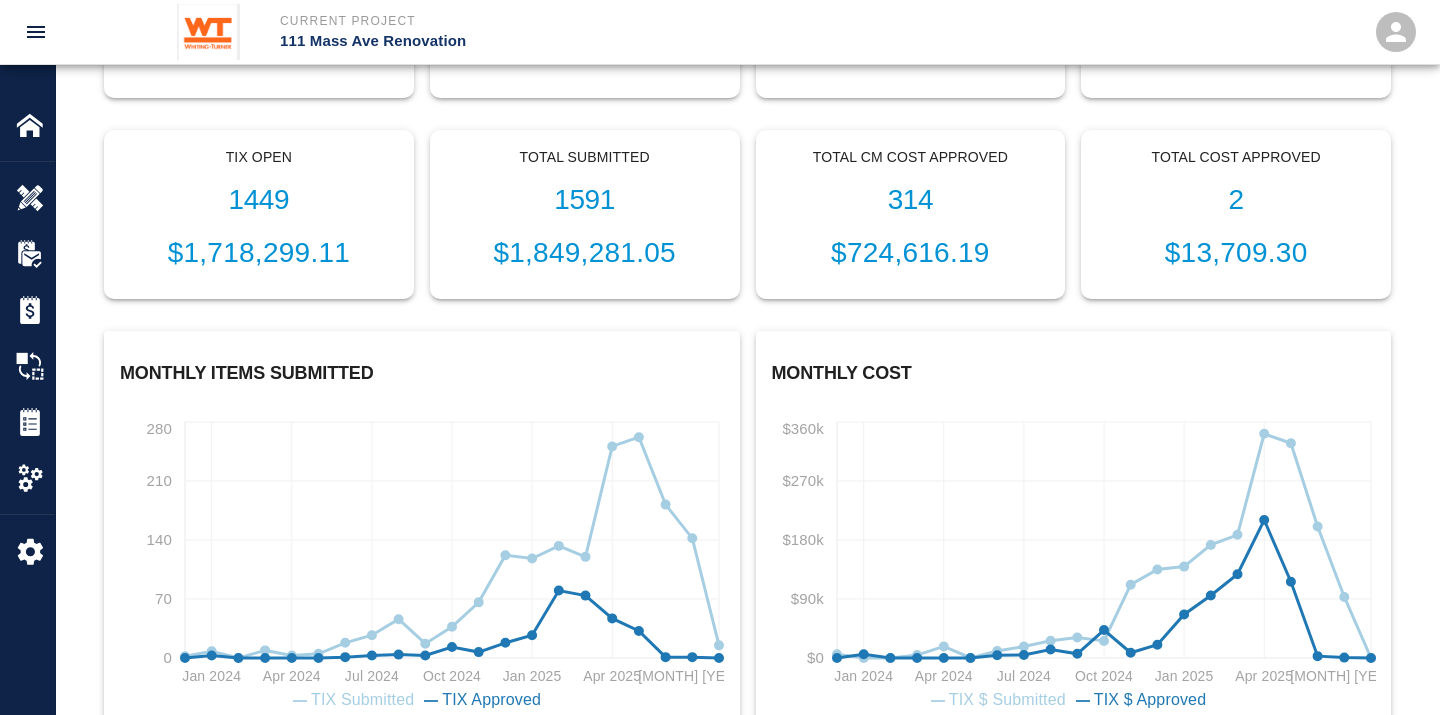 scroll, scrollTop: 567, scrollLeft: 0, axis: vertical 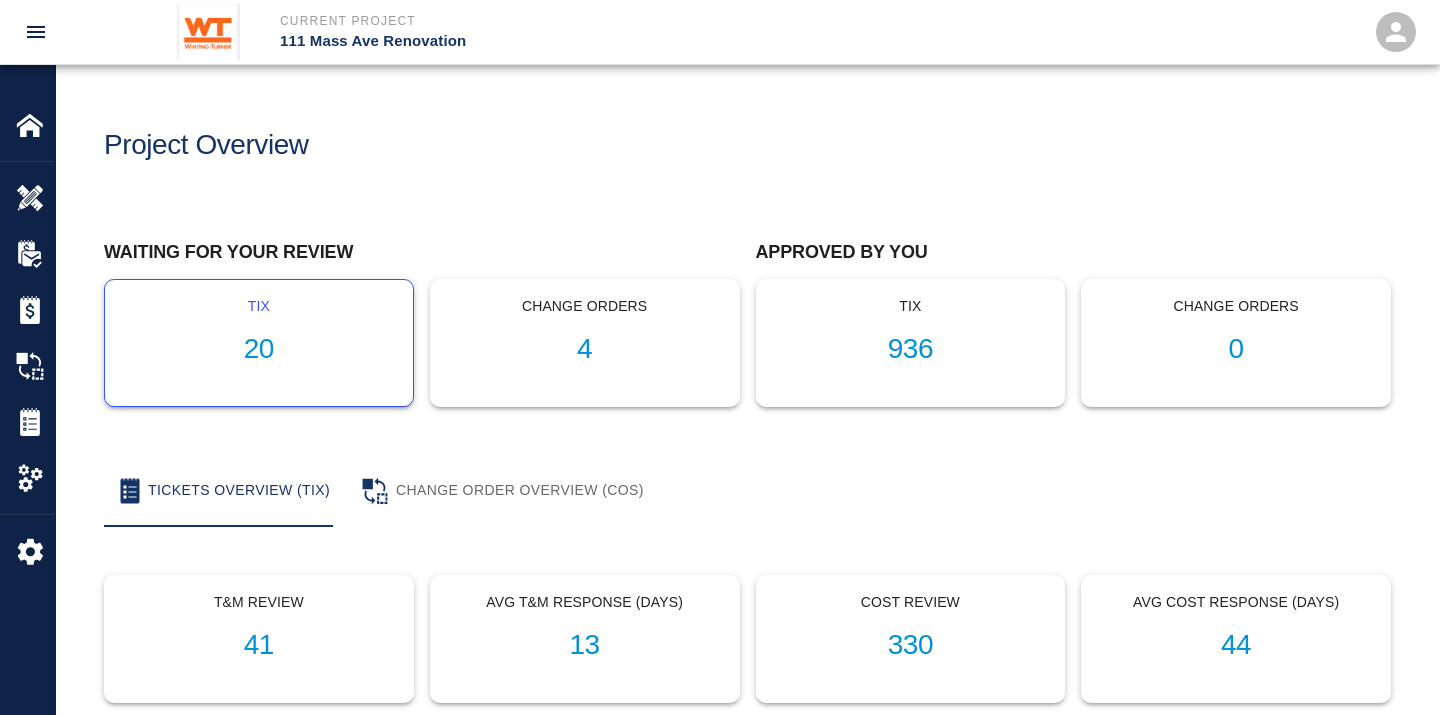 click on "20" at bounding box center (259, 349) 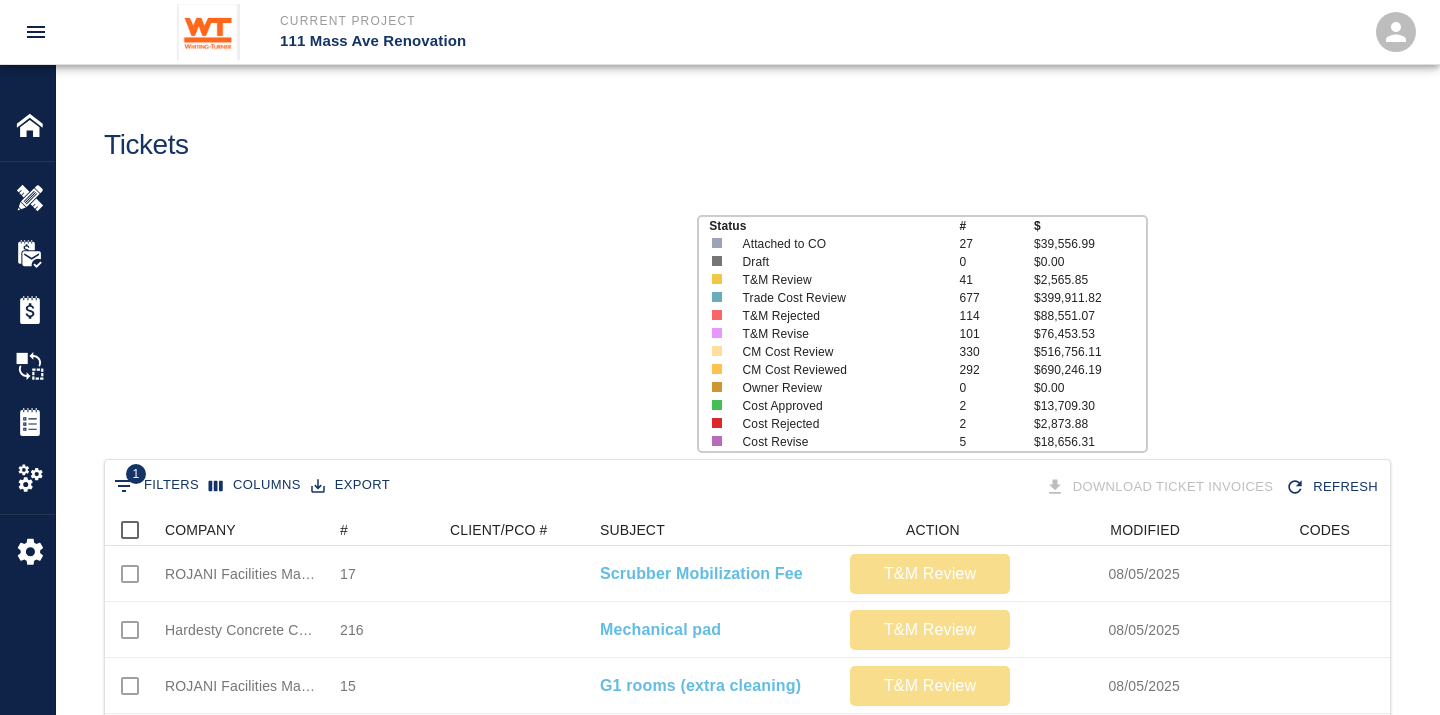 scroll, scrollTop: 17, scrollLeft: 17, axis: both 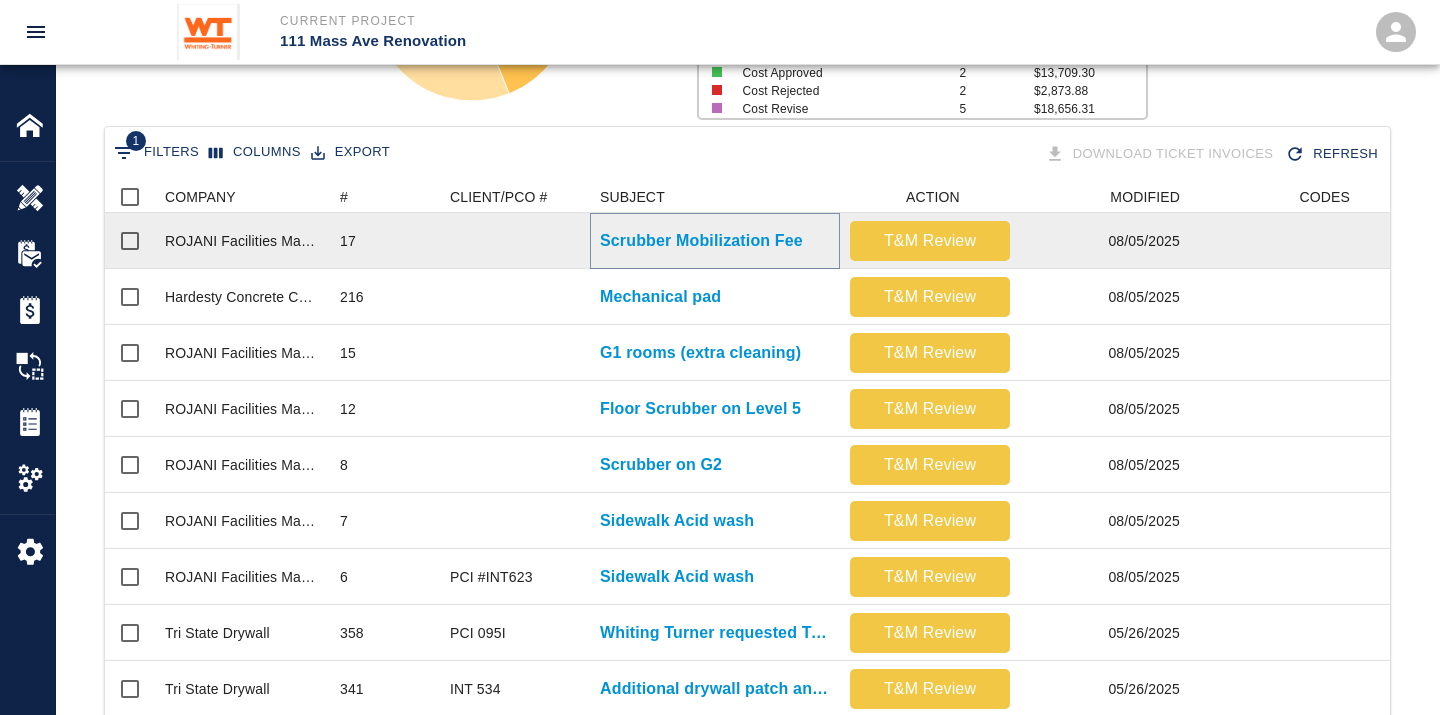 click on "Scrubber Mobilization Fee" at bounding box center [701, 241] 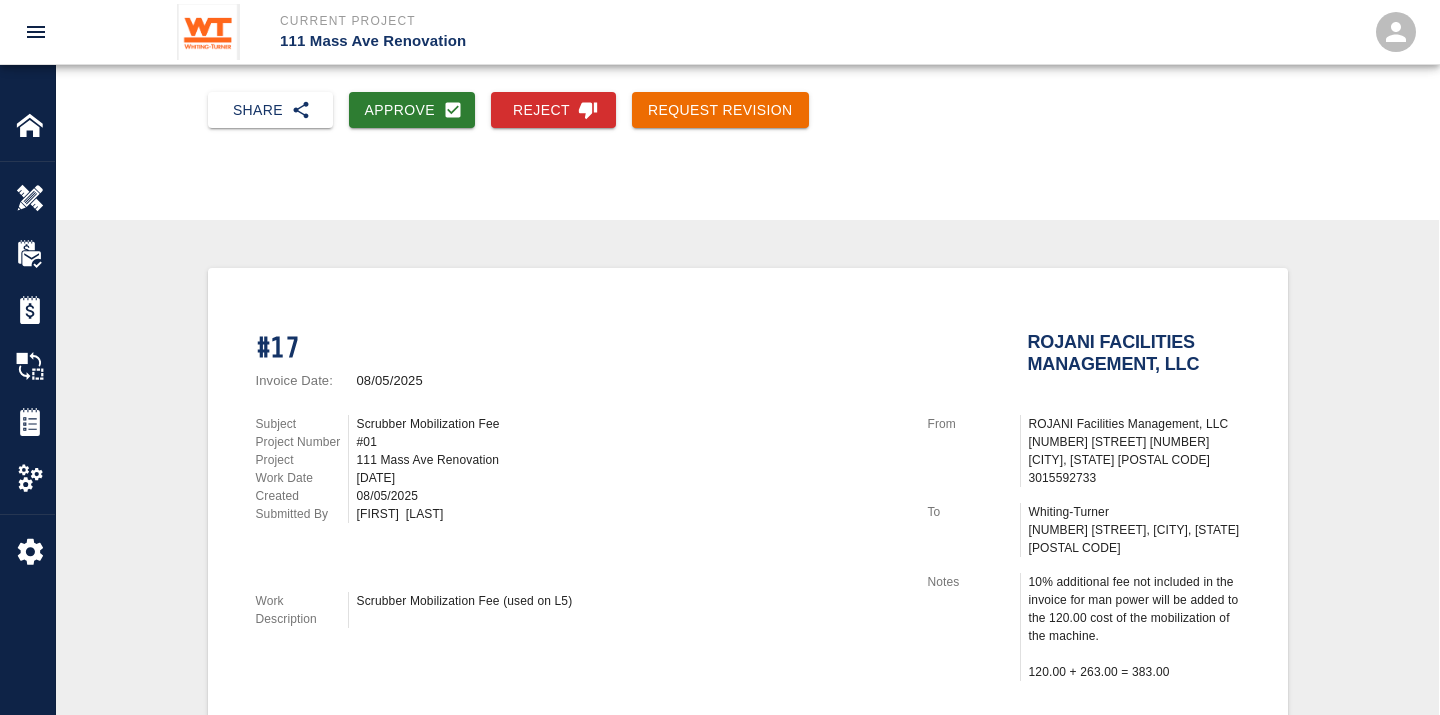 scroll, scrollTop: 111, scrollLeft: 0, axis: vertical 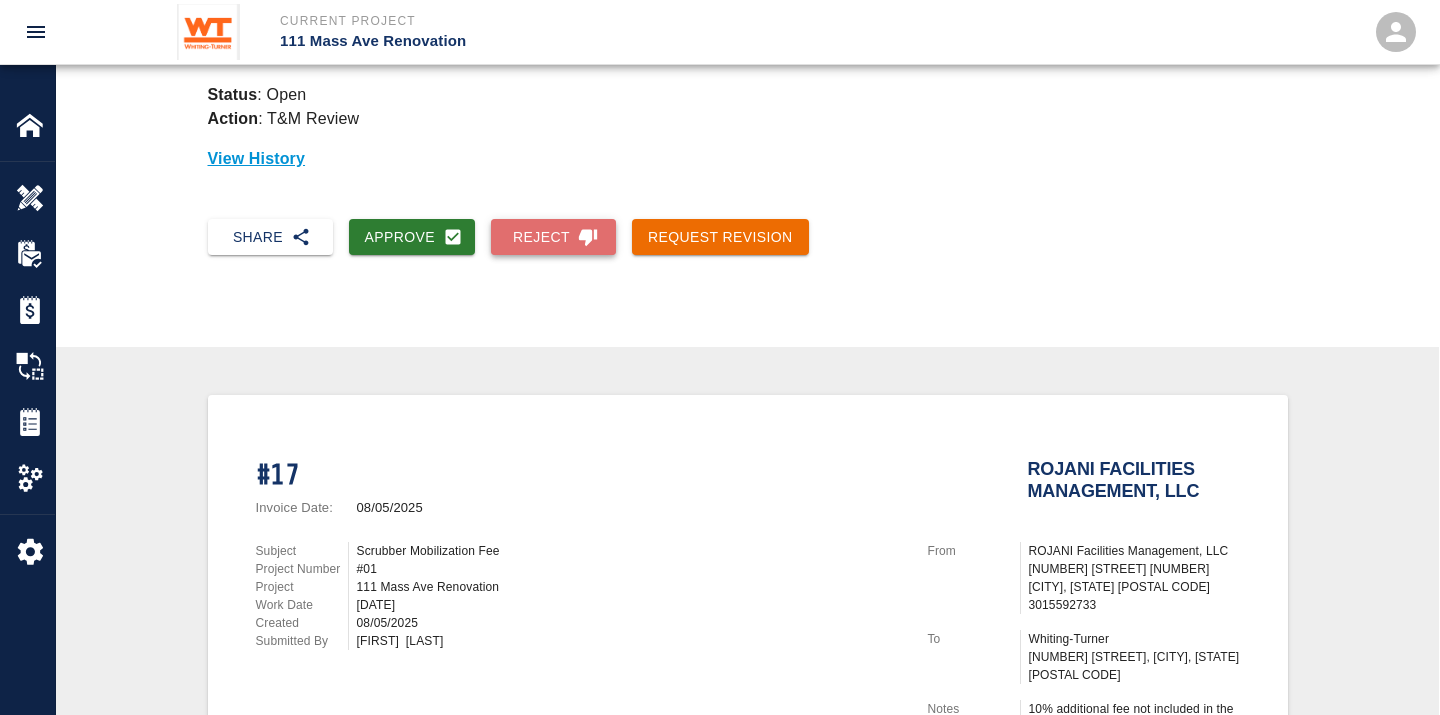click on "Reject" at bounding box center [553, 237] 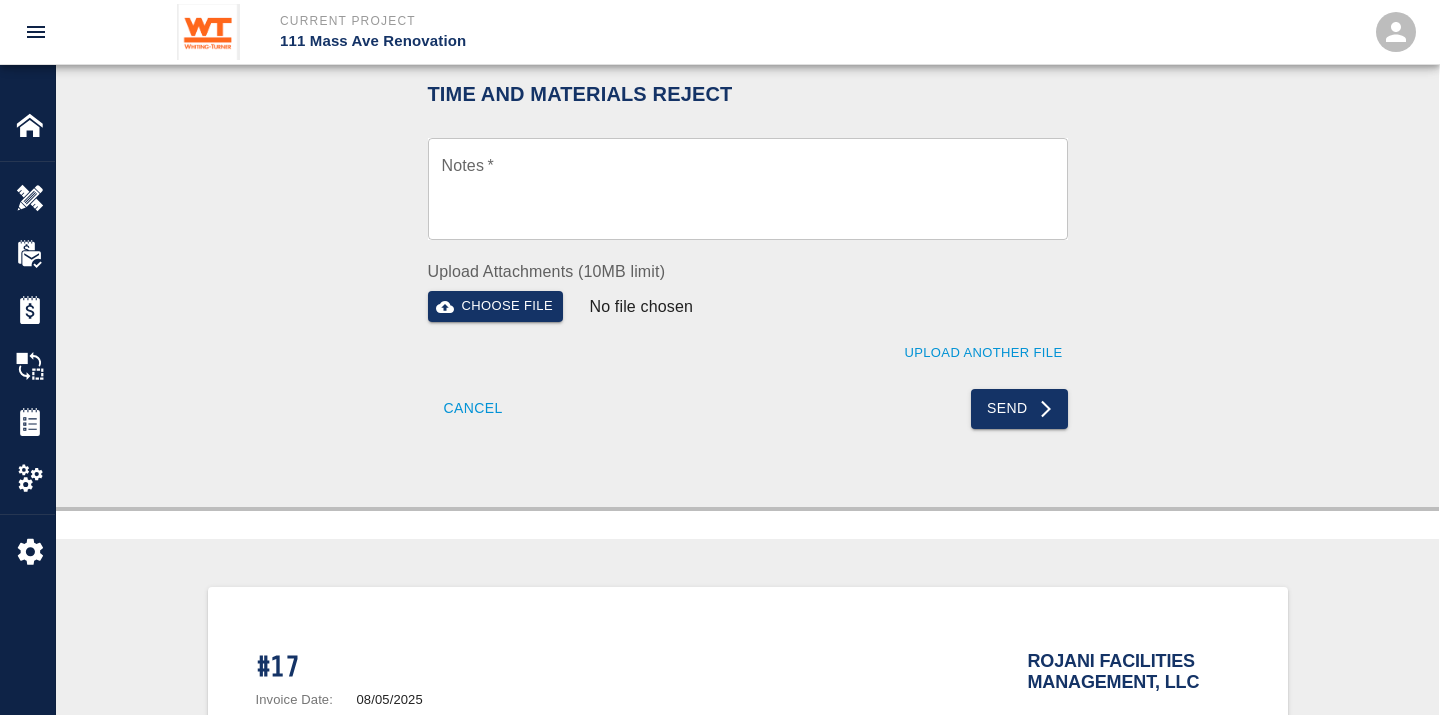 scroll, scrollTop: 444, scrollLeft: 0, axis: vertical 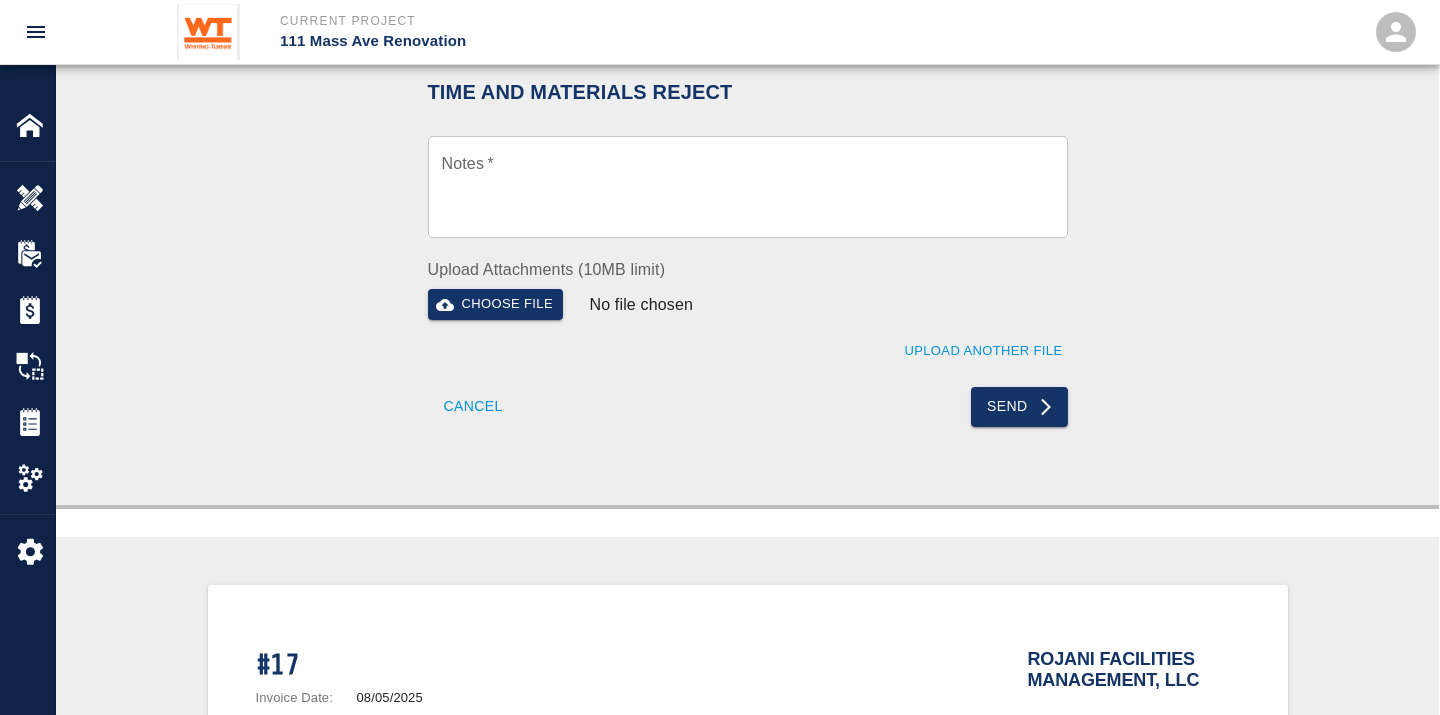 click on "Notes   *" at bounding box center [748, 187] 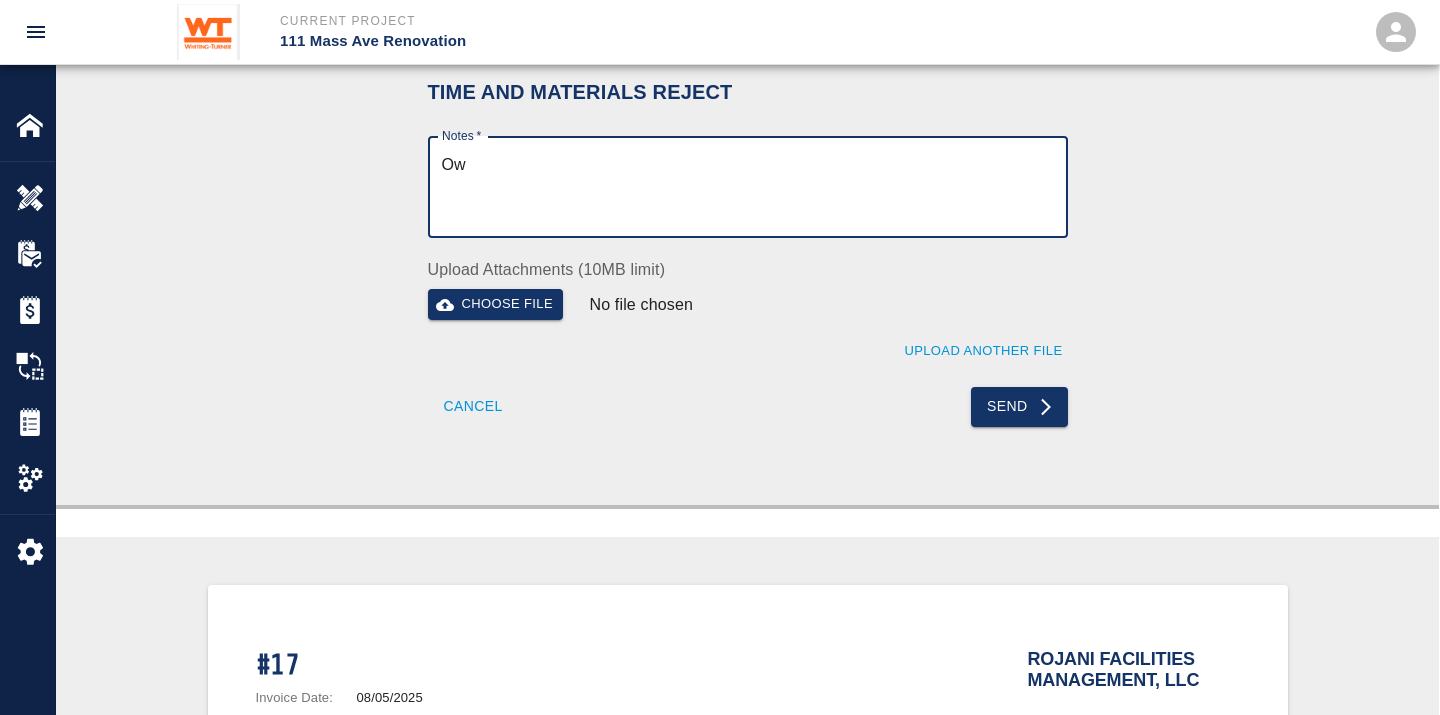 type on "O" 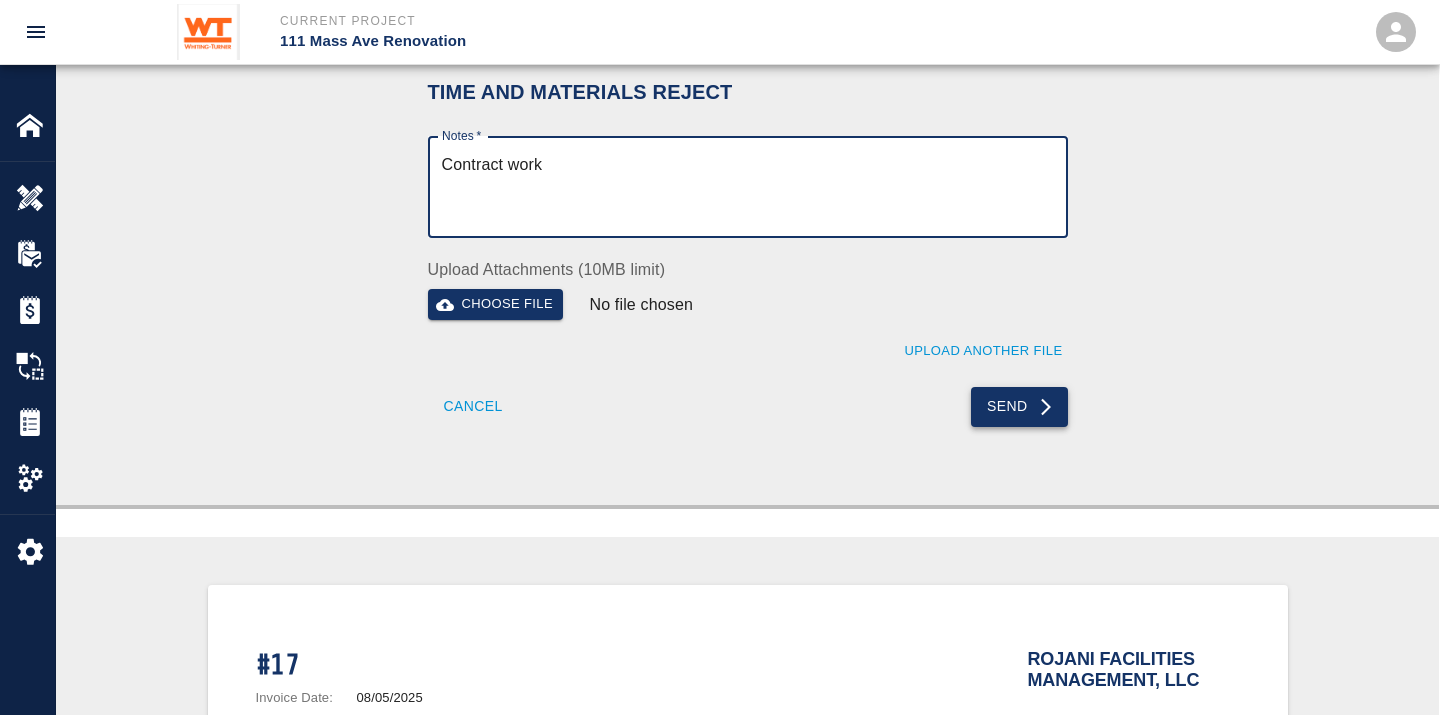type on "Contract work" 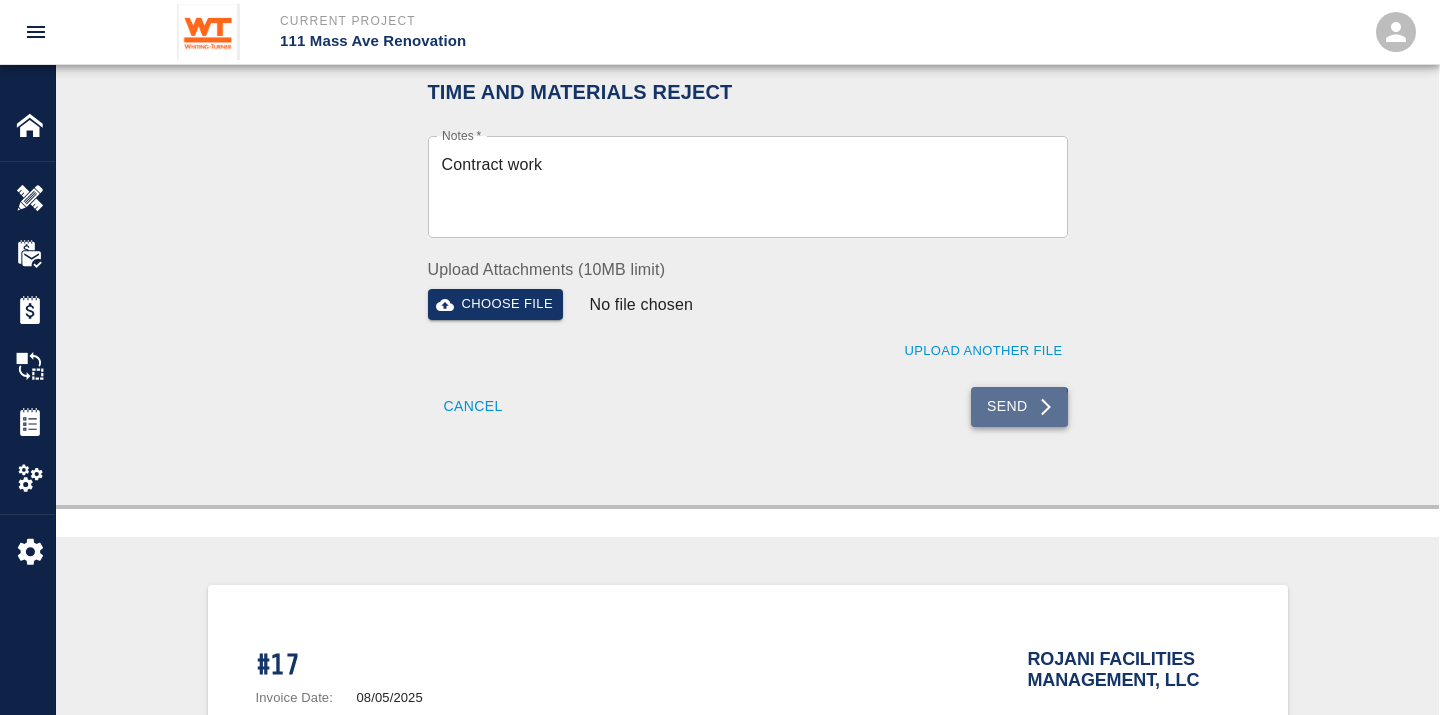 click on "Send" at bounding box center (1019, 407) 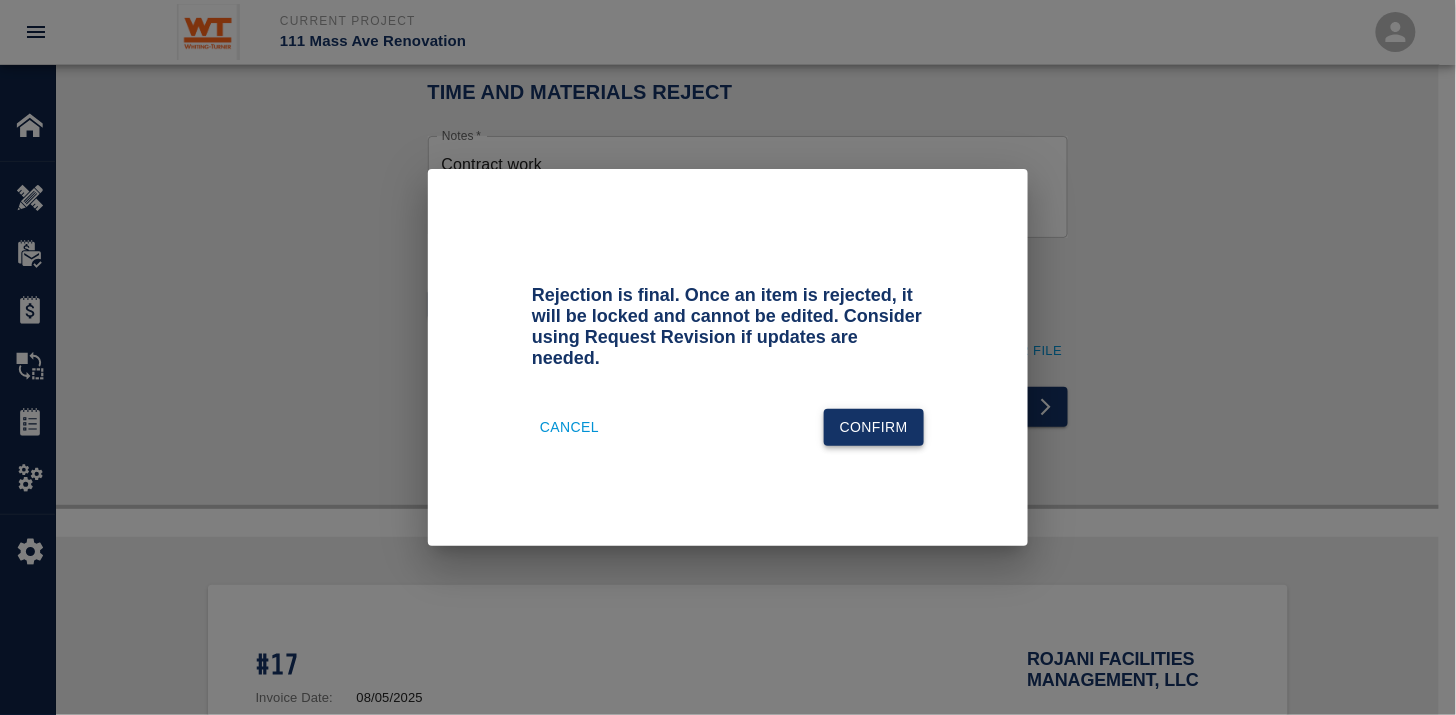 click on "Confirm" at bounding box center [874, 427] 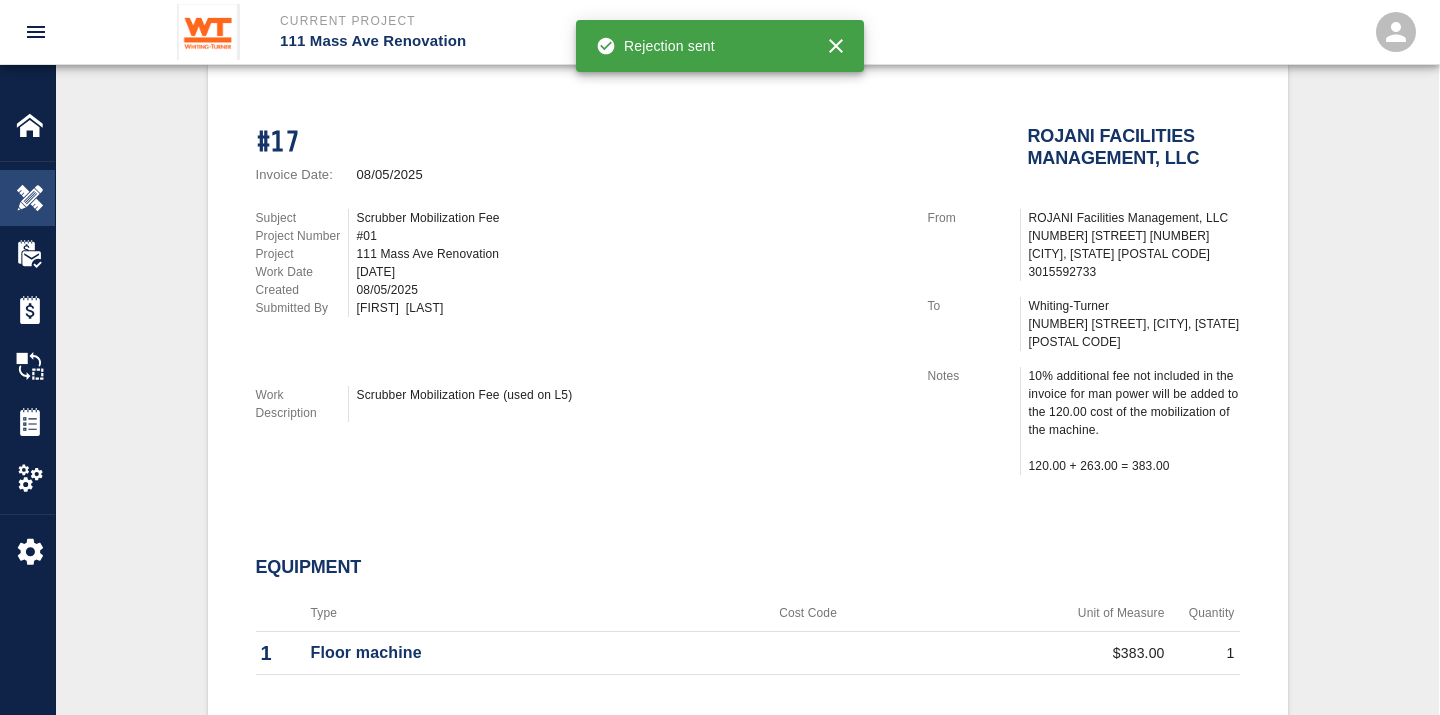 click at bounding box center [30, 198] 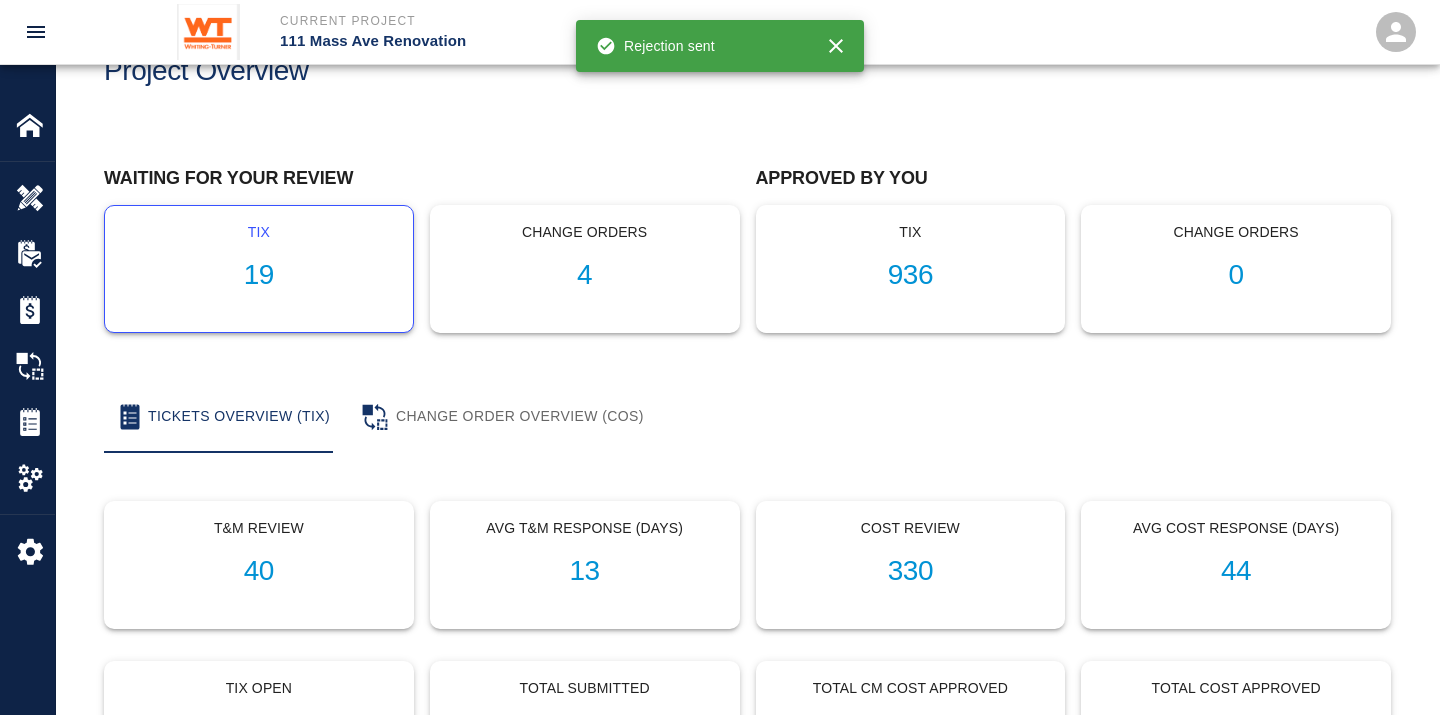 scroll, scrollTop: 0, scrollLeft: 0, axis: both 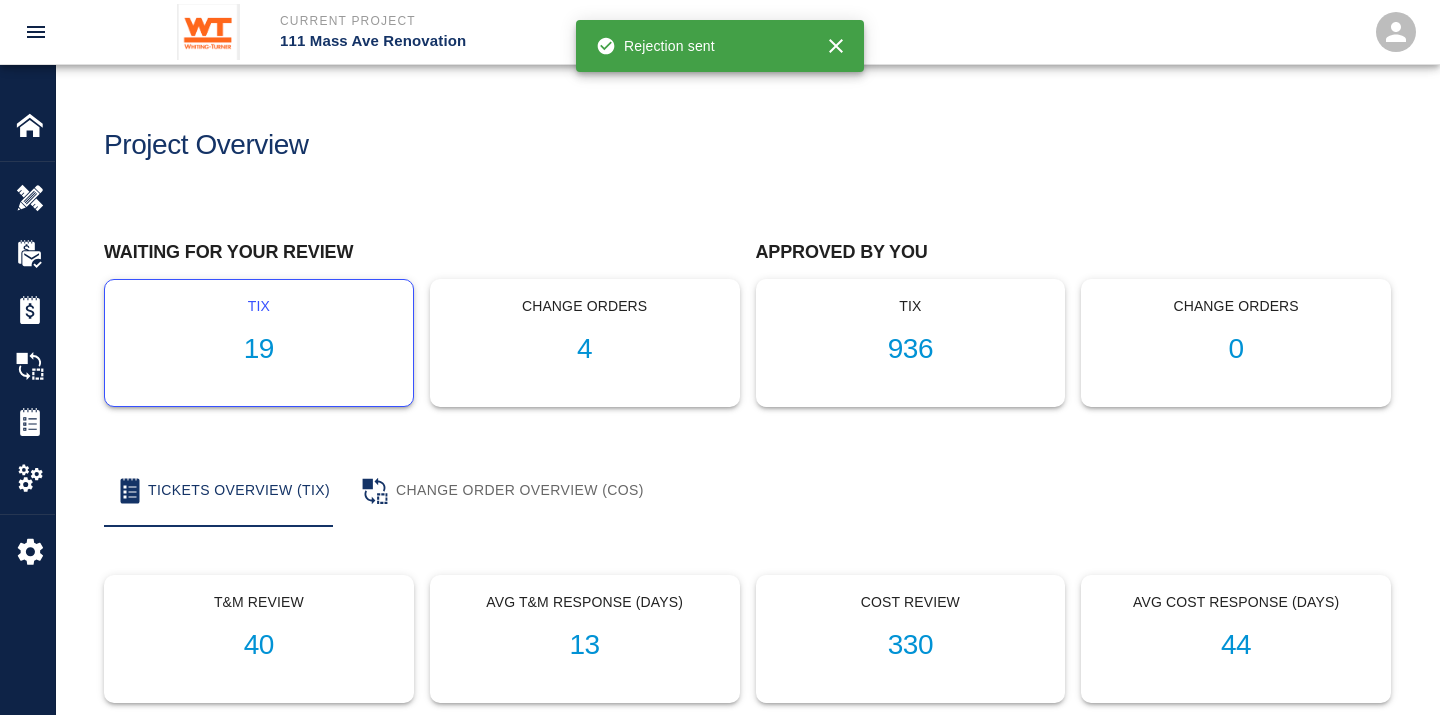 click on "19" at bounding box center [259, 349] 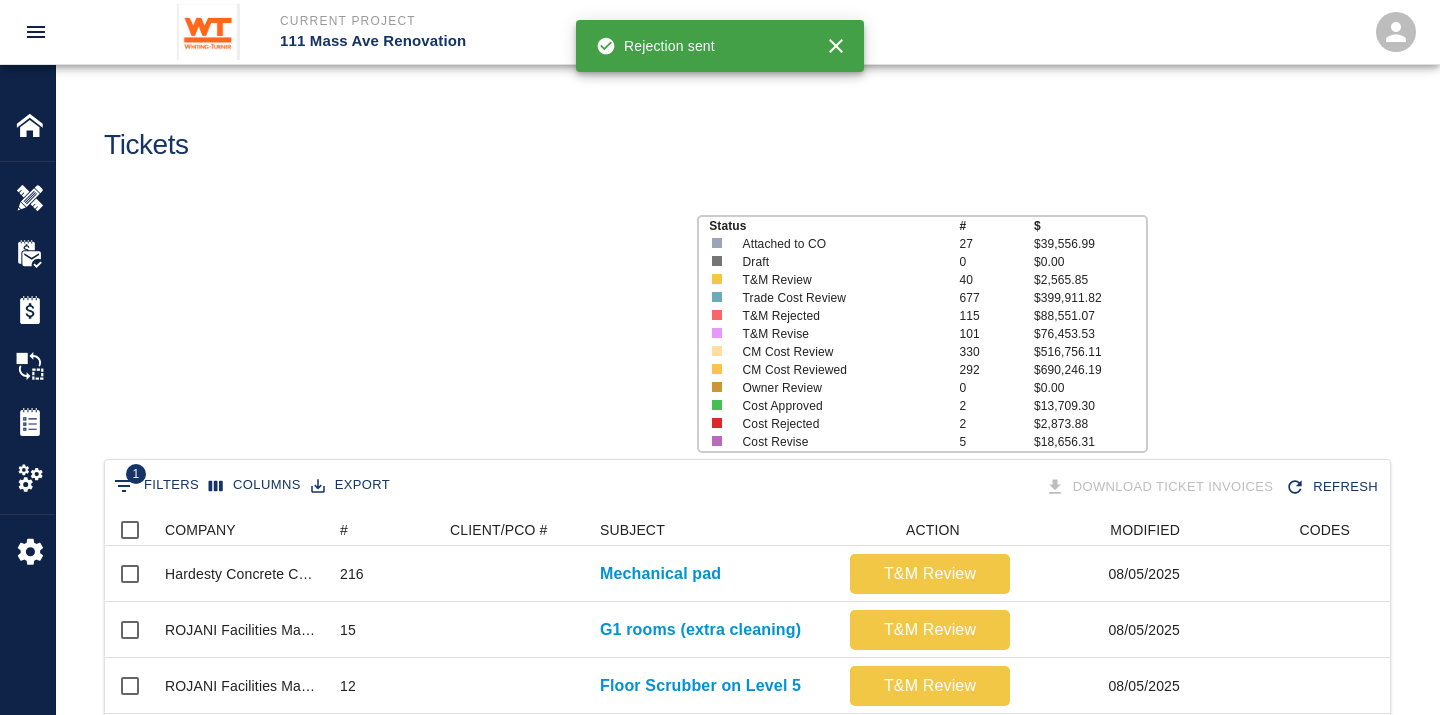 scroll, scrollTop: 18, scrollLeft: 17, axis: both 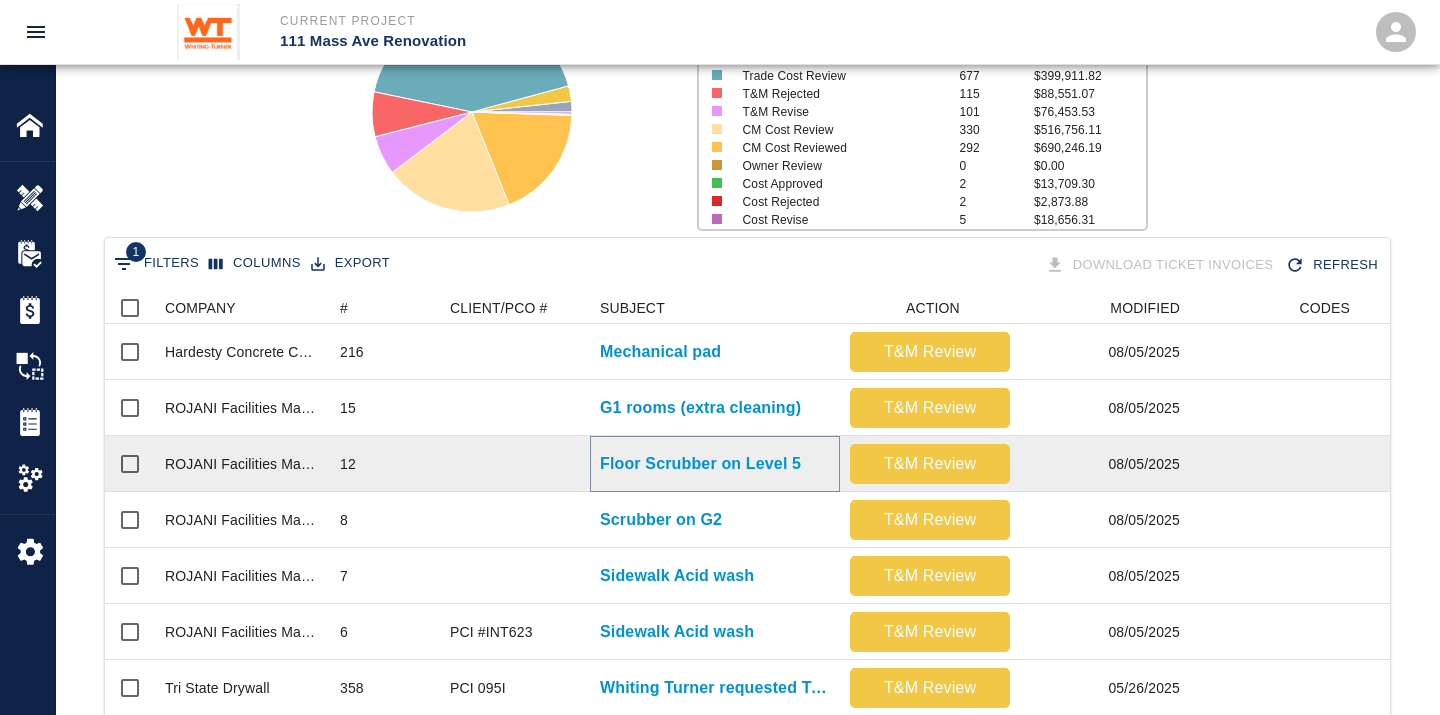 click on "Floor Scrubber on Level 5" at bounding box center (700, 464) 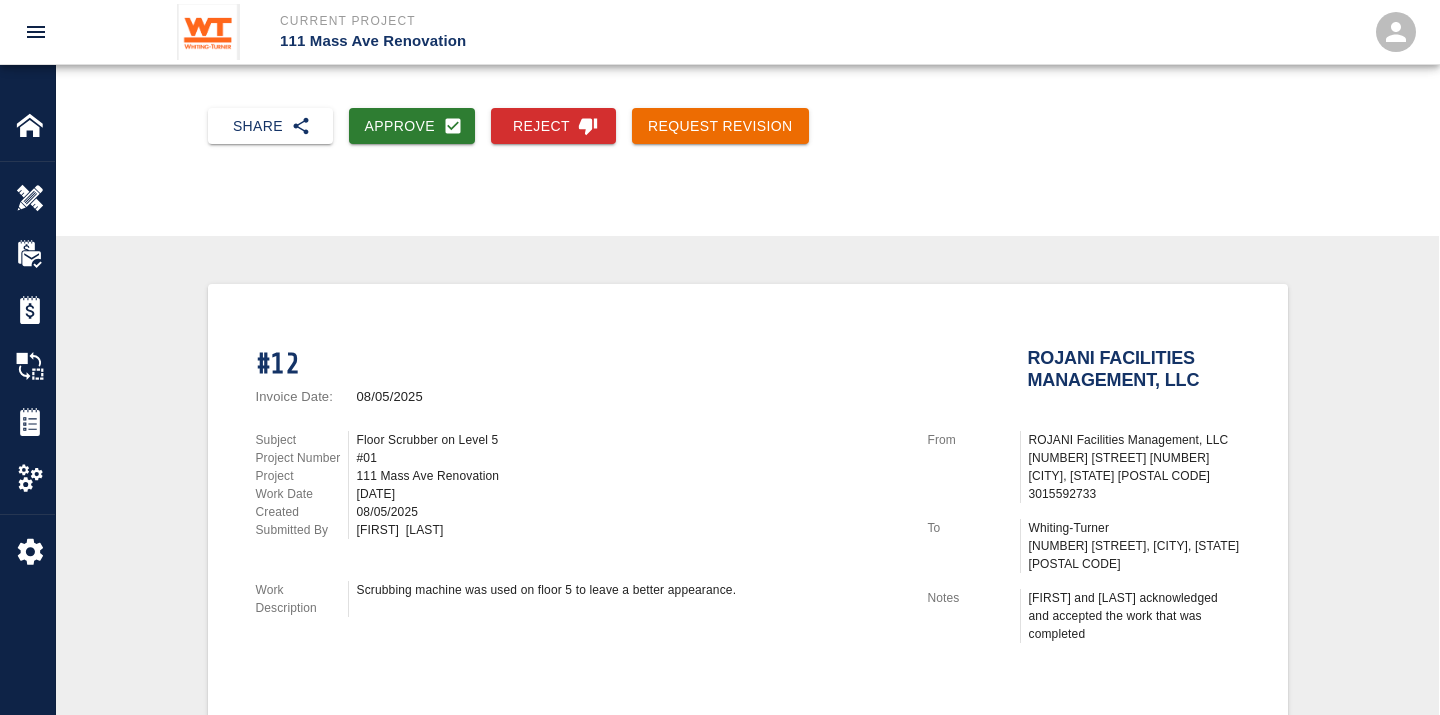 scroll, scrollTop: 111, scrollLeft: 0, axis: vertical 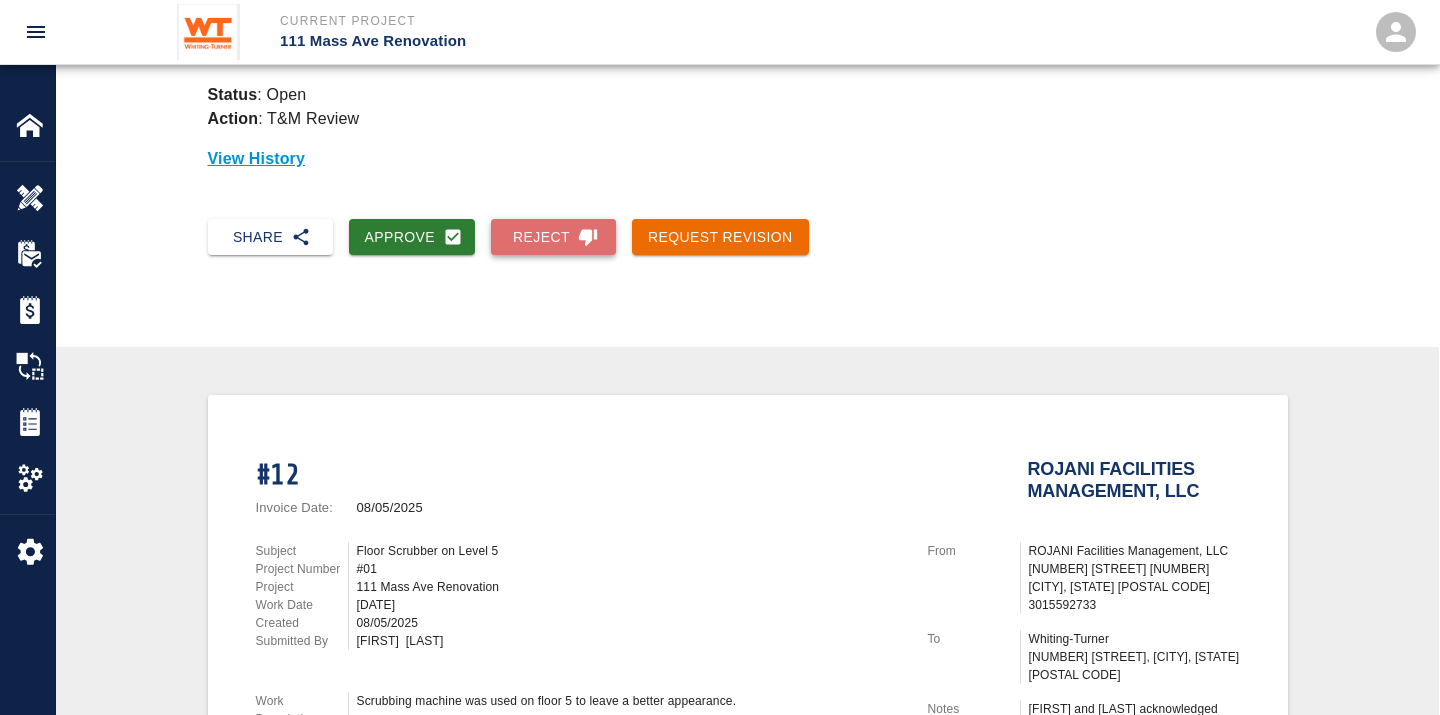 click on "Reject" at bounding box center (553, 237) 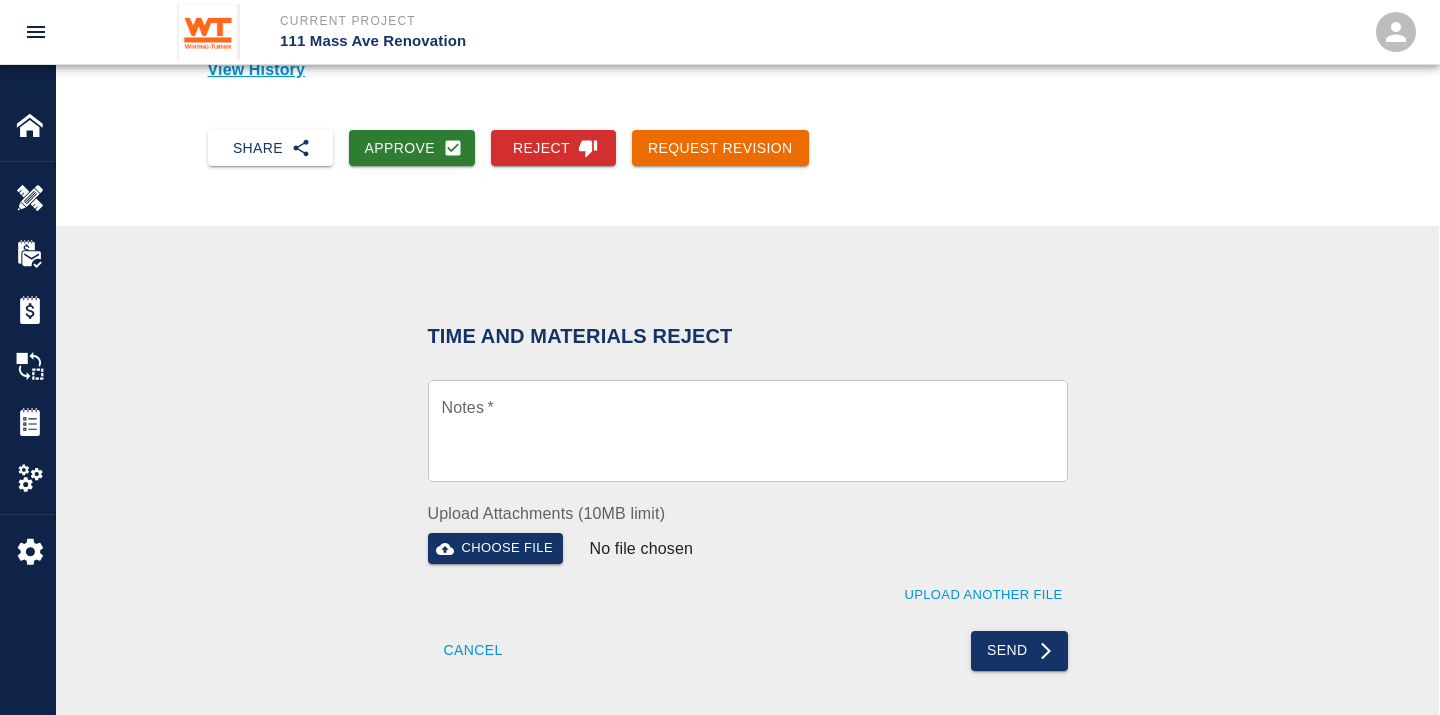 scroll, scrollTop: 333, scrollLeft: 0, axis: vertical 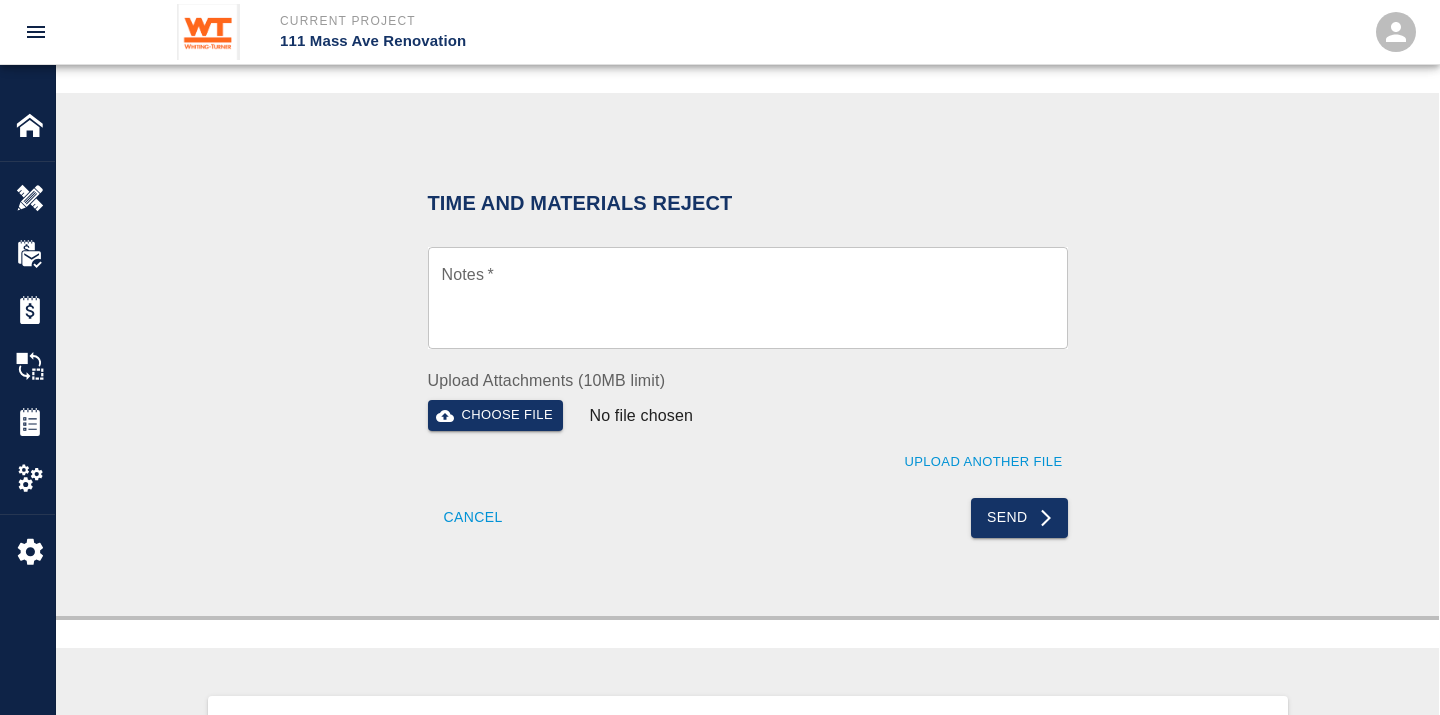 click on "Notes   *" at bounding box center [748, 298] 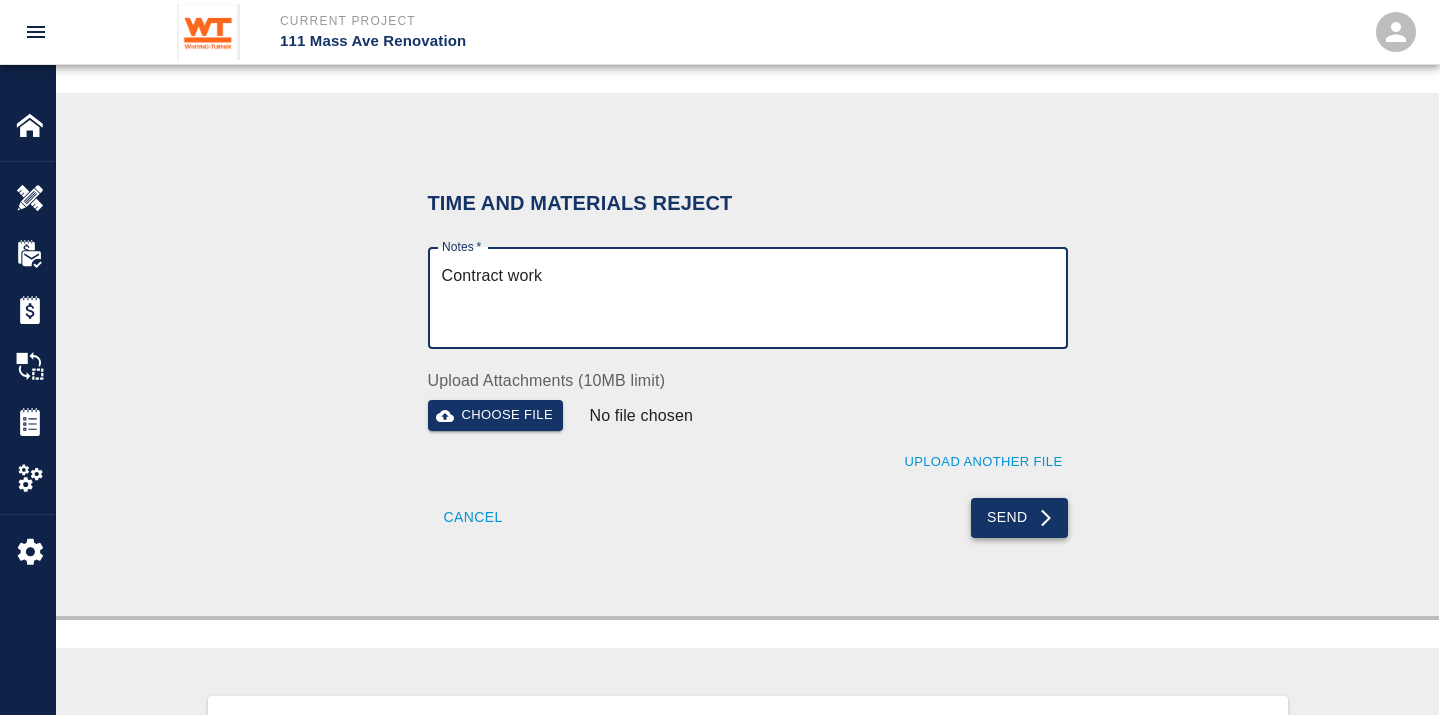 type on "Contract work" 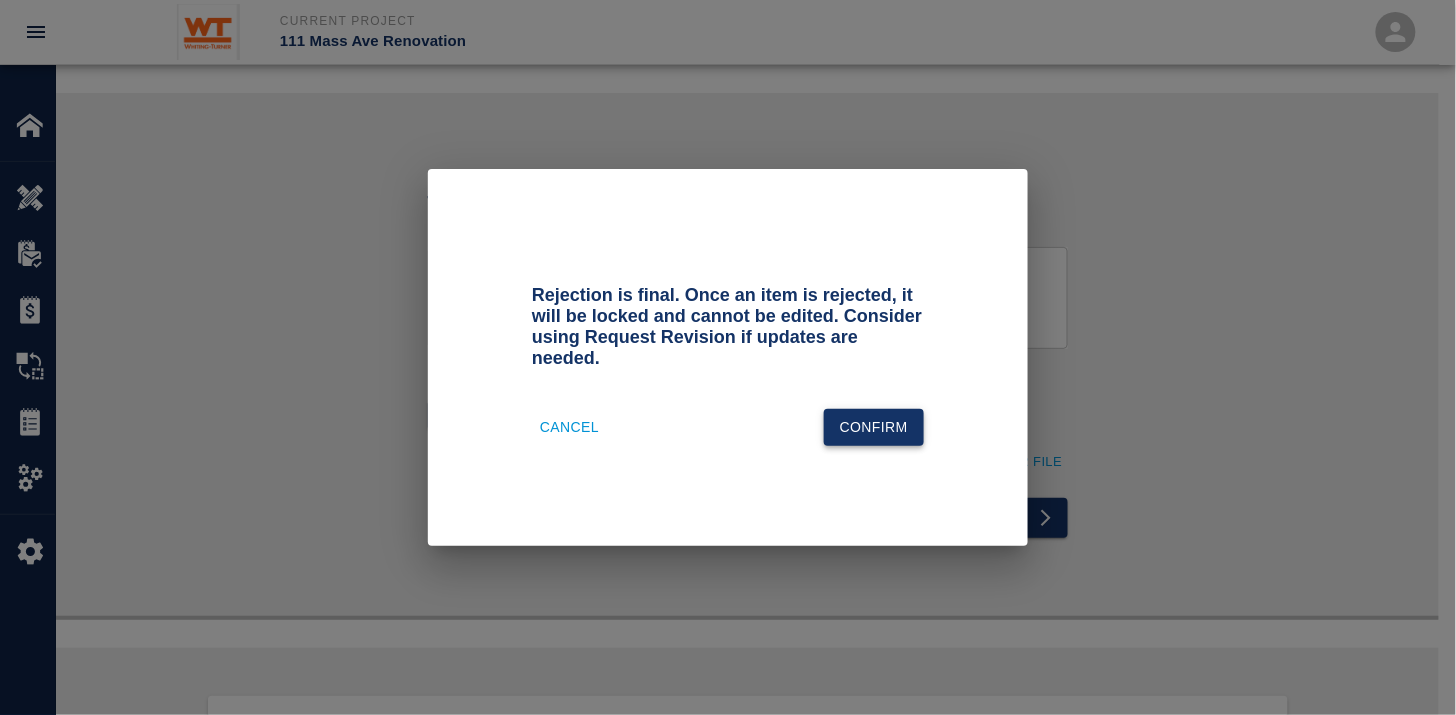 click on "Confirm" at bounding box center (874, 427) 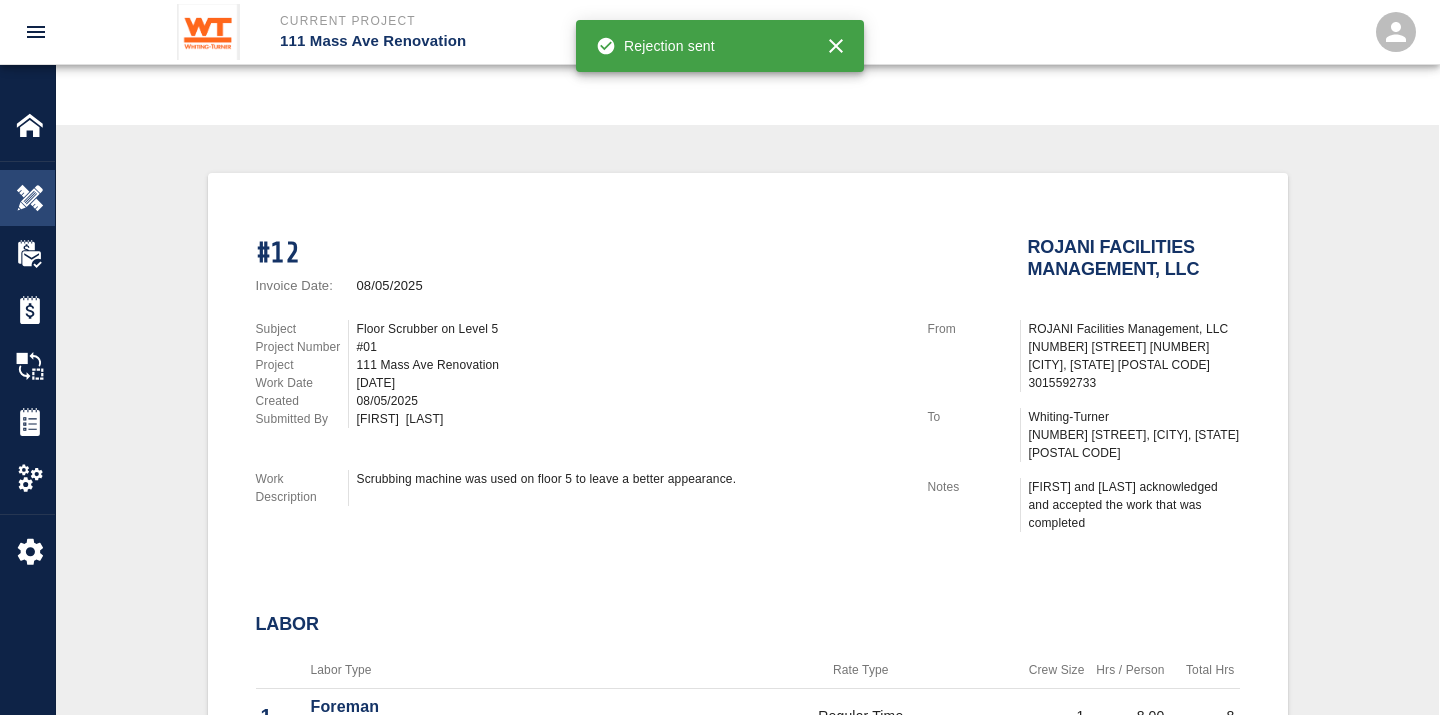 click at bounding box center [30, 198] 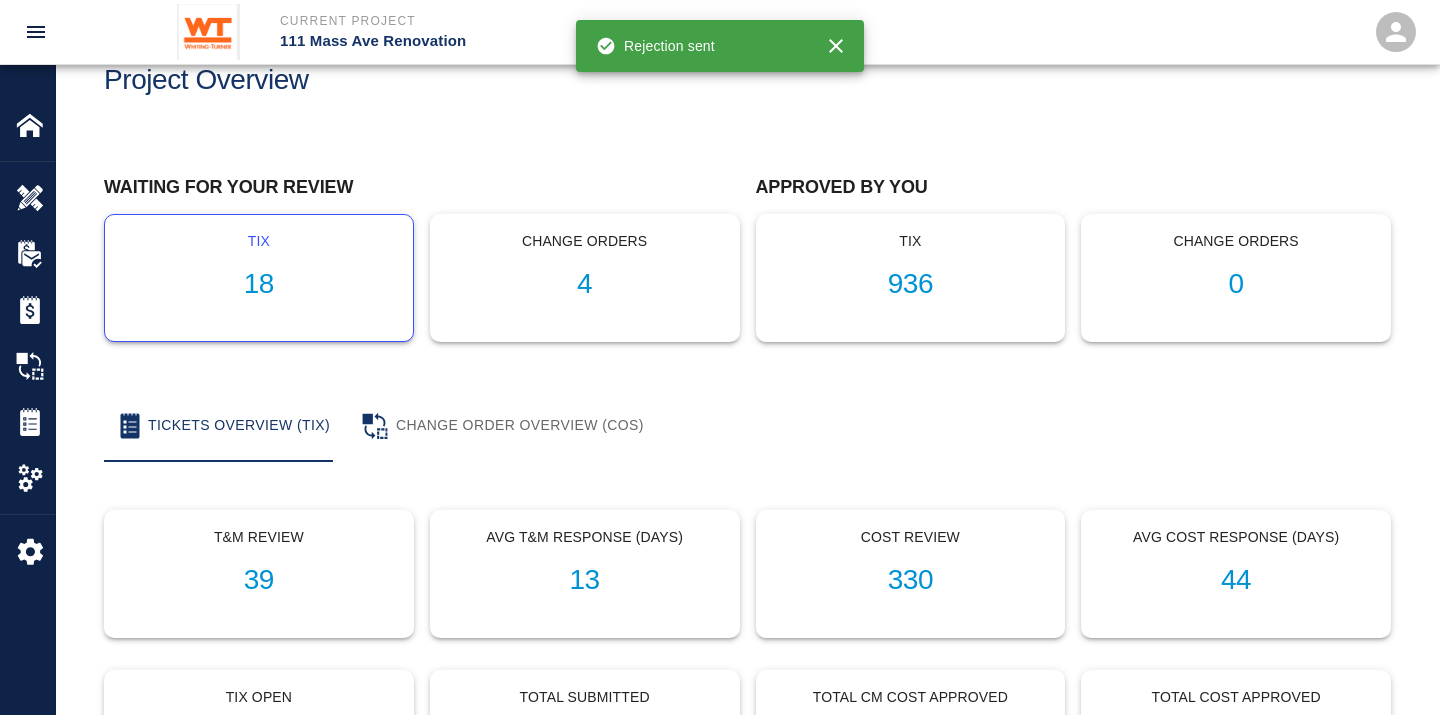 scroll, scrollTop: 0, scrollLeft: 0, axis: both 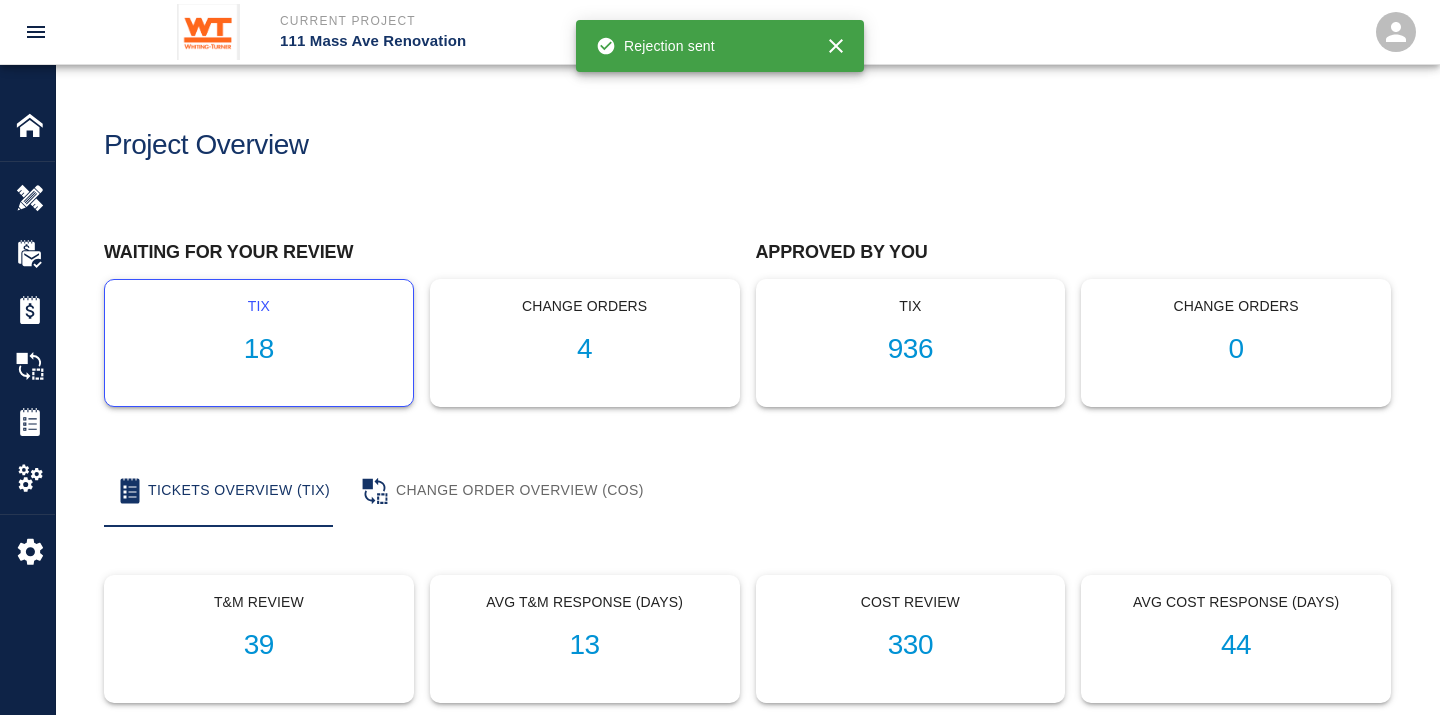 click on "18" at bounding box center (259, 349) 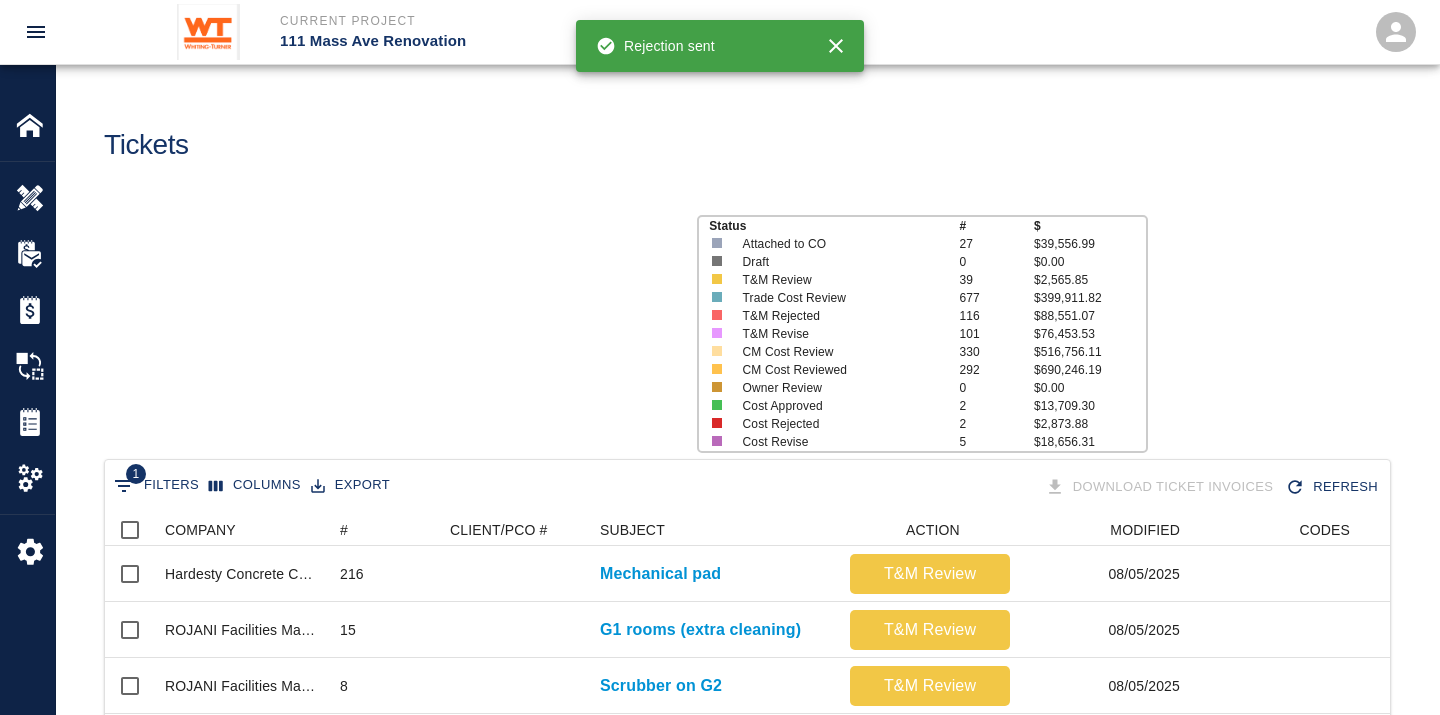 scroll, scrollTop: 17, scrollLeft: 17, axis: both 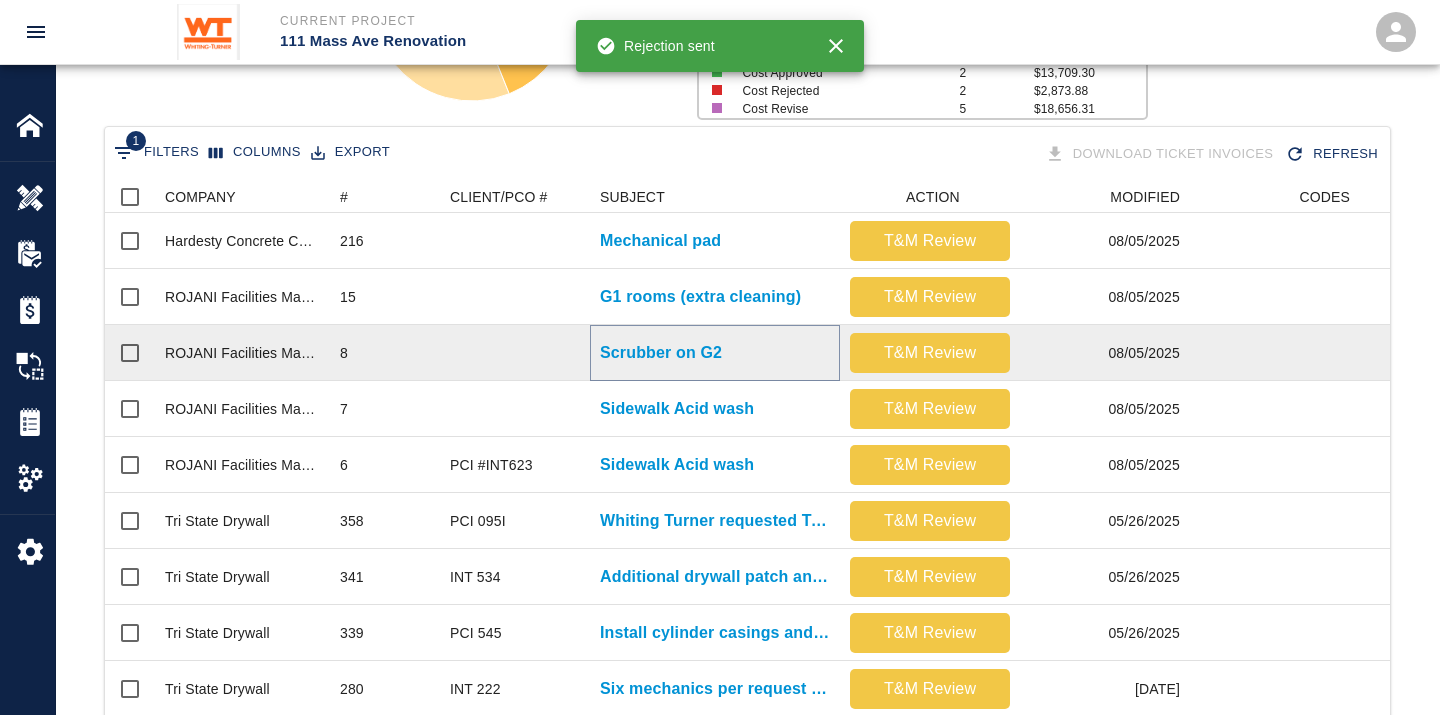 click on "Scrubber on G2" at bounding box center [661, 353] 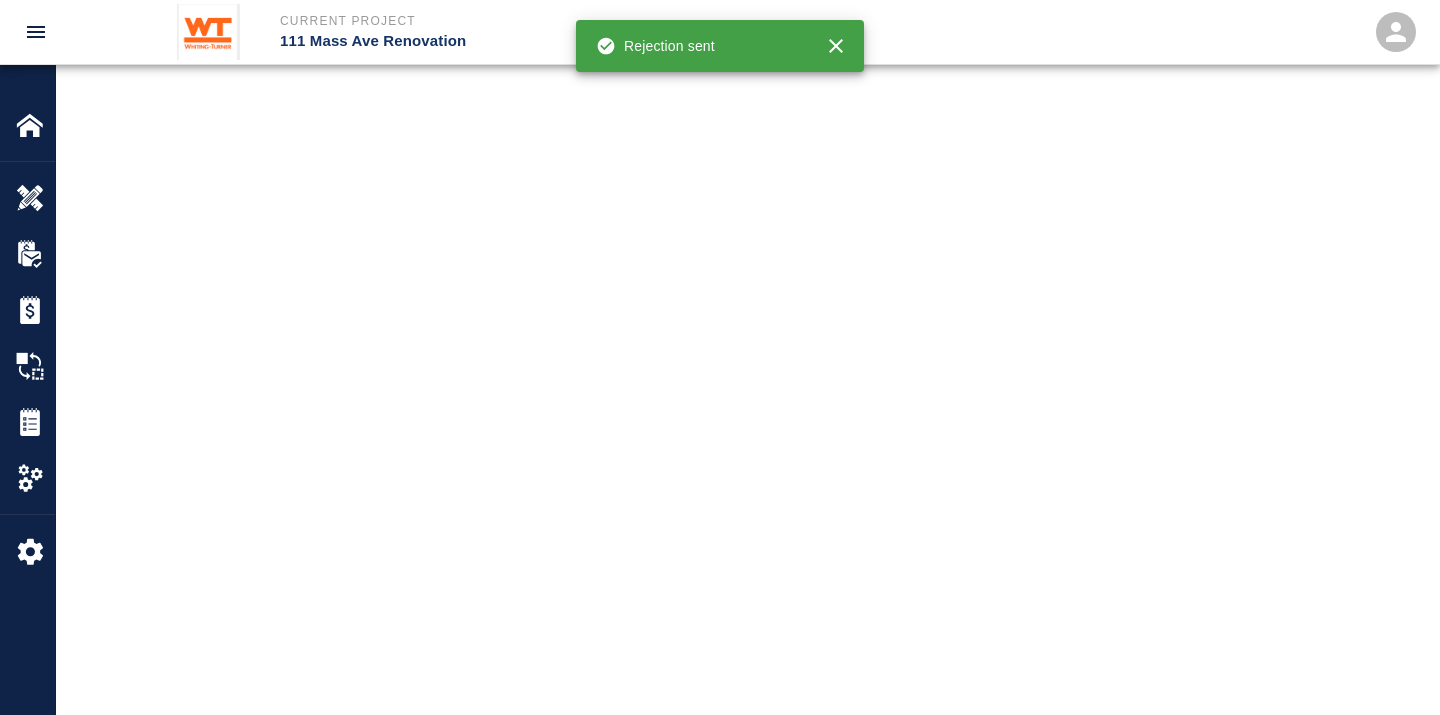 scroll, scrollTop: 0, scrollLeft: 0, axis: both 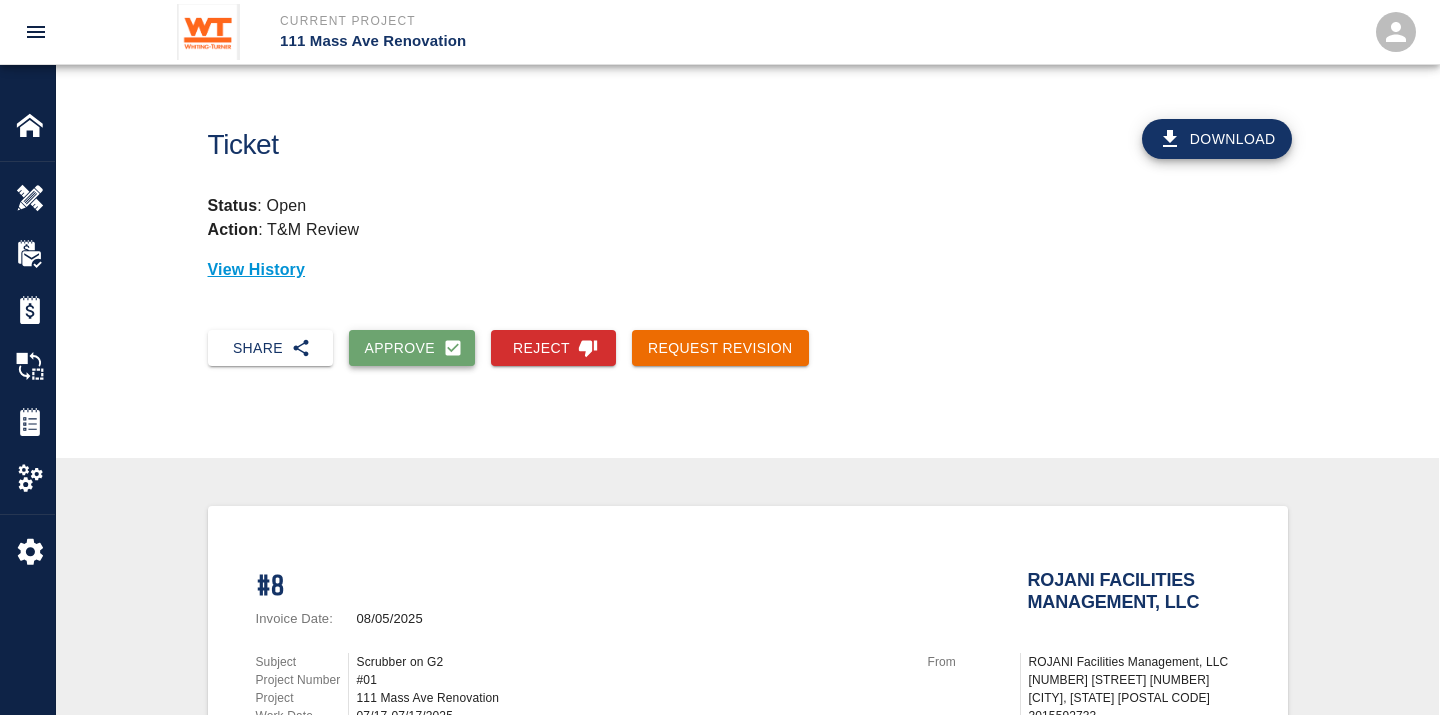 click on "Approve" at bounding box center [412, 348] 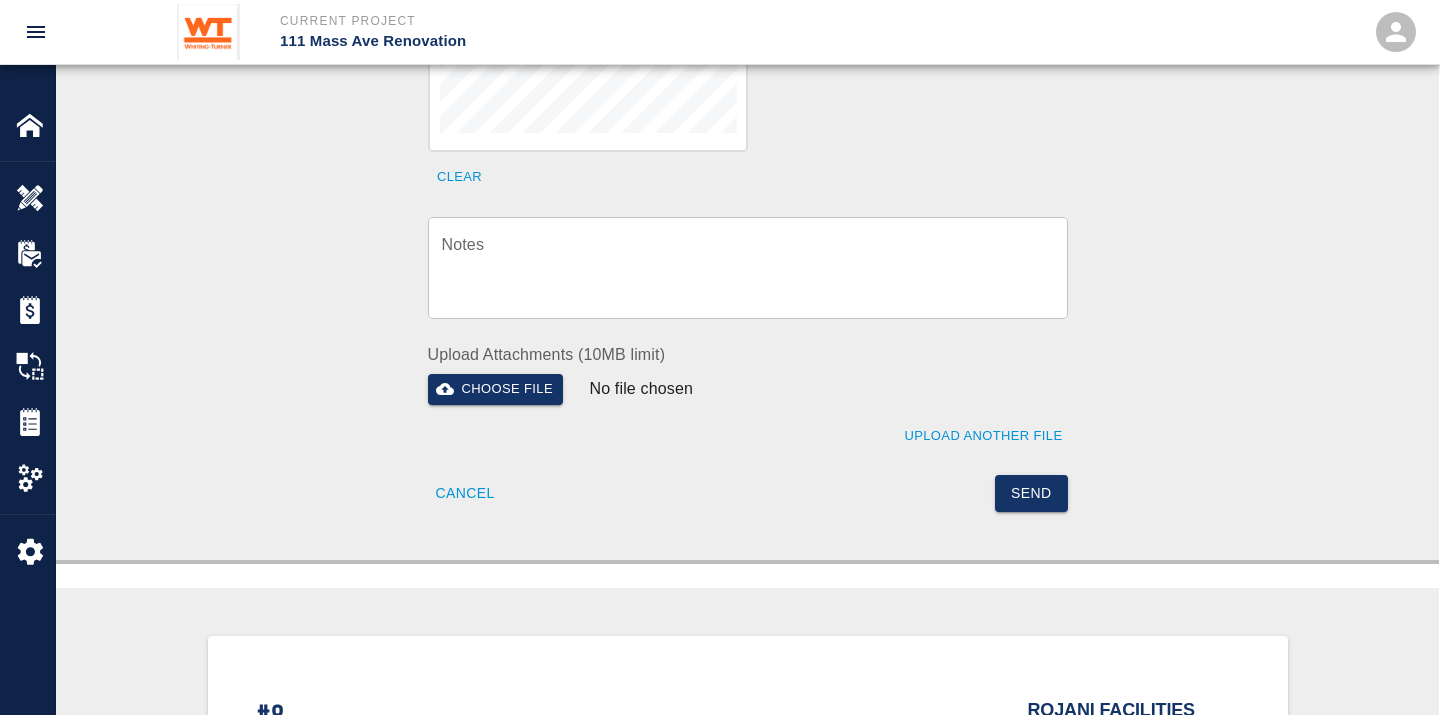 scroll, scrollTop: 888, scrollLeft: 0, axis: vertical 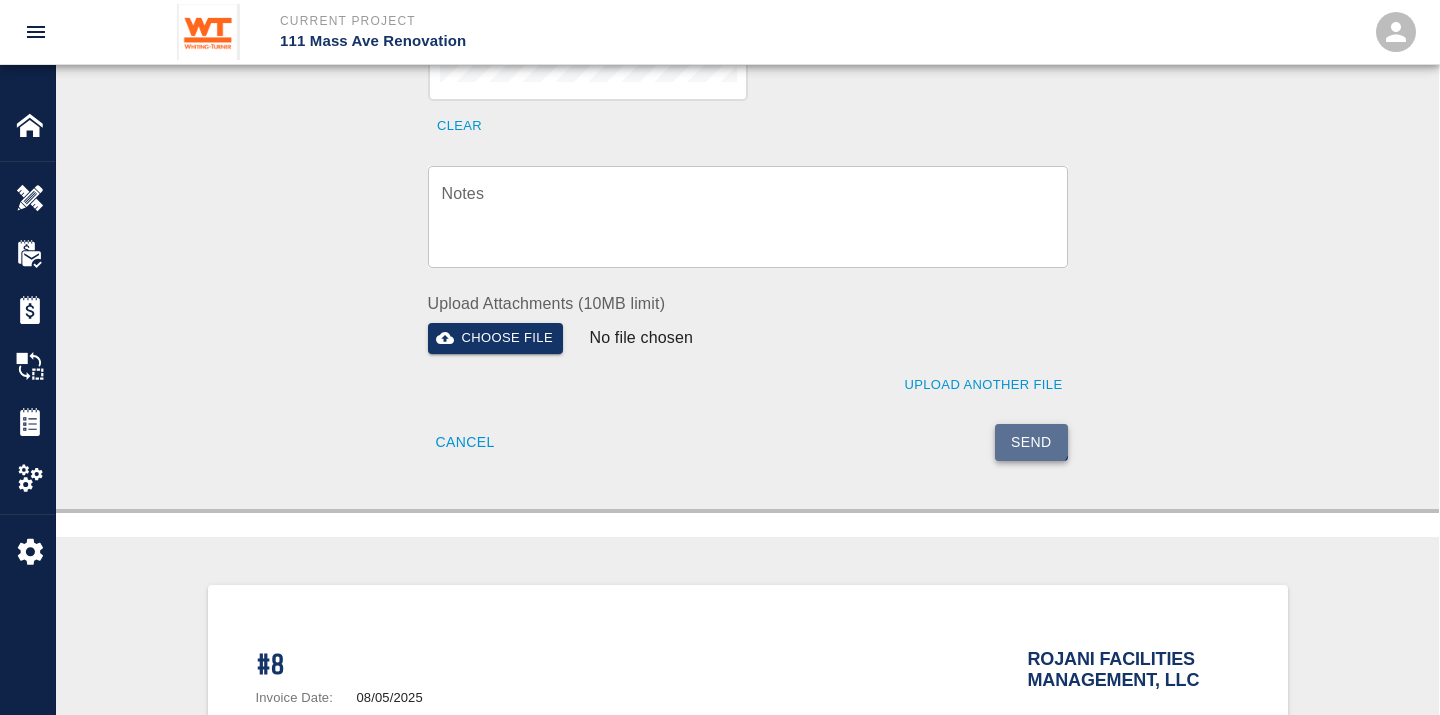 click on "Send" at bounding box center [1031, 442] 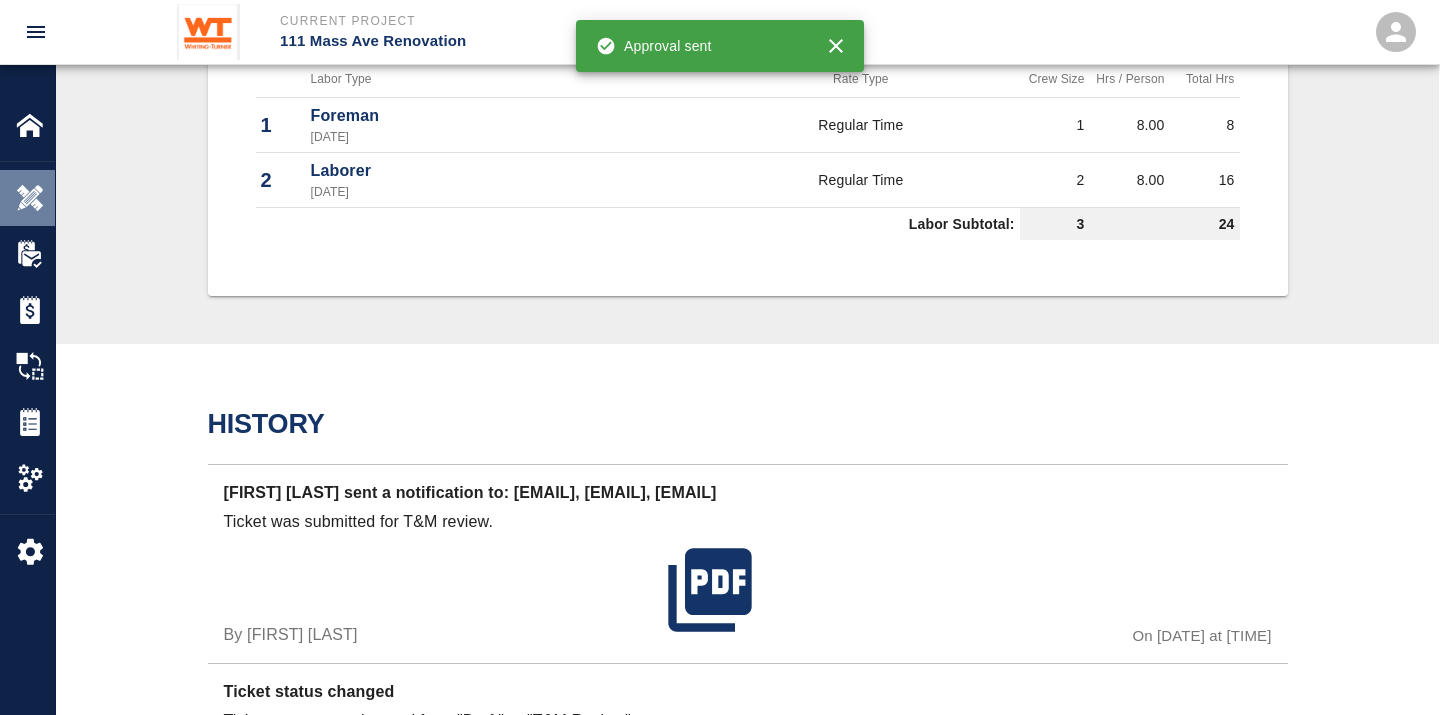 click at bounding box center [30, 198] 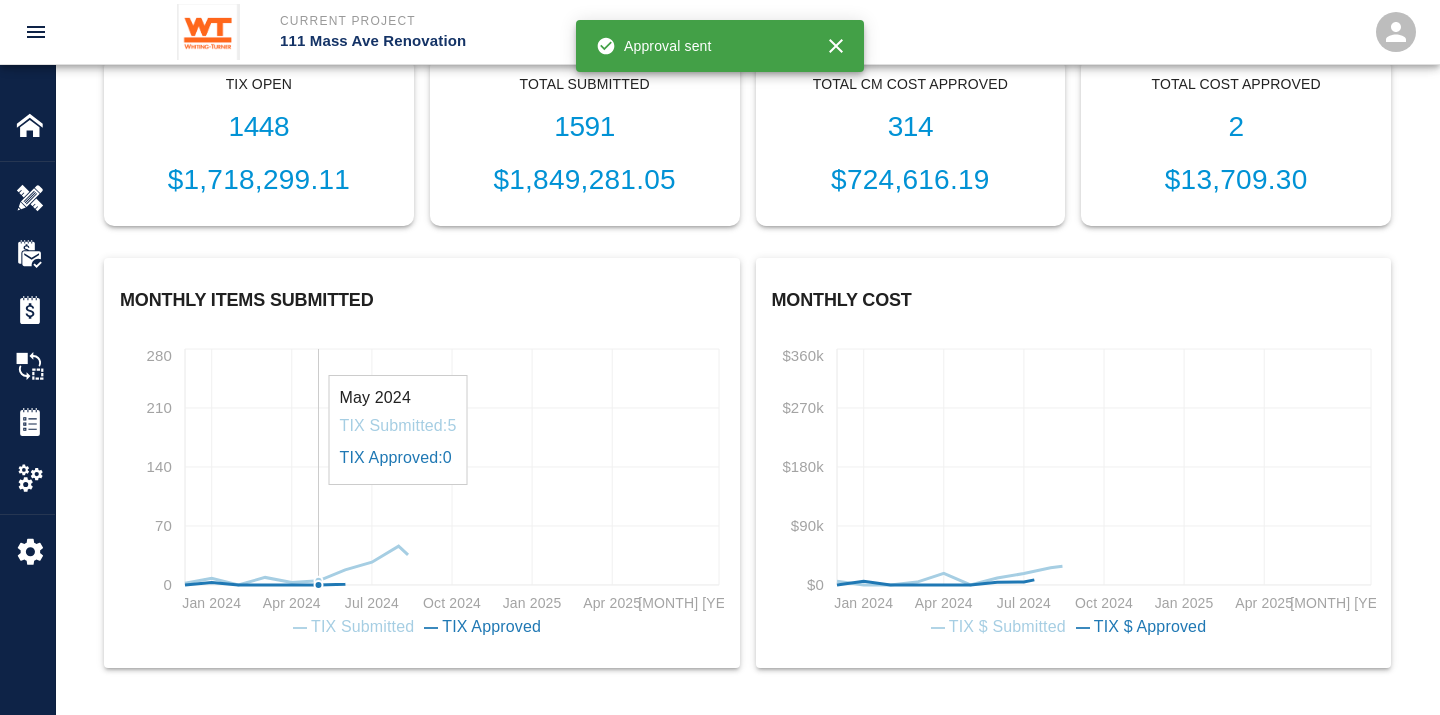 scroll, scrollTop: 0, scrollLeft: 0, axis: both 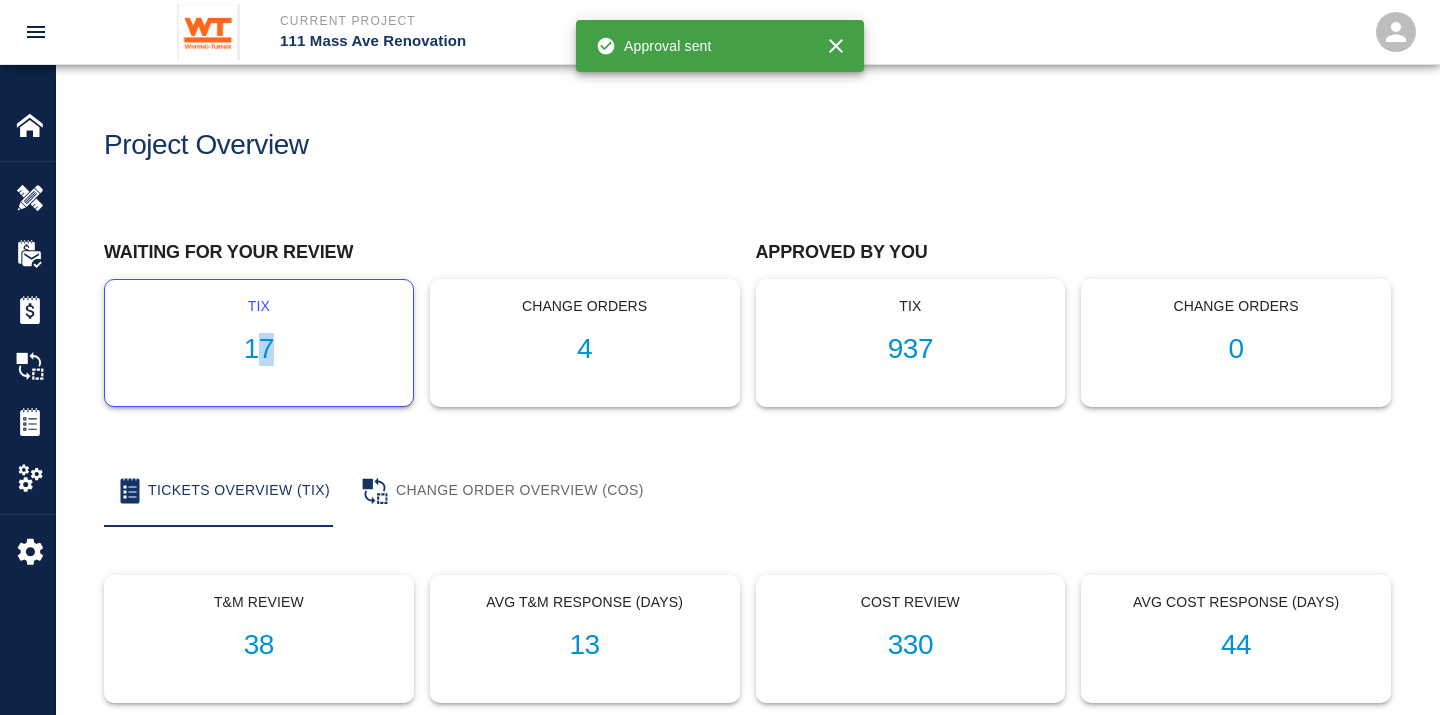 click on "17" at bounding box center (259, 349) 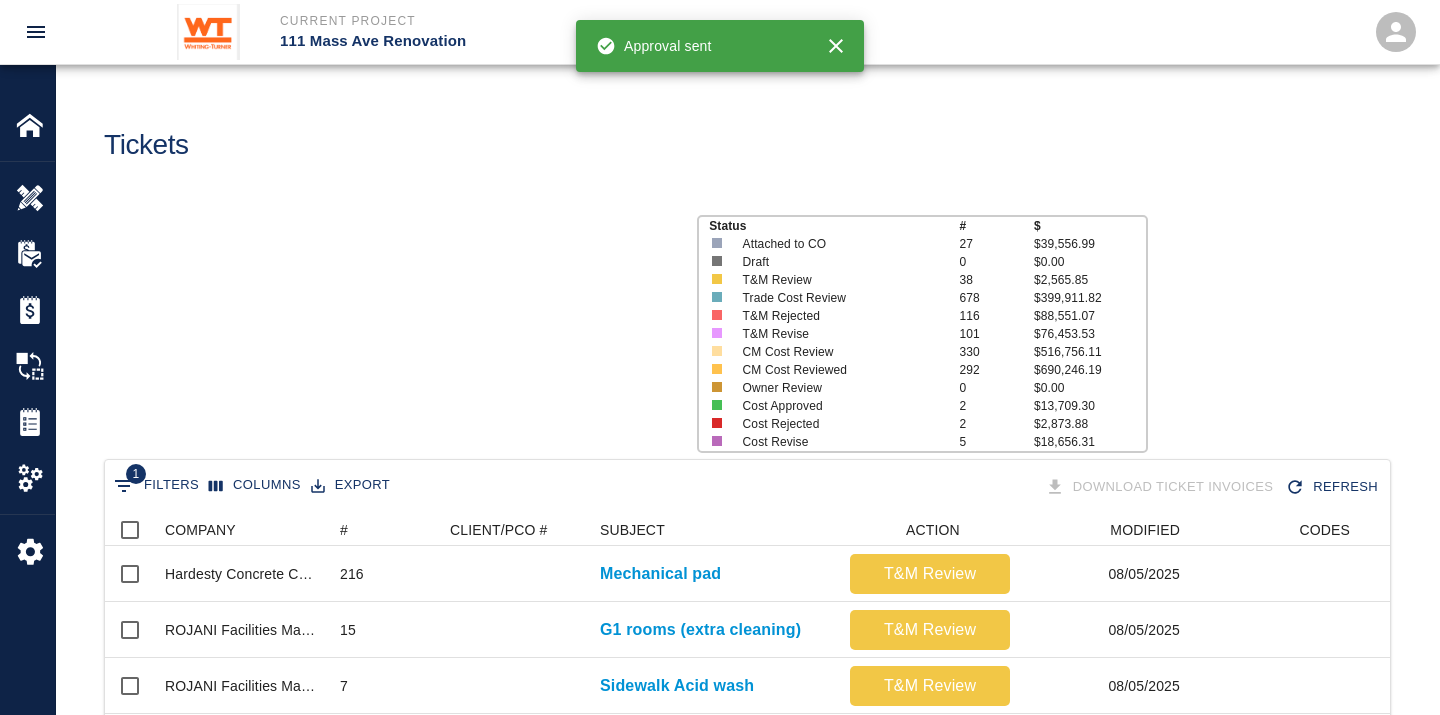 scroll, scrollTop: 17, scrollLeft: 17, axis: both 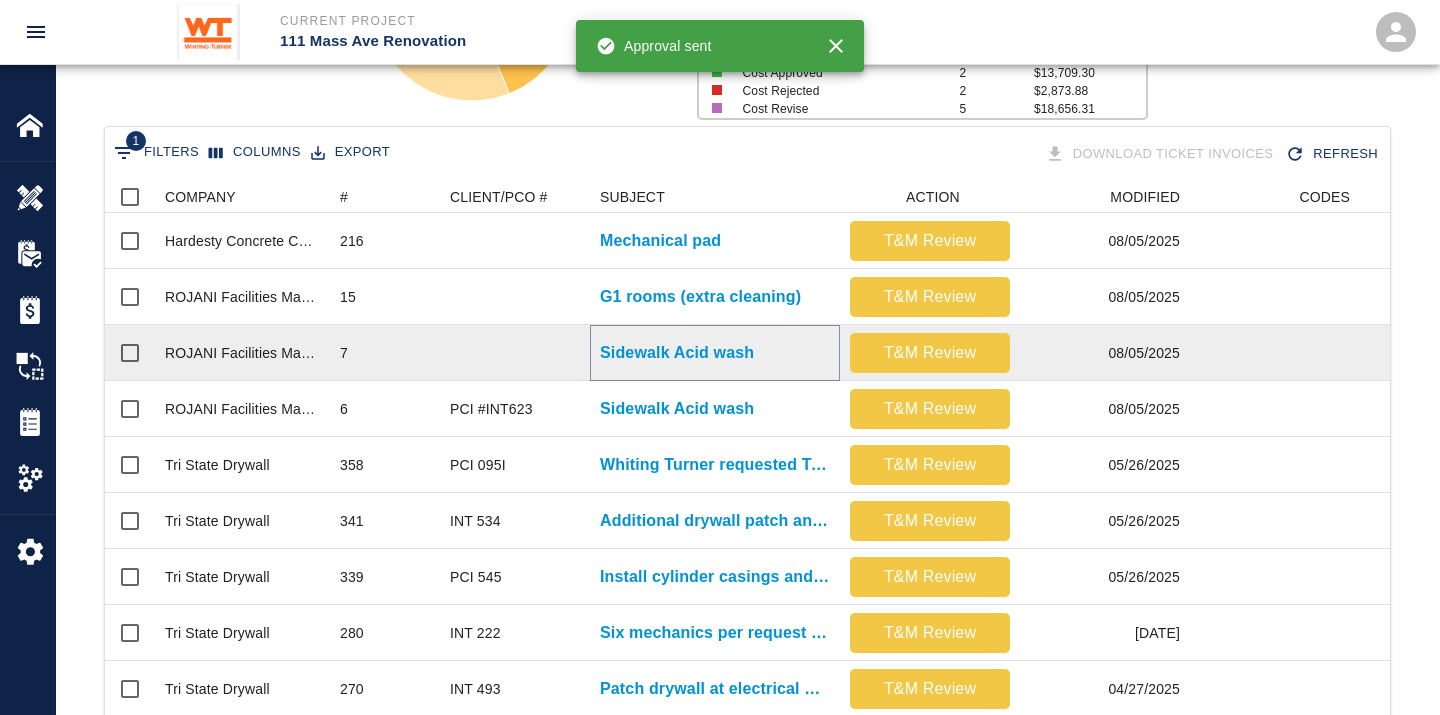 click on "Sidewalk Acid wash" at bounding box center (677, 353) 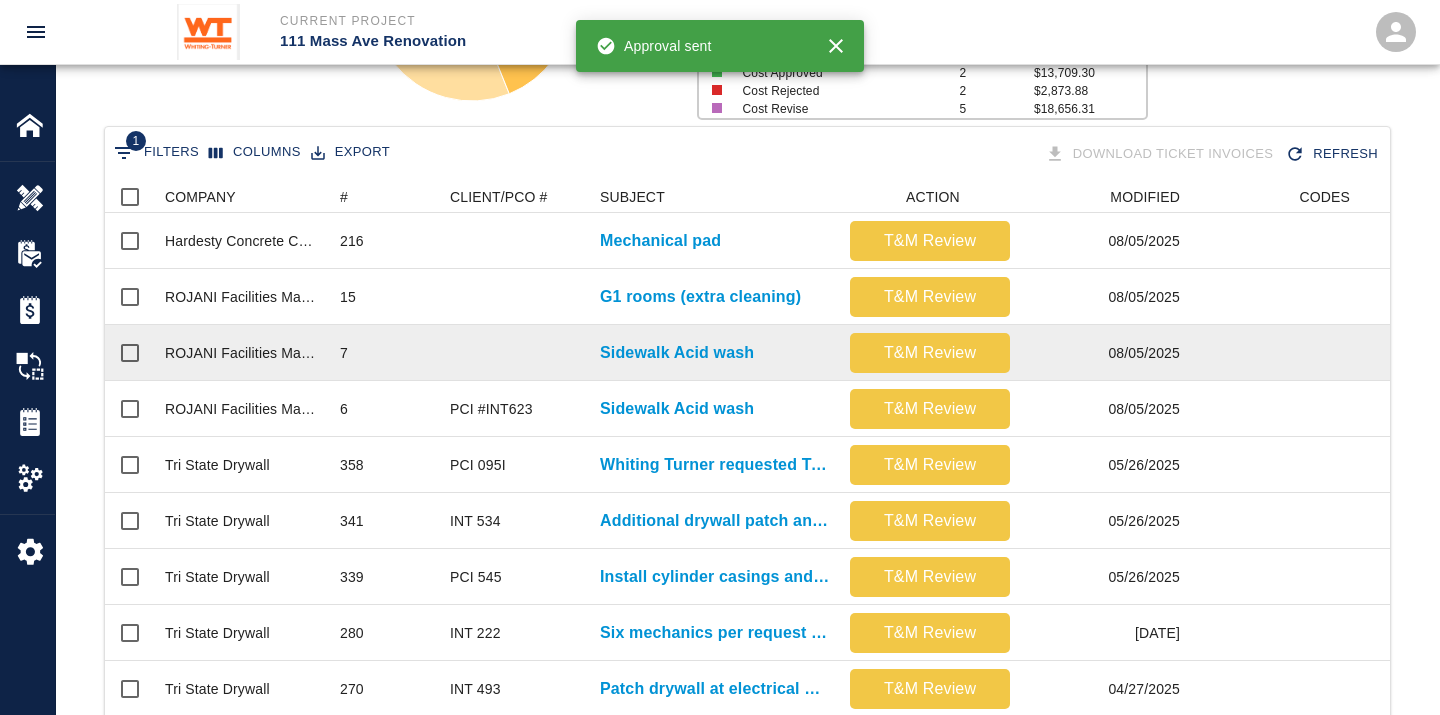 scroll, scrollTop: 0, scrollLeft: 0, axis: both 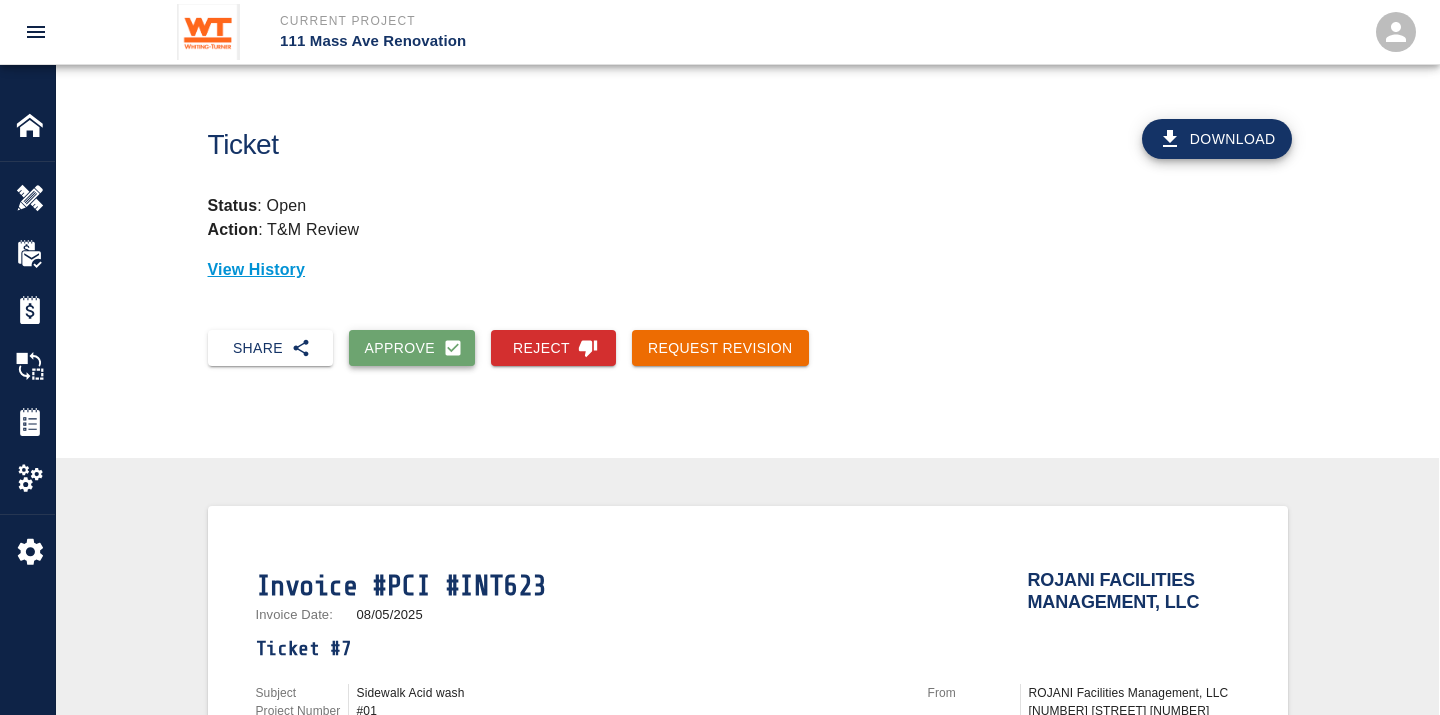 click on "Approve" at bounding box center (412, 348) 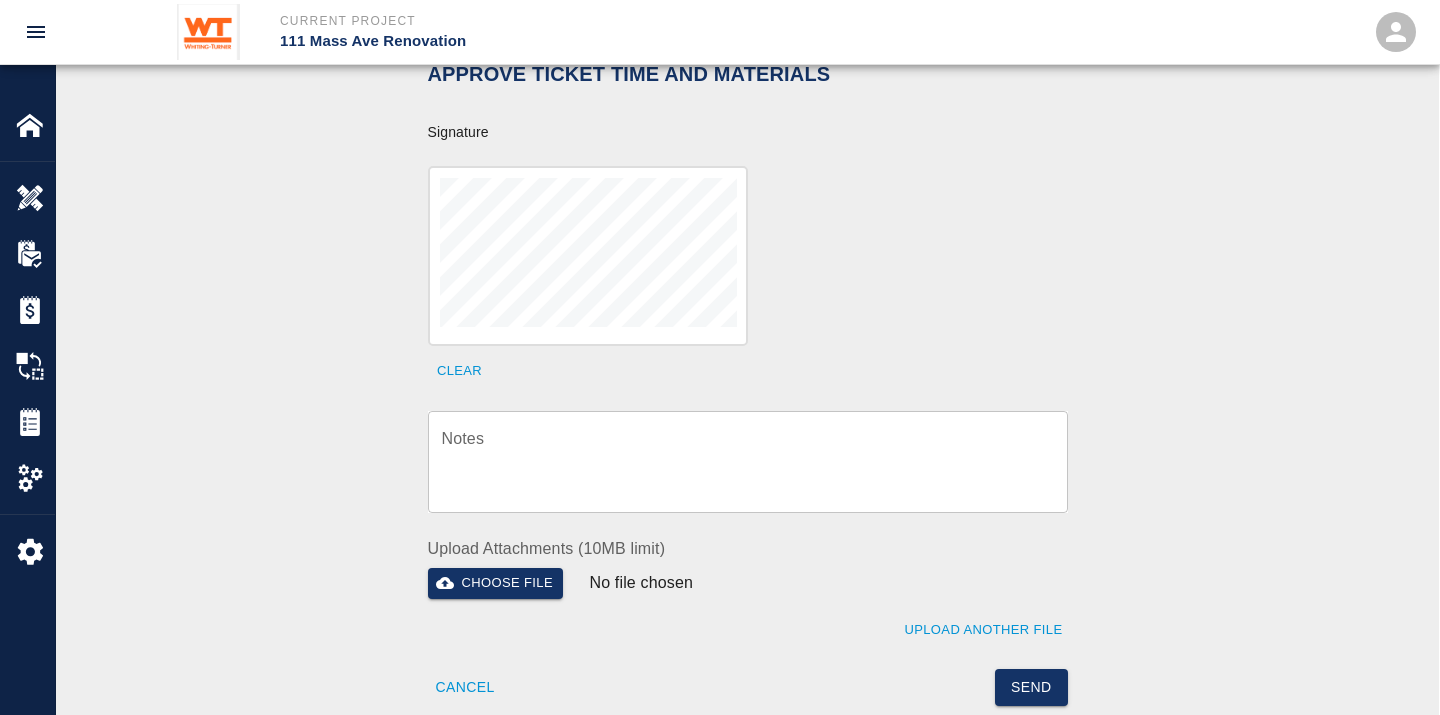 scroll, scrollTop: 777, scrollLeft: 0, axis: vertical 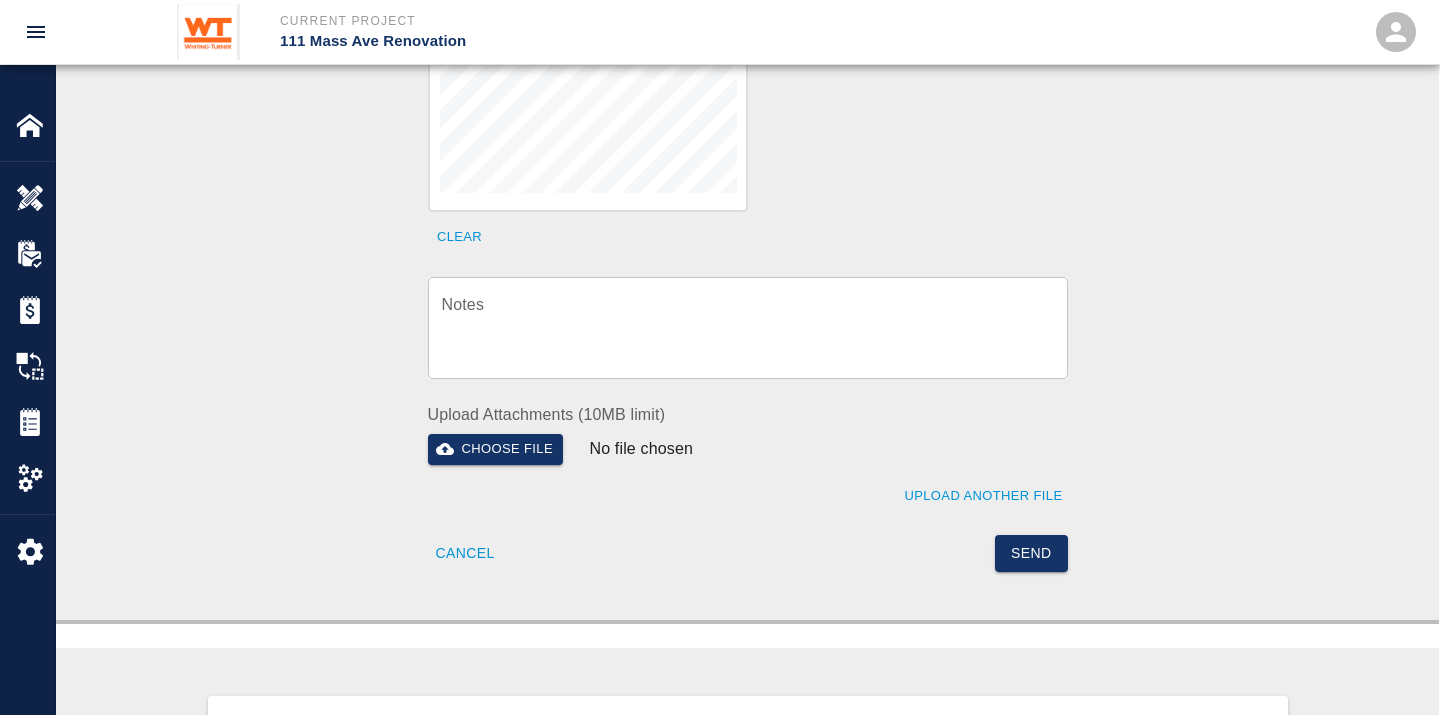 click on "Notes" at bounding box center (748, 327) 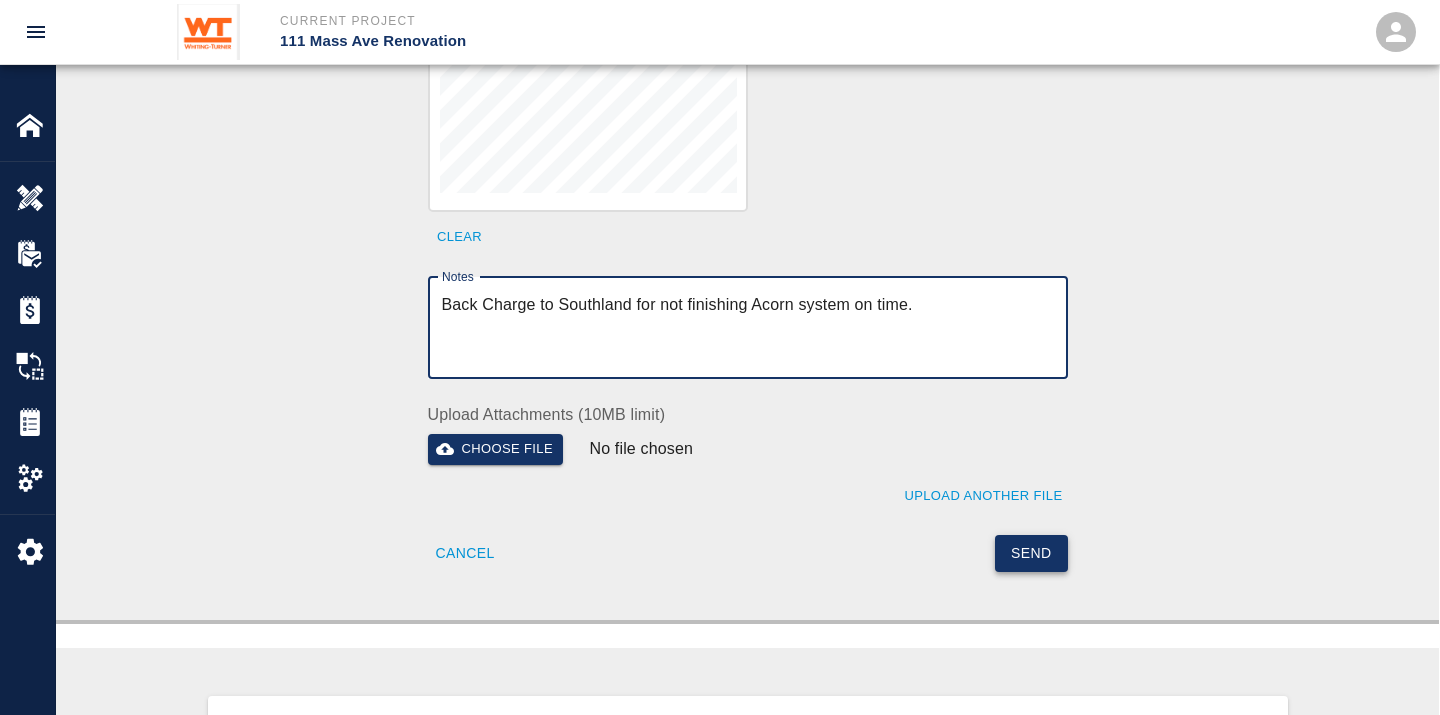 type on "Back Charge to Southland for not finishing Acorn system on time." 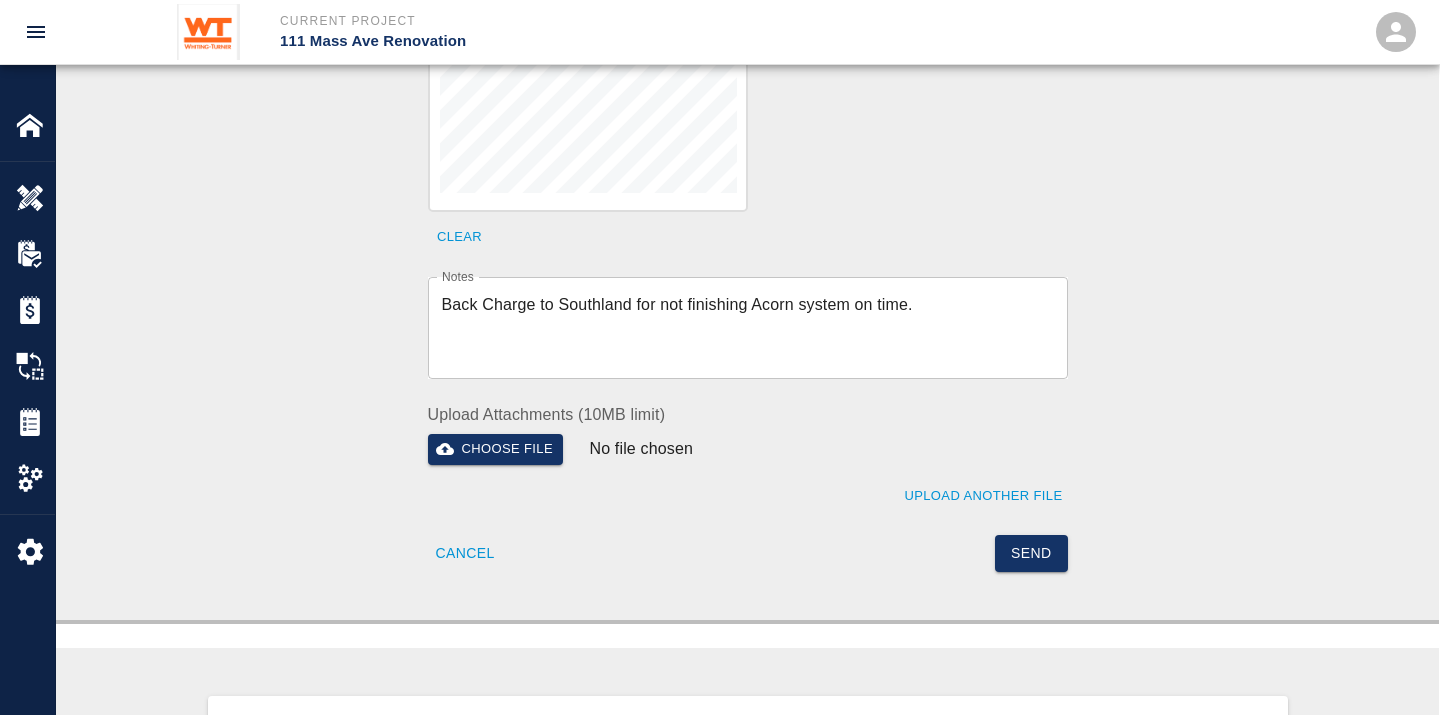 drag, startPoint x: 1038, startPoint y: 524, endPoint x: 1012, endPoint y: 322, distance: 203.6664 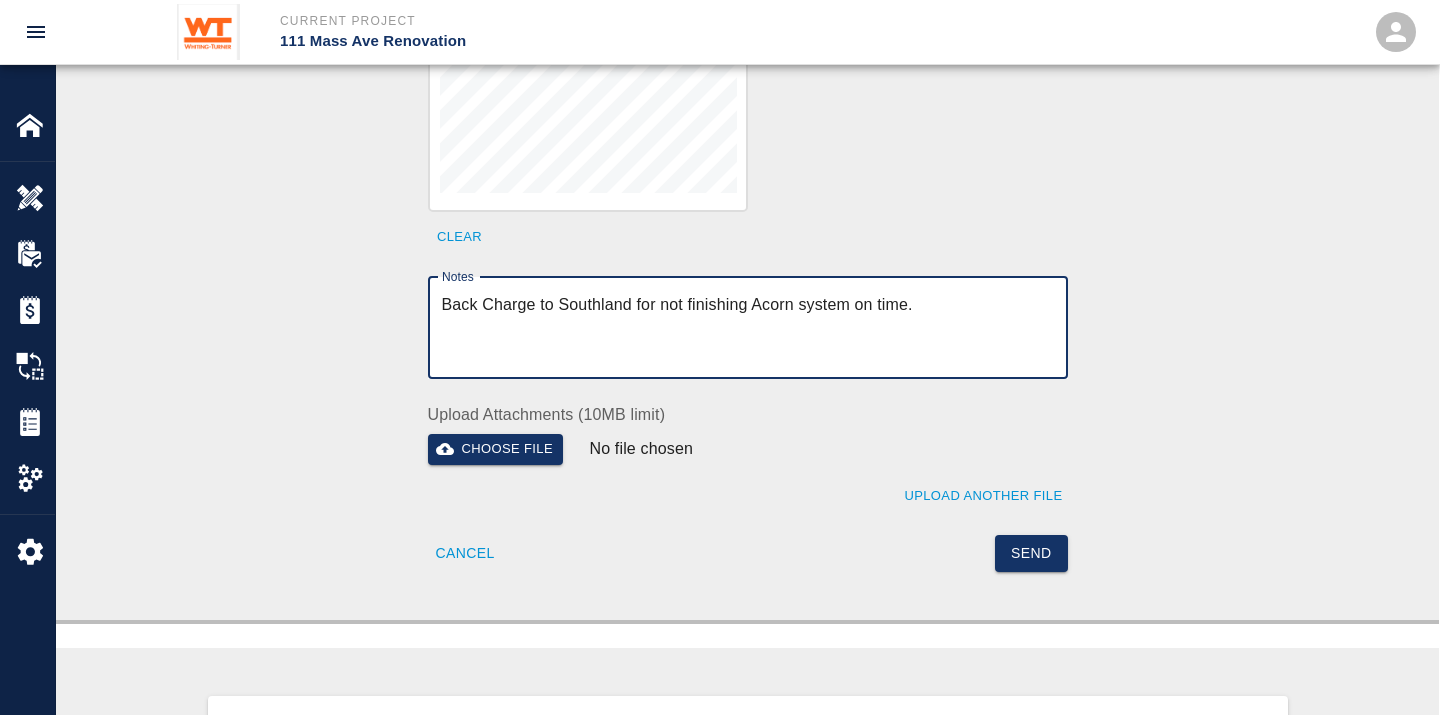 drag, startPoint x: 998, startPoint y: 297, endPoint x: 404, endPoint y: 258, distance: 595.27893 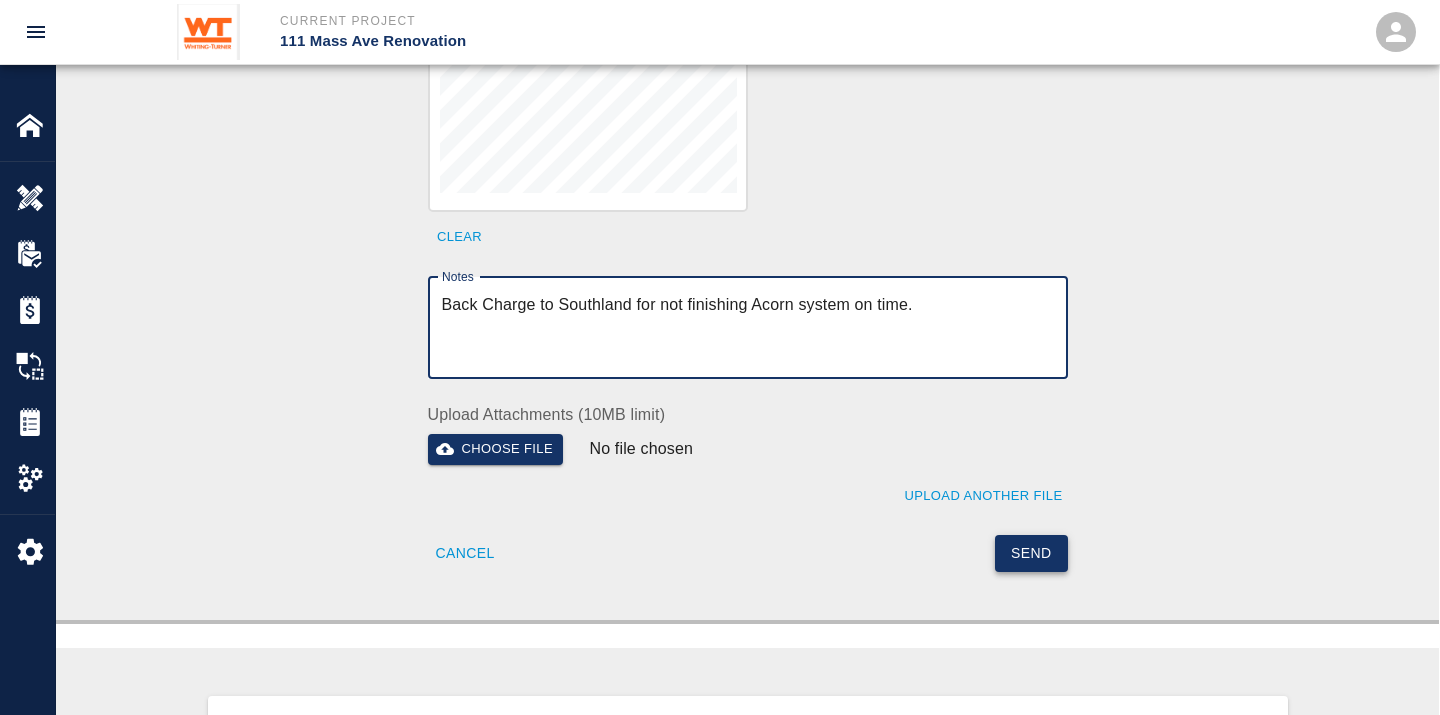 click on "Send" at bounding box center (1031, 553) 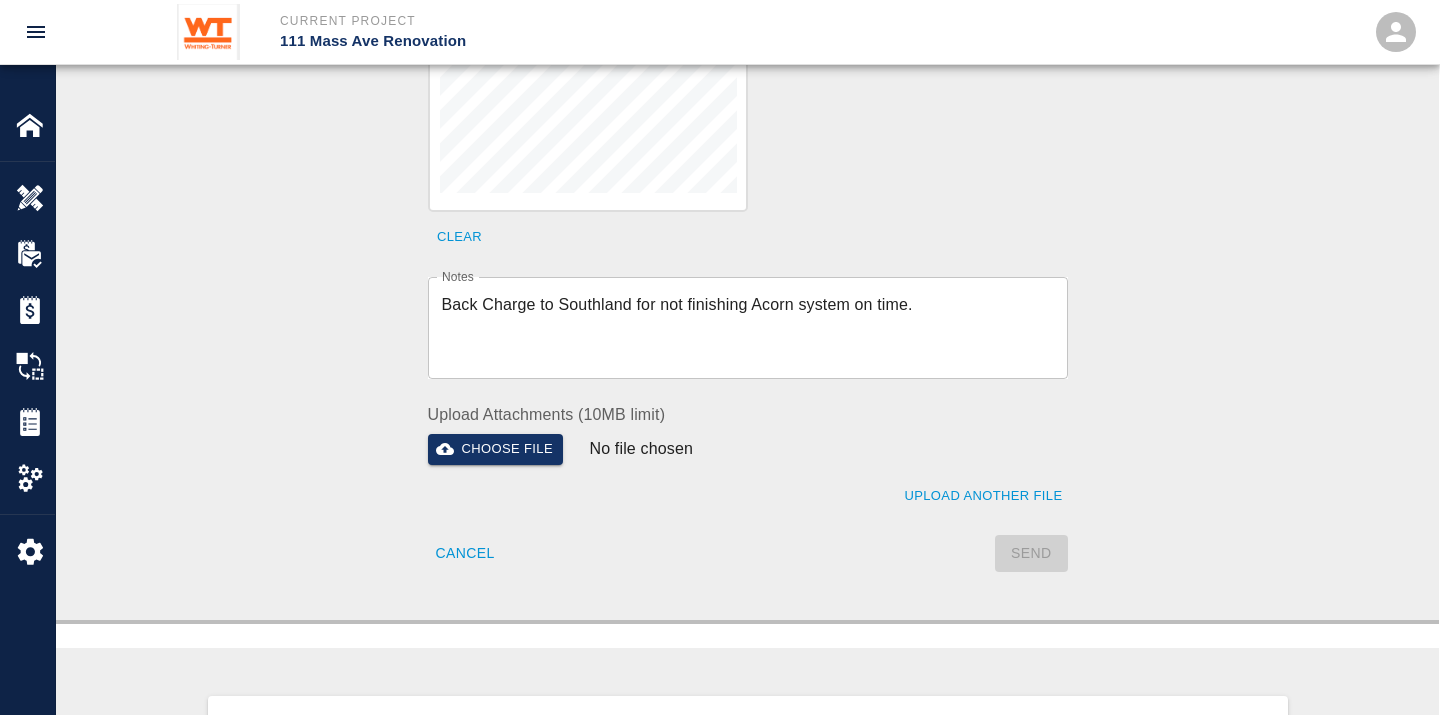 type 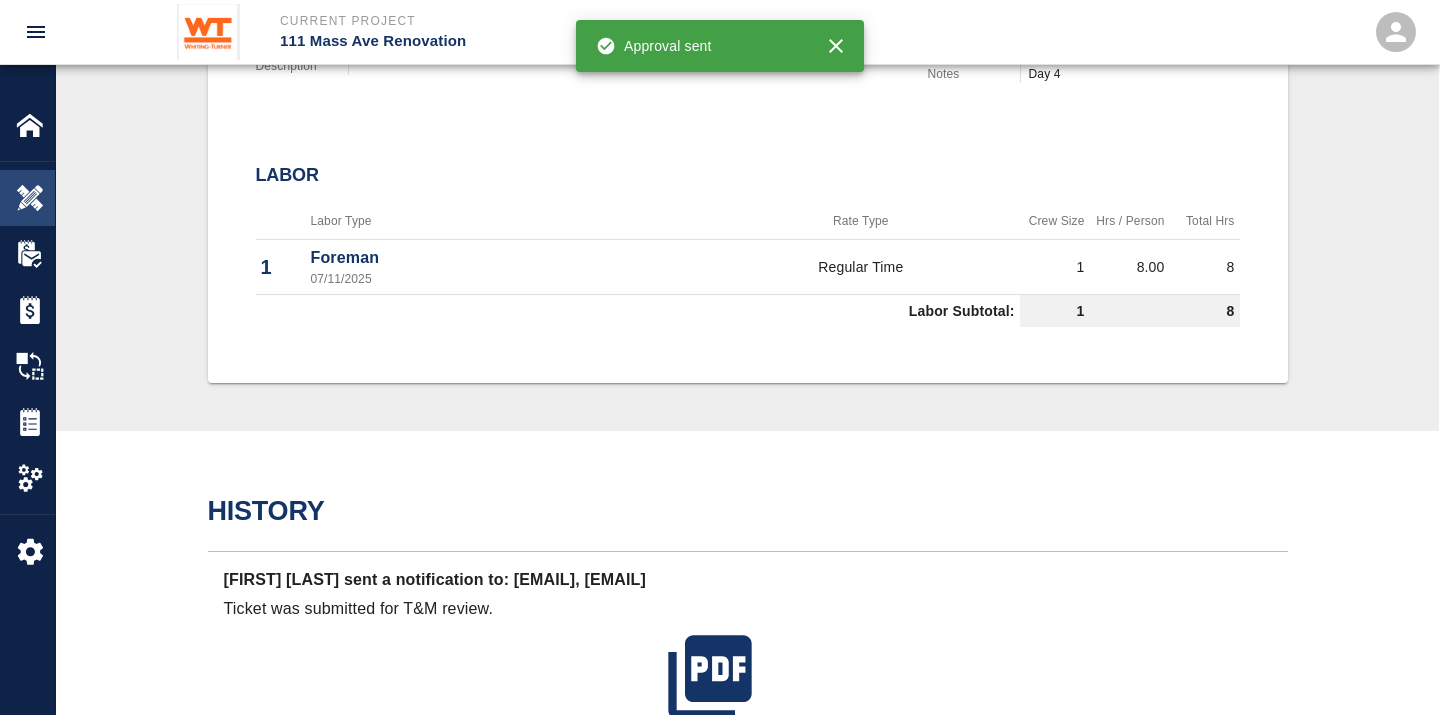 click at bounding box center (30, 198) 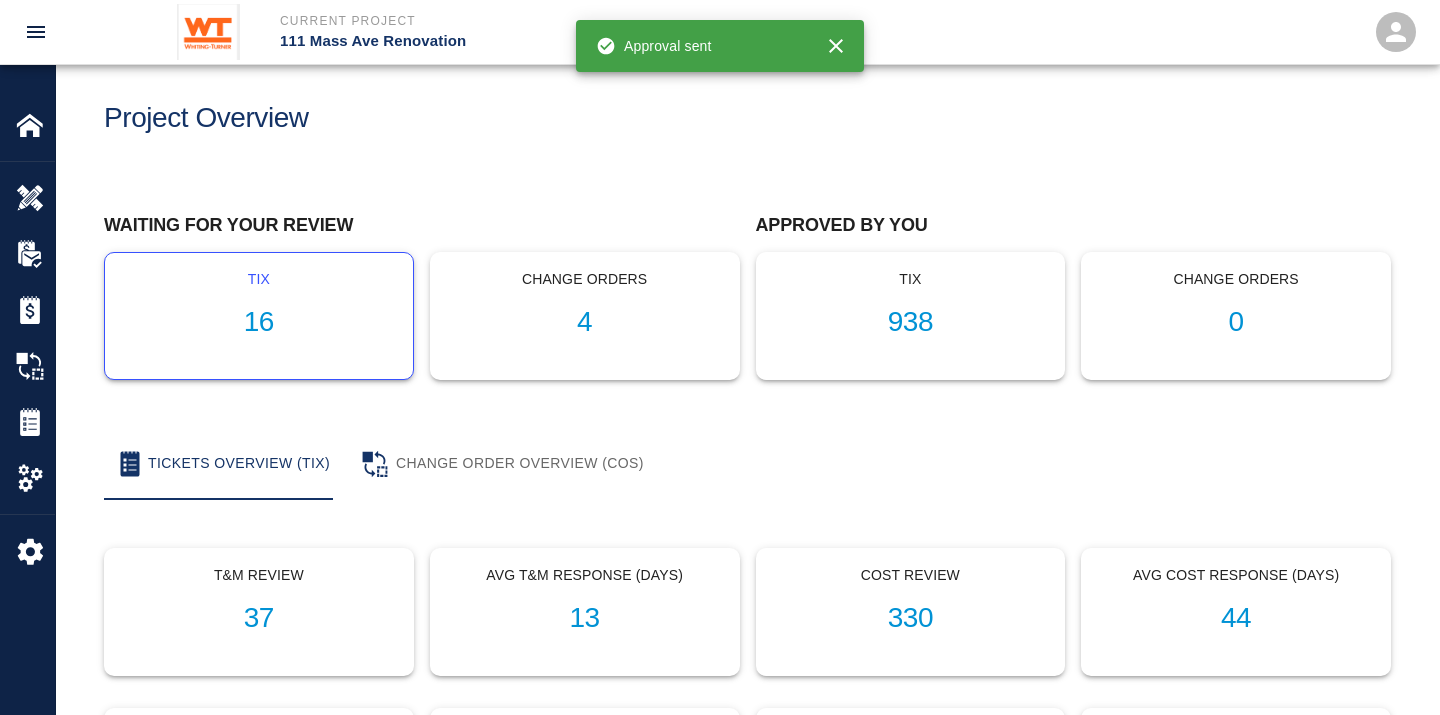 scroll, scrollTop: 0, scrollLeft: 0, axis: both 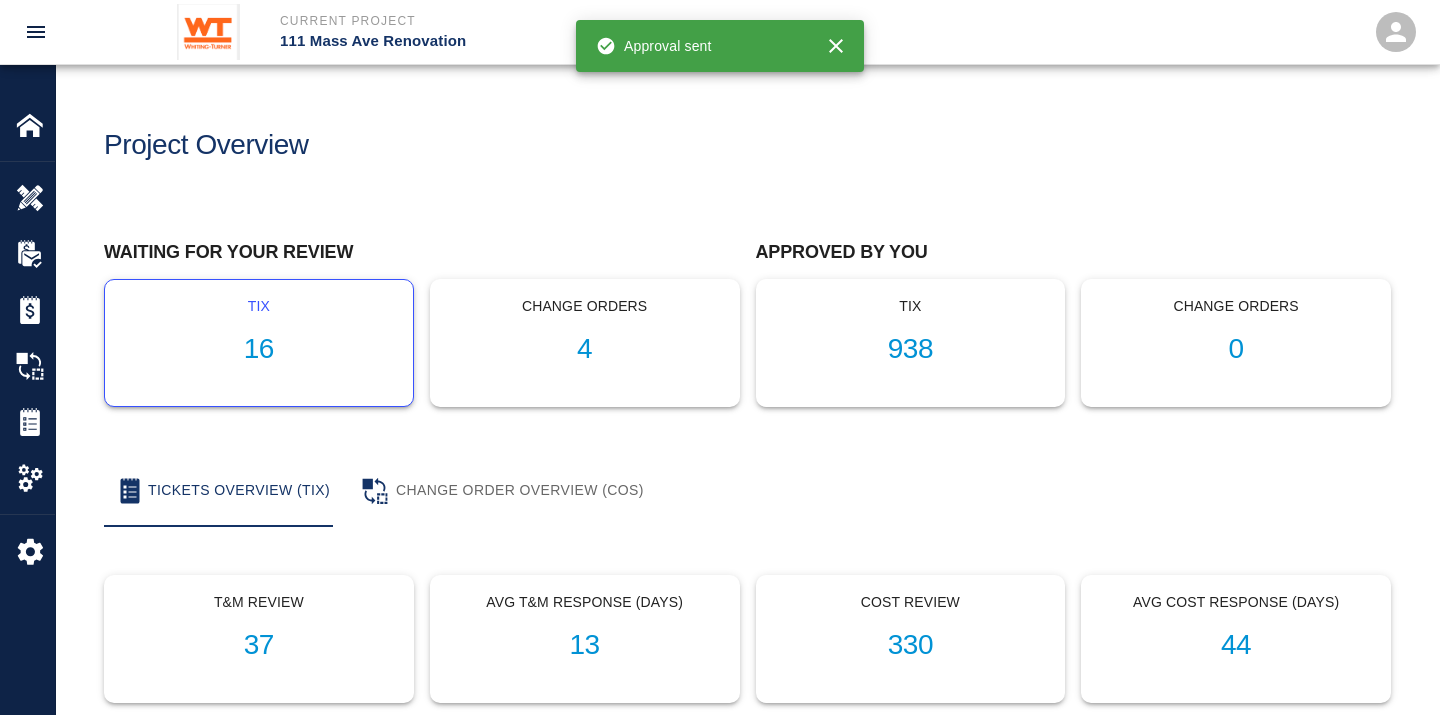 click on "16" at bounding box center [259, 349] 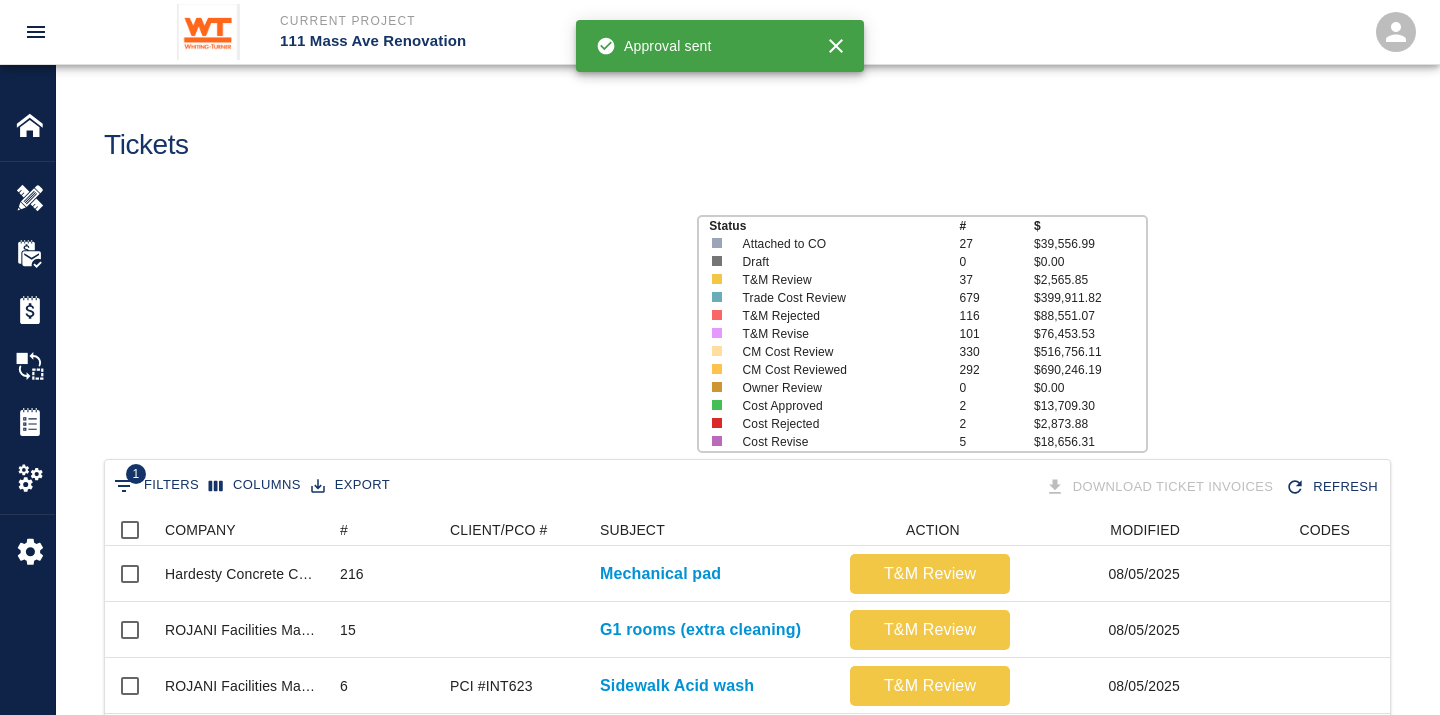 scroll, scrollTop: 17, scrollLeft: 17, axis: both 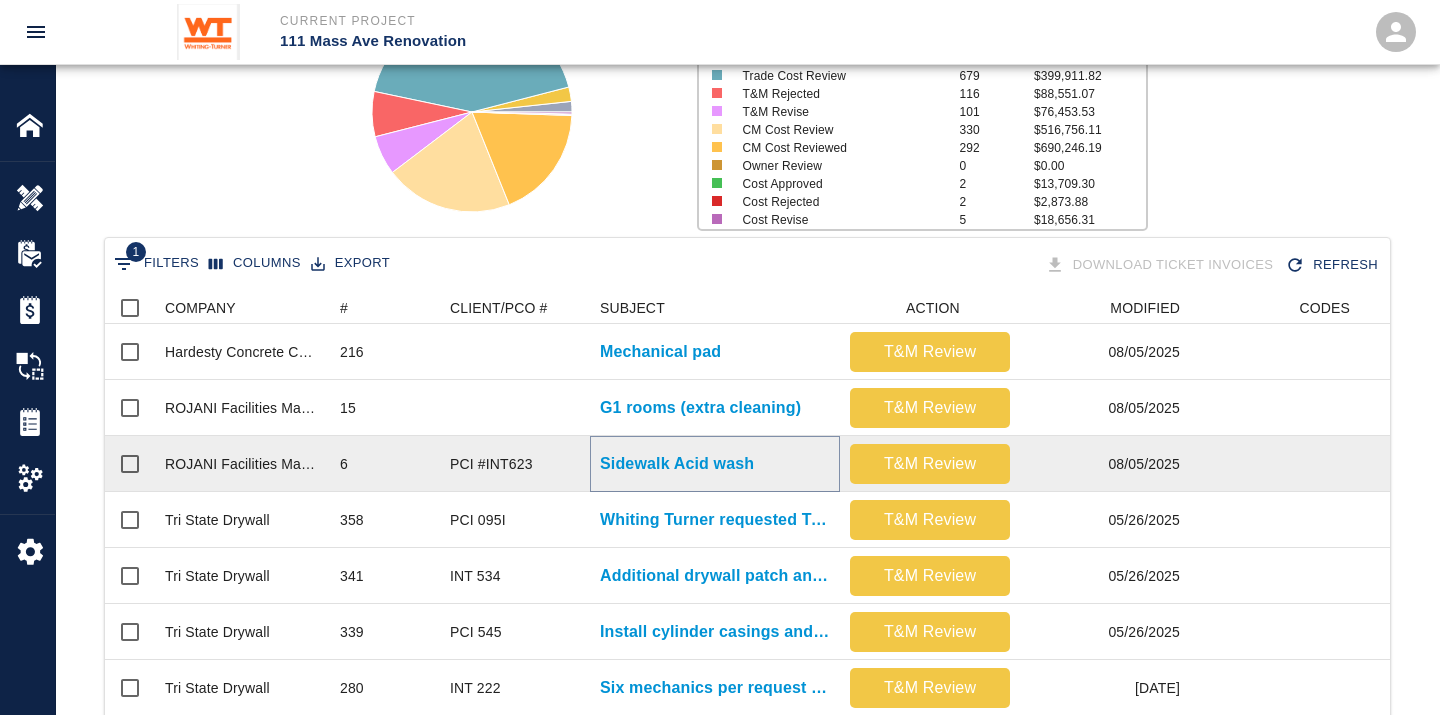 click on "Sidewalk Acid wash" at bounding box center (677, 464) 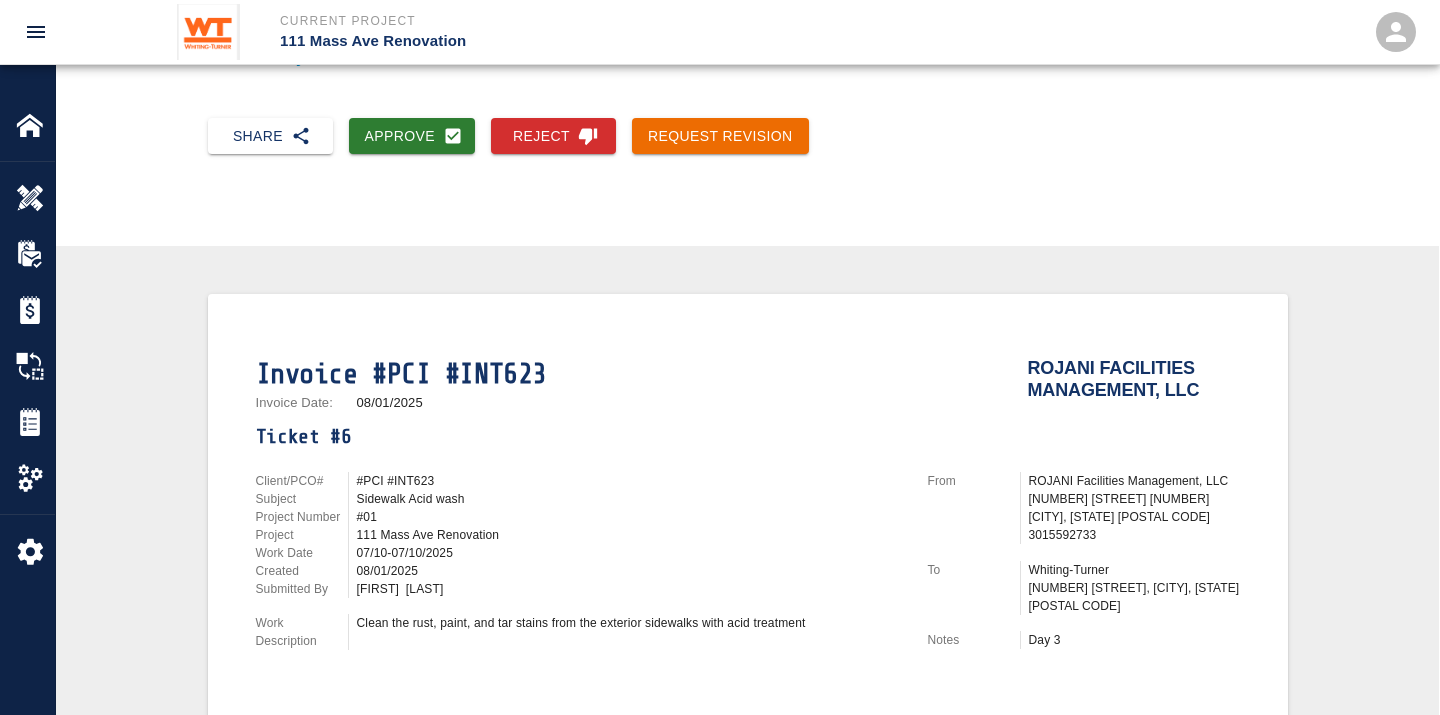 scroll, scrollTop: 222, scrollLeft: 0, axis: vertical 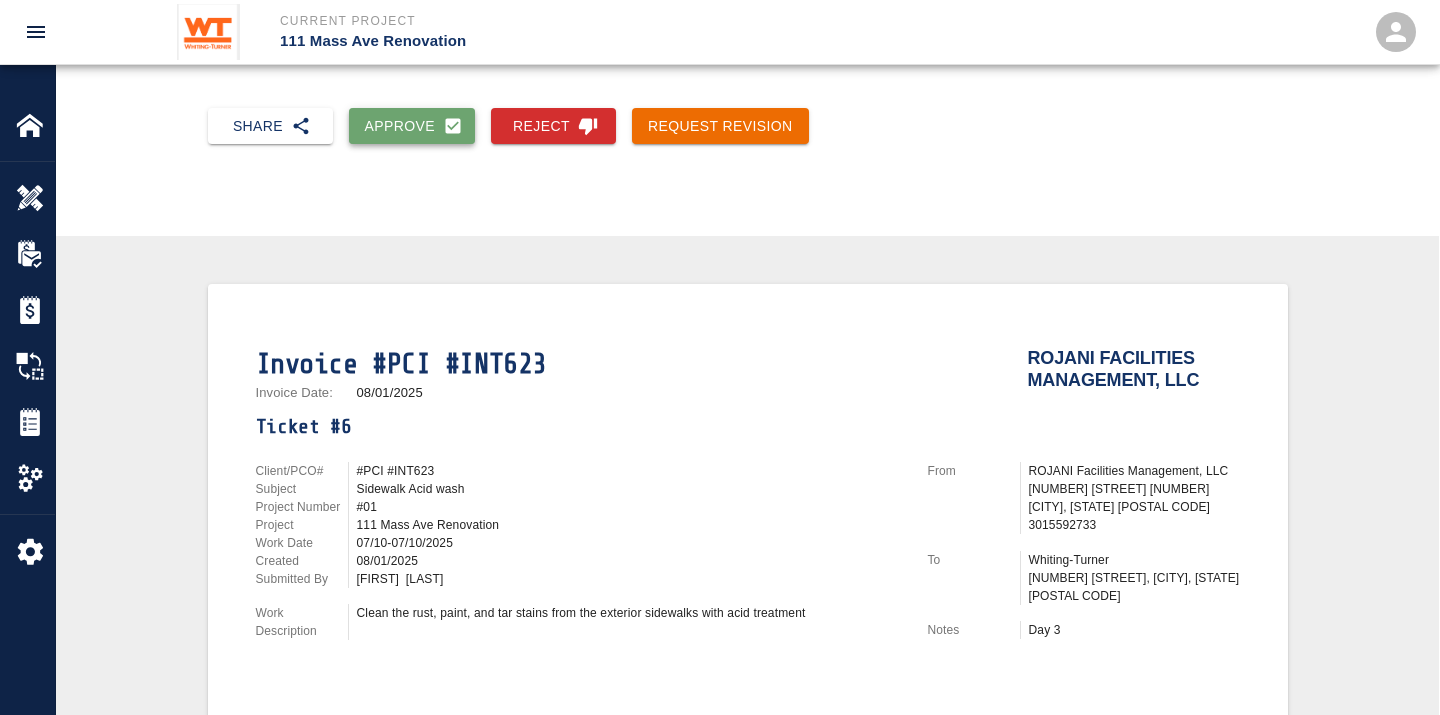 click on "Approve" at bounding box center (412, 126) 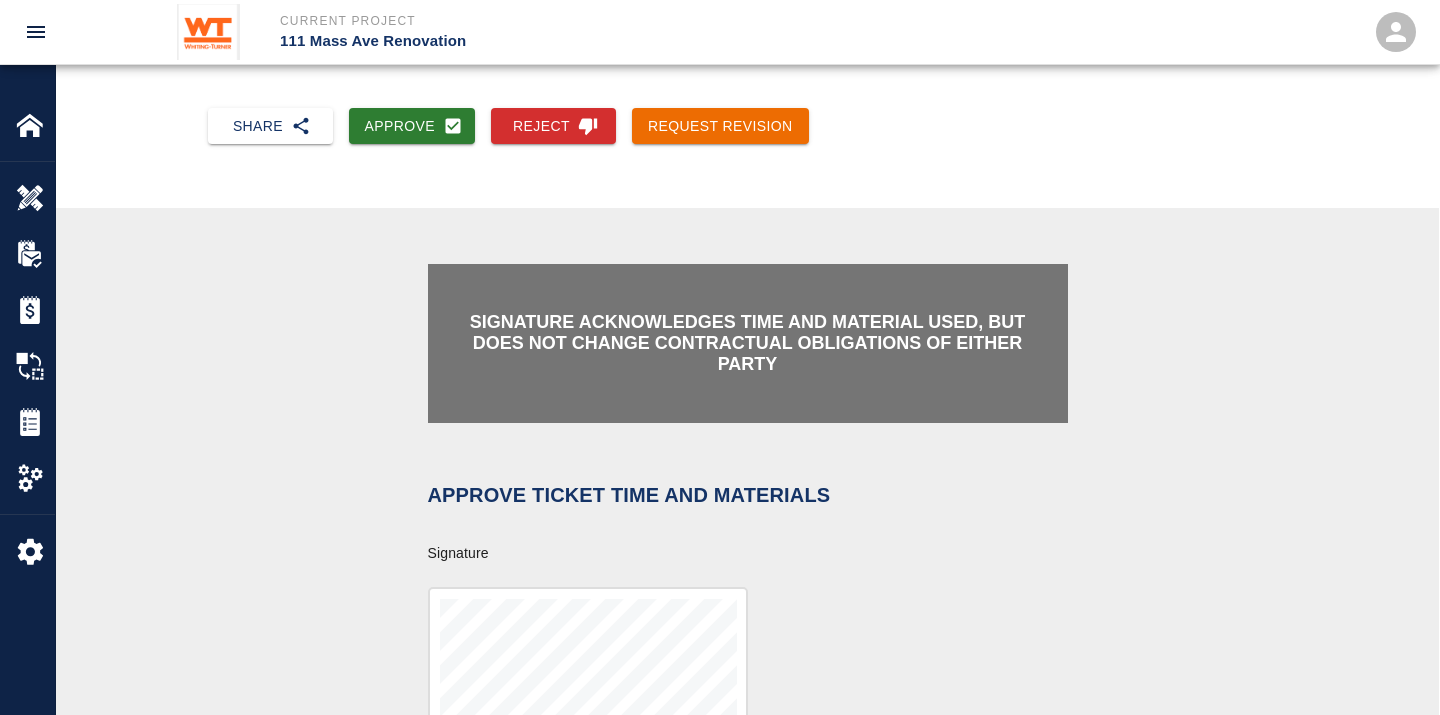 scroll, scrollTop: 555, scrollLeft: 0, axis: vertical 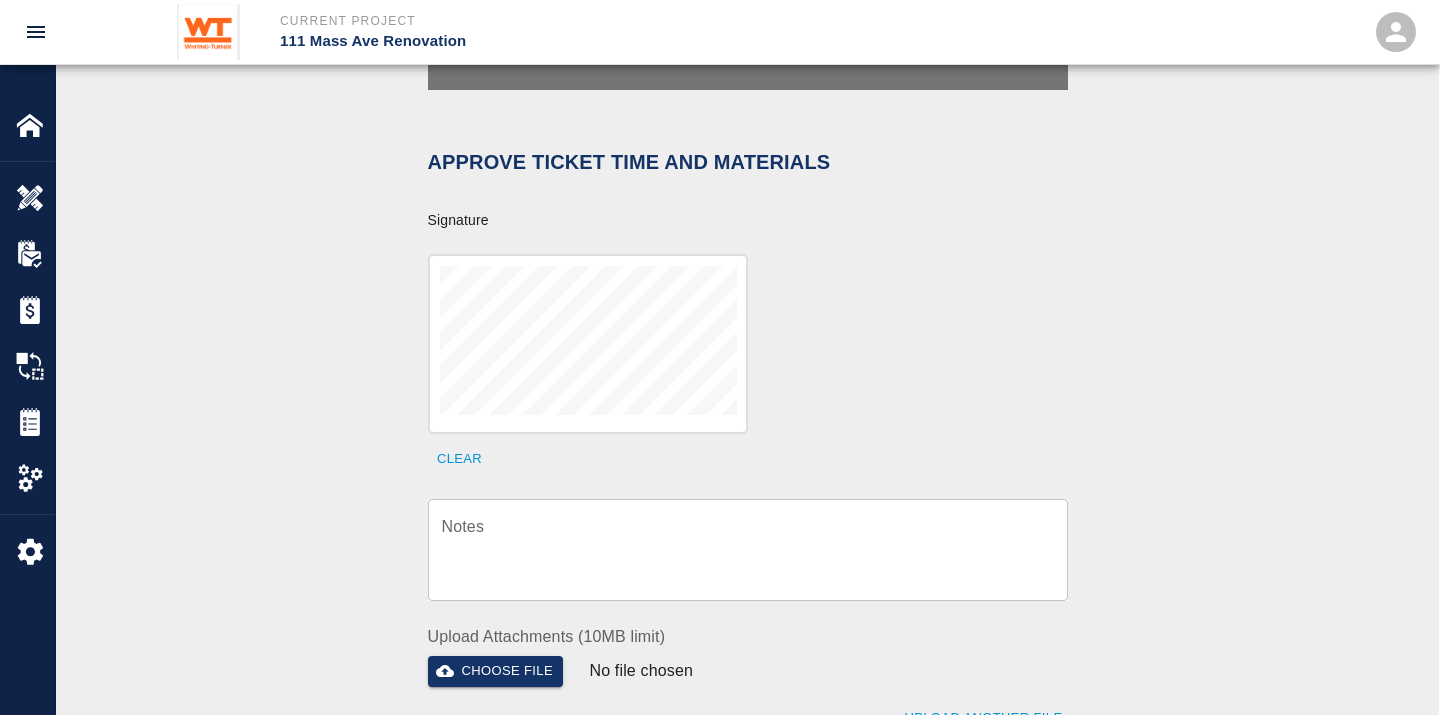 click on "Clear" at bounding box center (736, 352) 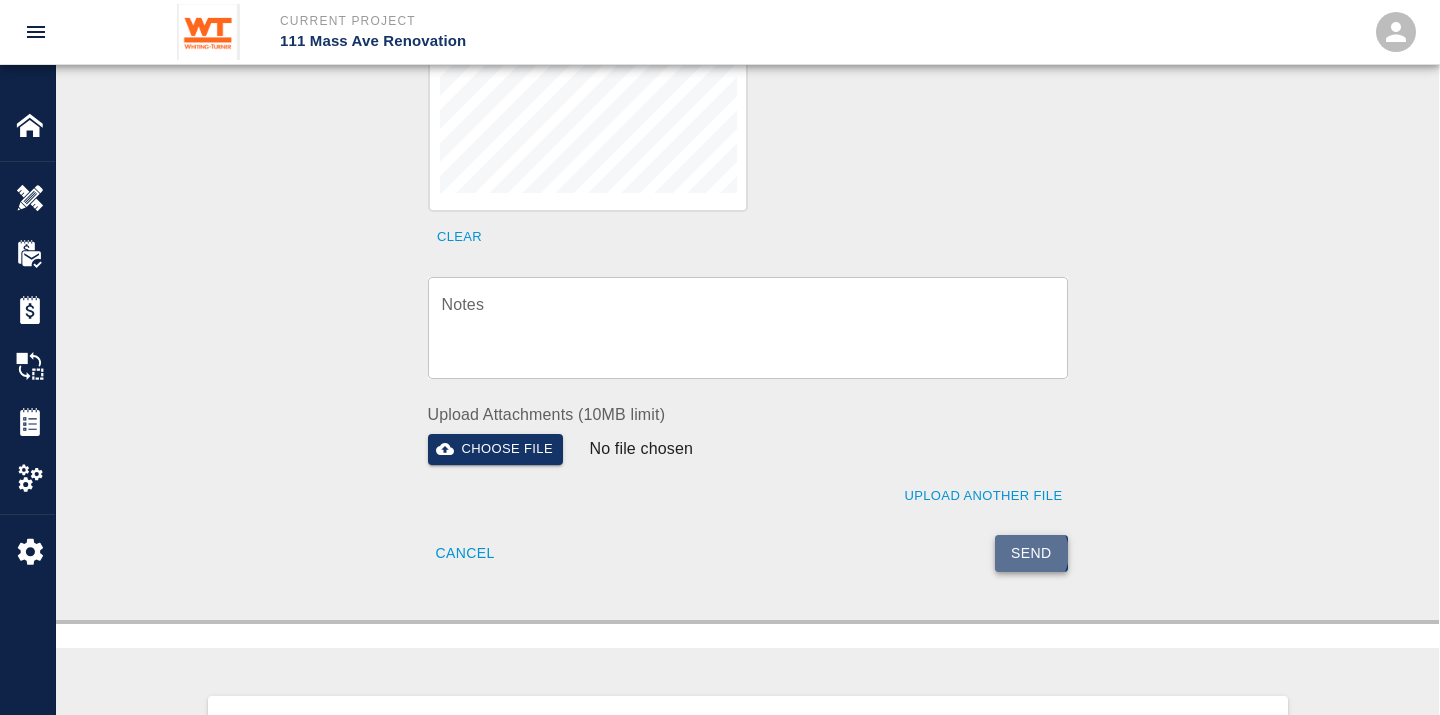click on "Send" at bounding box center [1031, 553] 